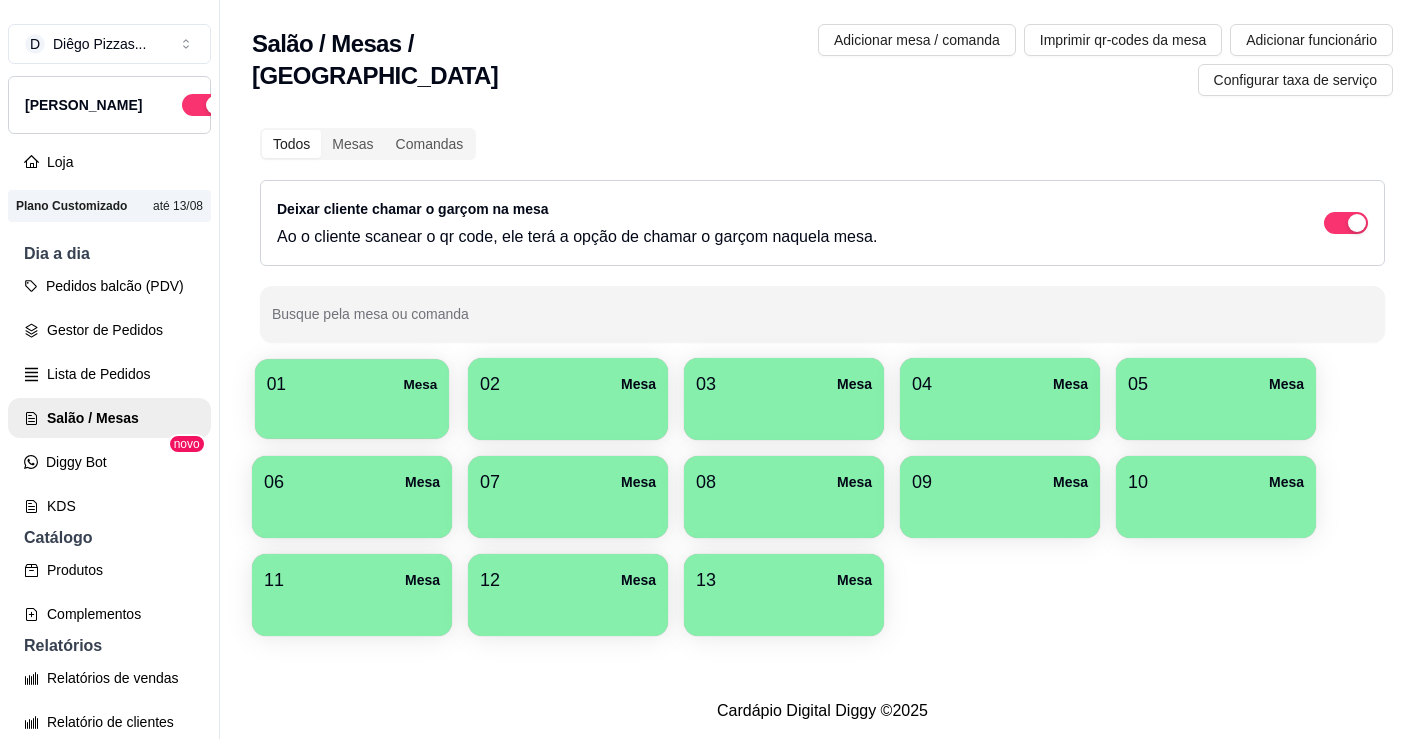 click at bounding box center [352, 412] 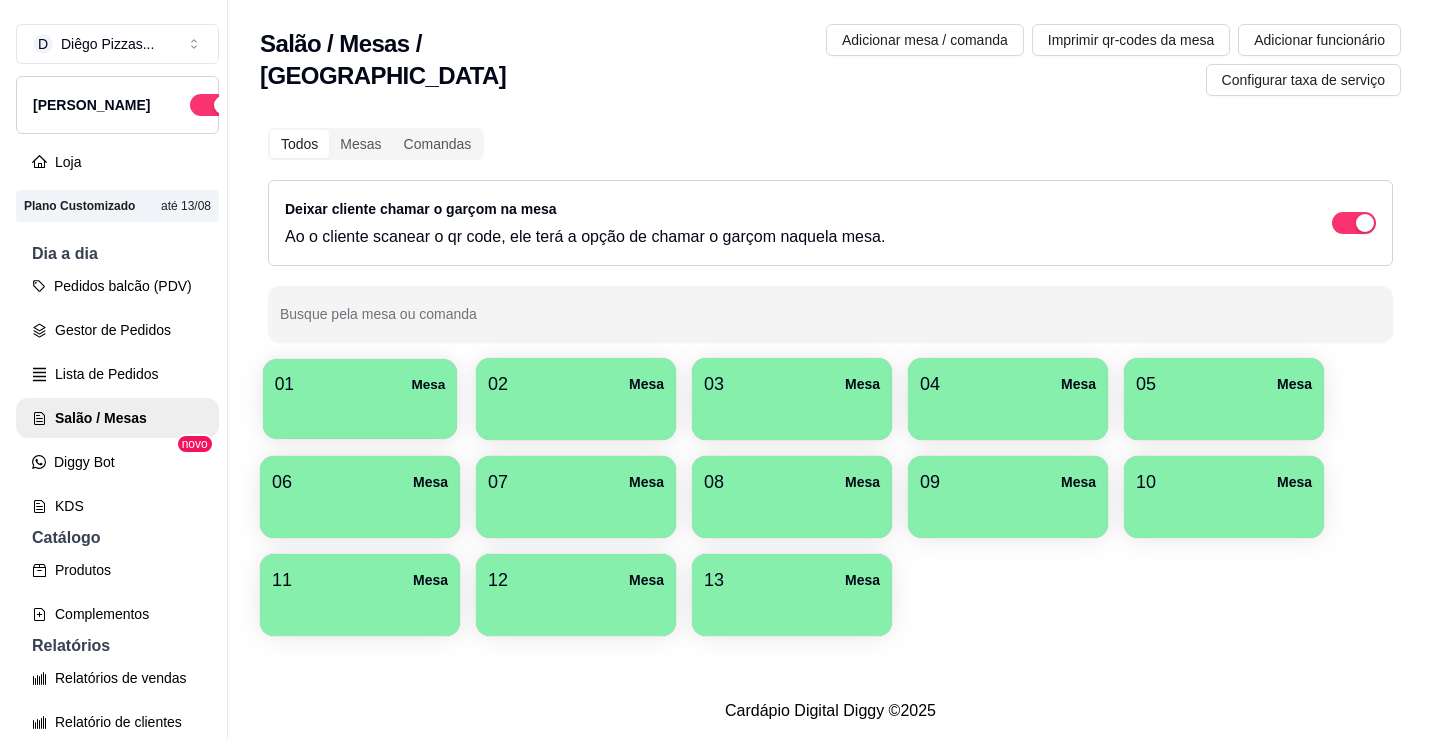 scroll, scrollTop: 0, scrollLeft: 0, axis: both 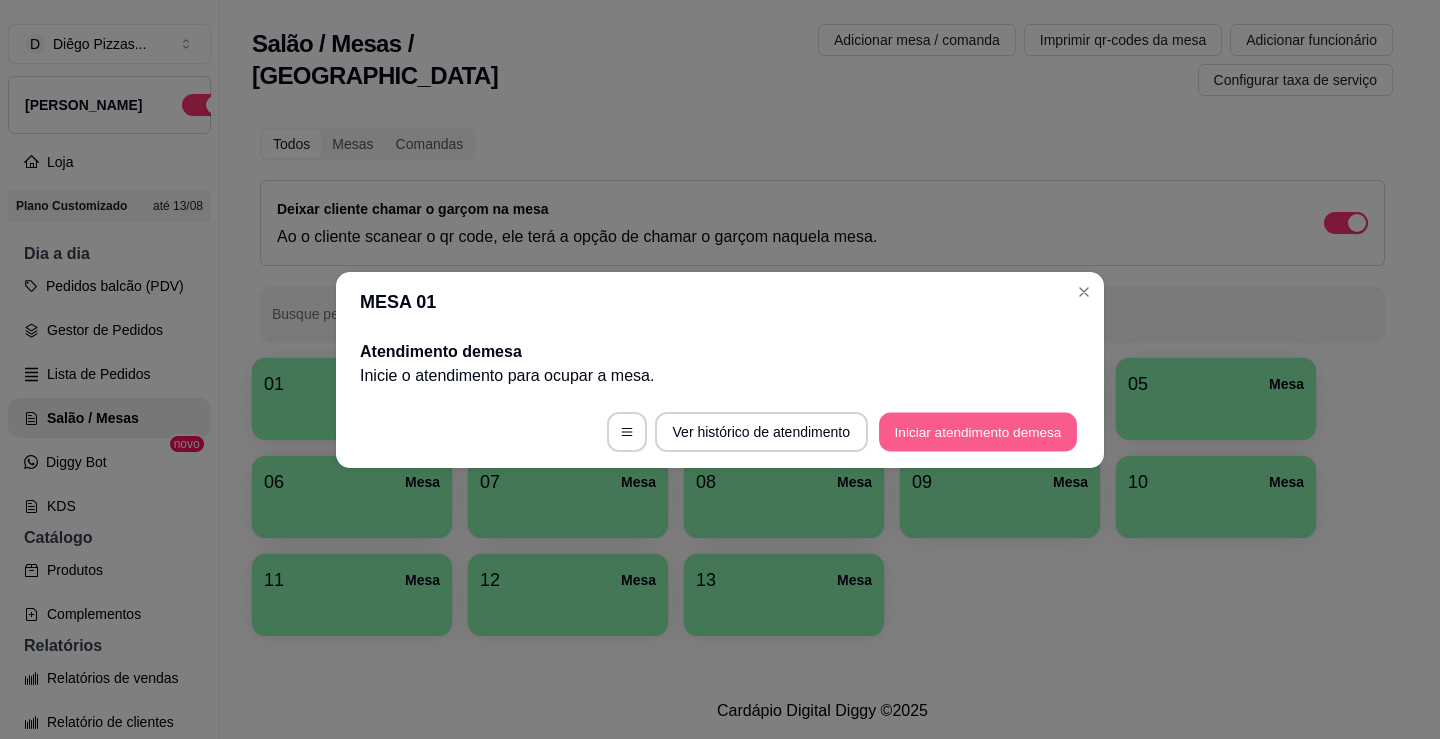 click on "Iniciar atendimento de  mesa" at bounding box center [978, 431] 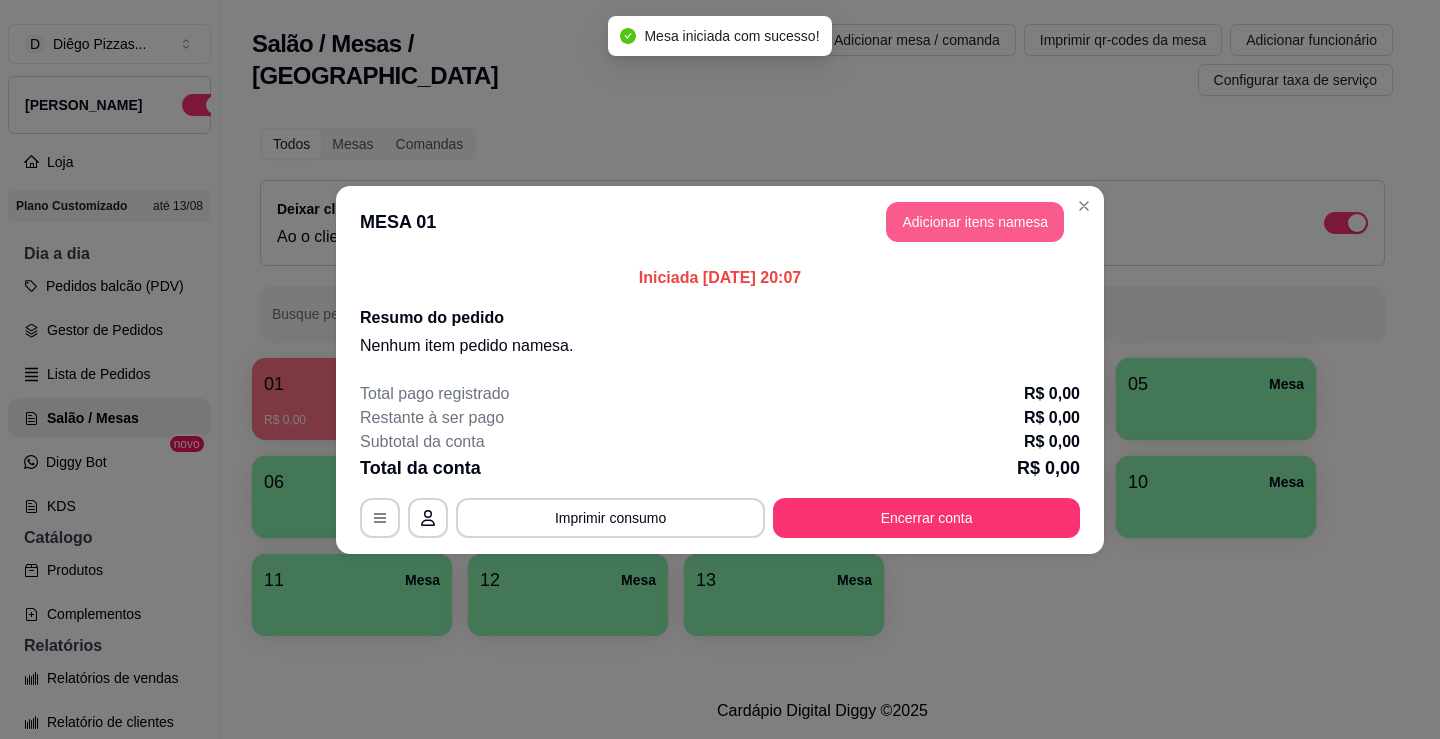 click on "Adicionar itens na  mesa" at bounding box center [975, 222] 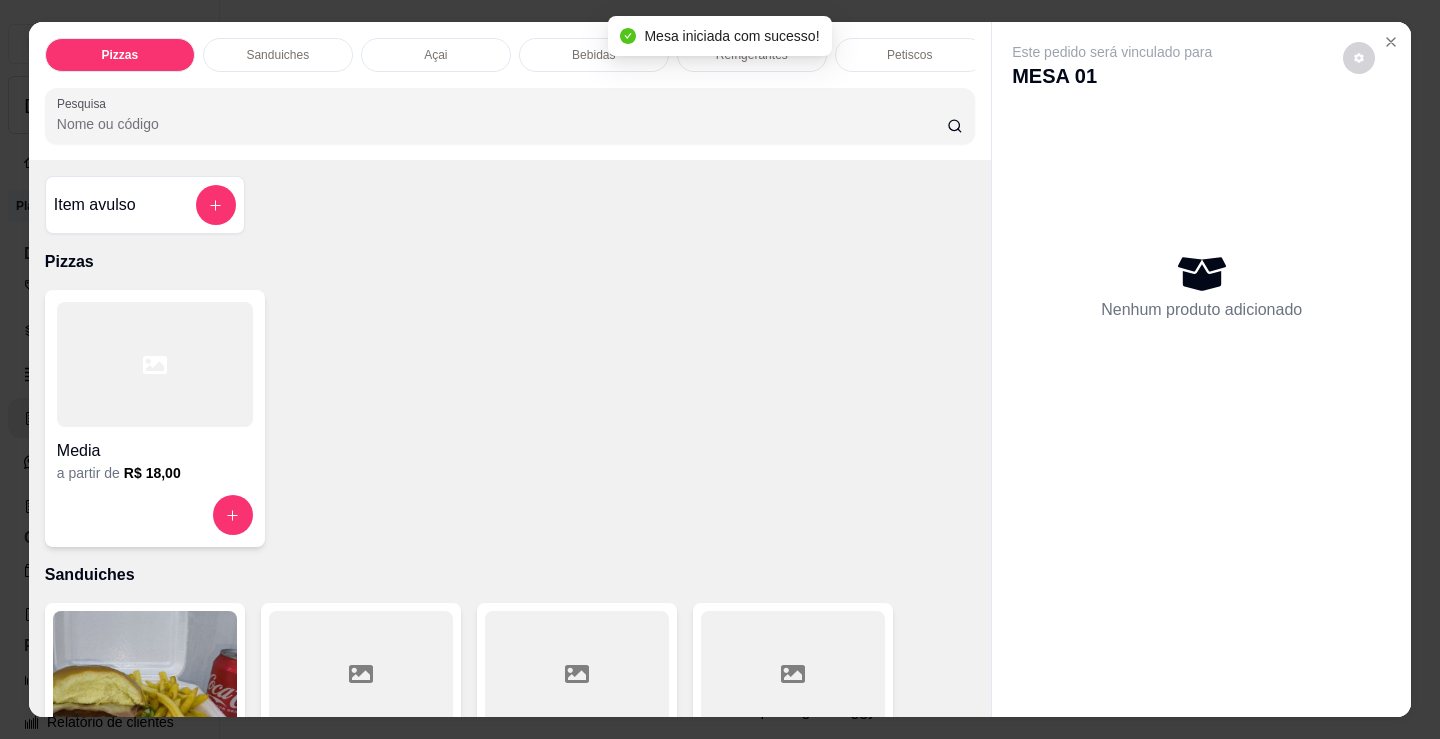 click on "Bebidas" at bounding box center [593, 55] 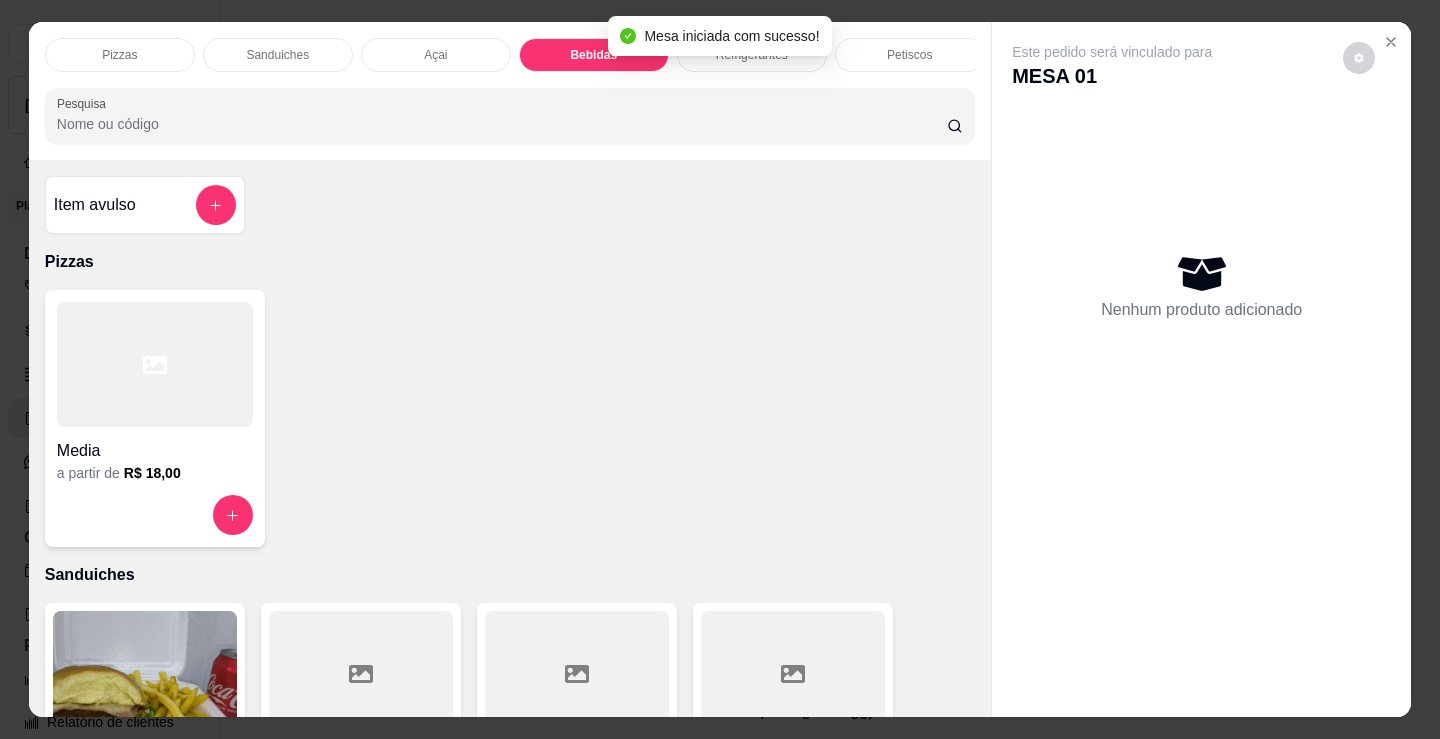scroll, scrollTop: 2478, scrollLeft: 0, axis: vertical 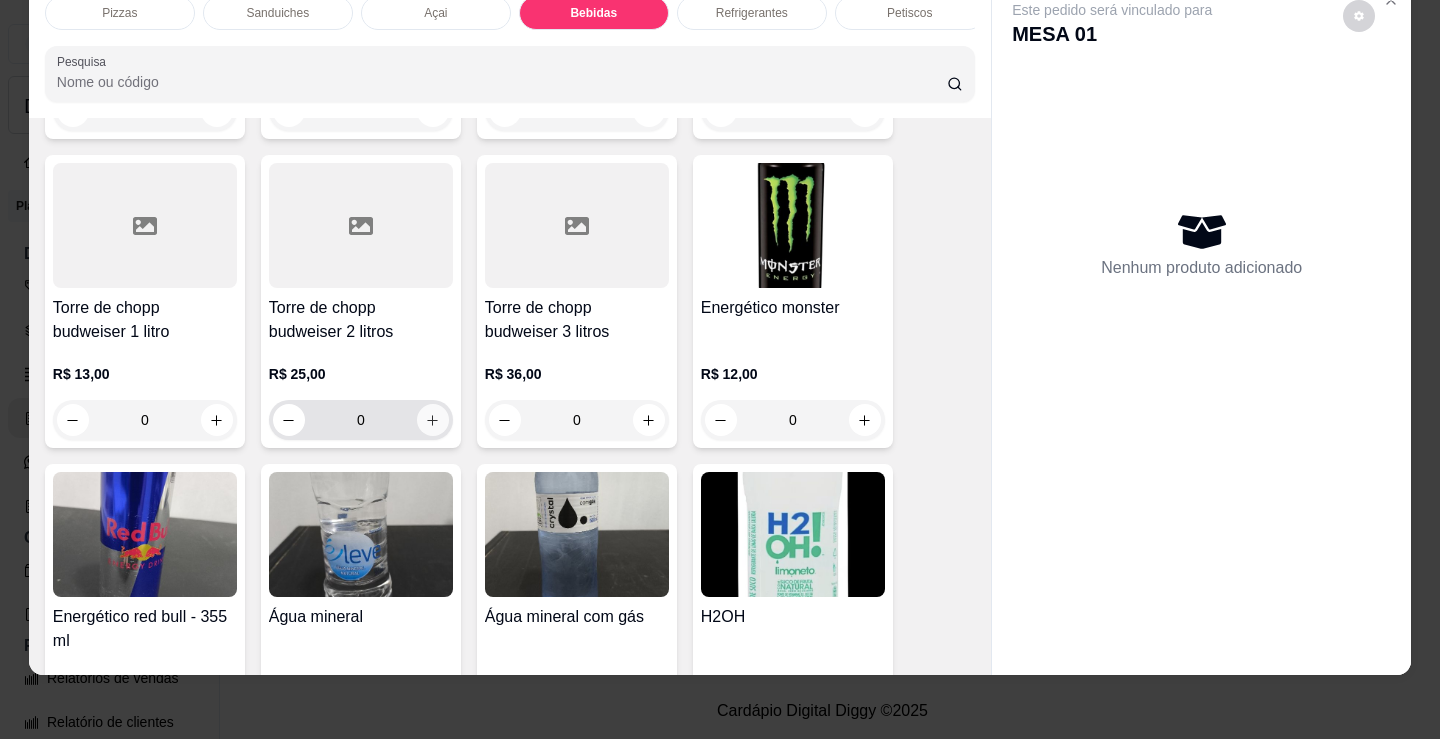 click at bounding box center [433, 420] 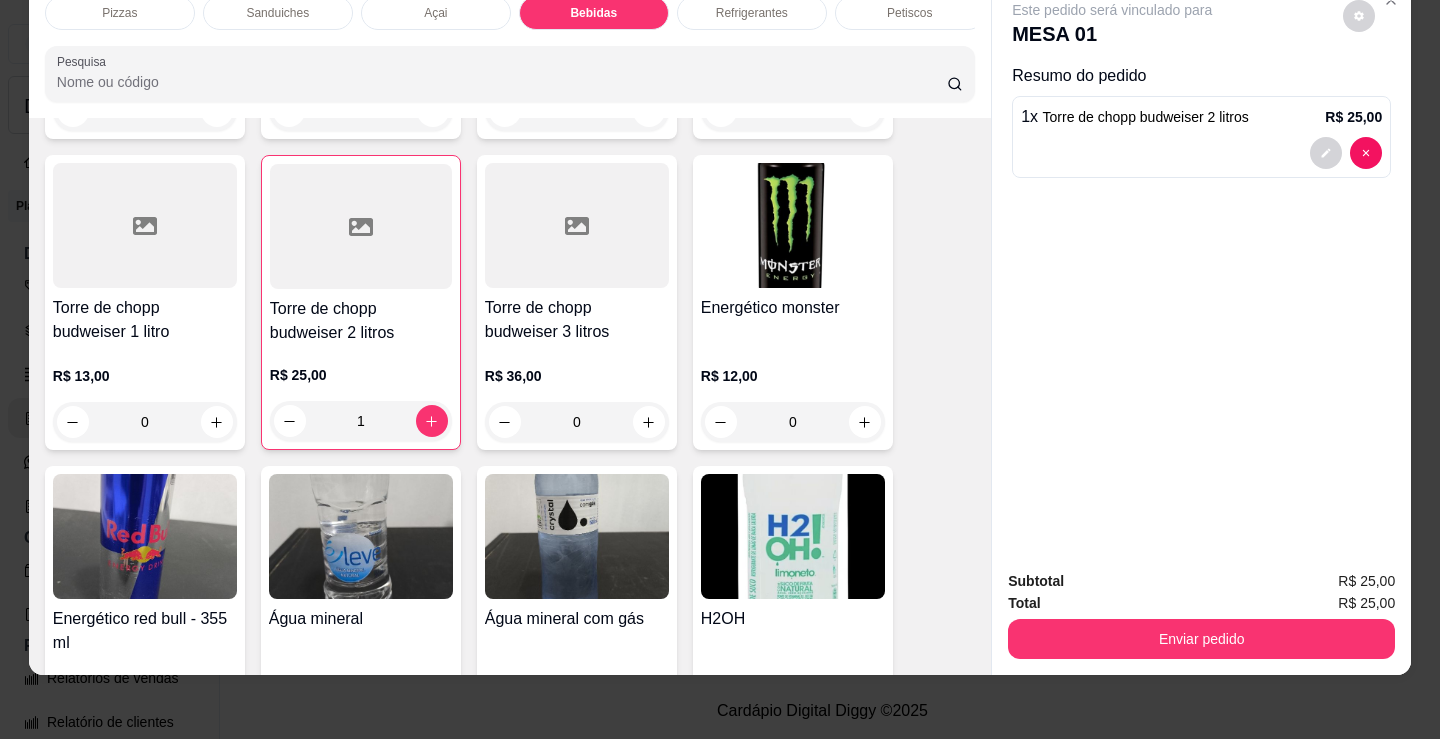 click on "Refrigerantes" at bounding box center [752, 13] 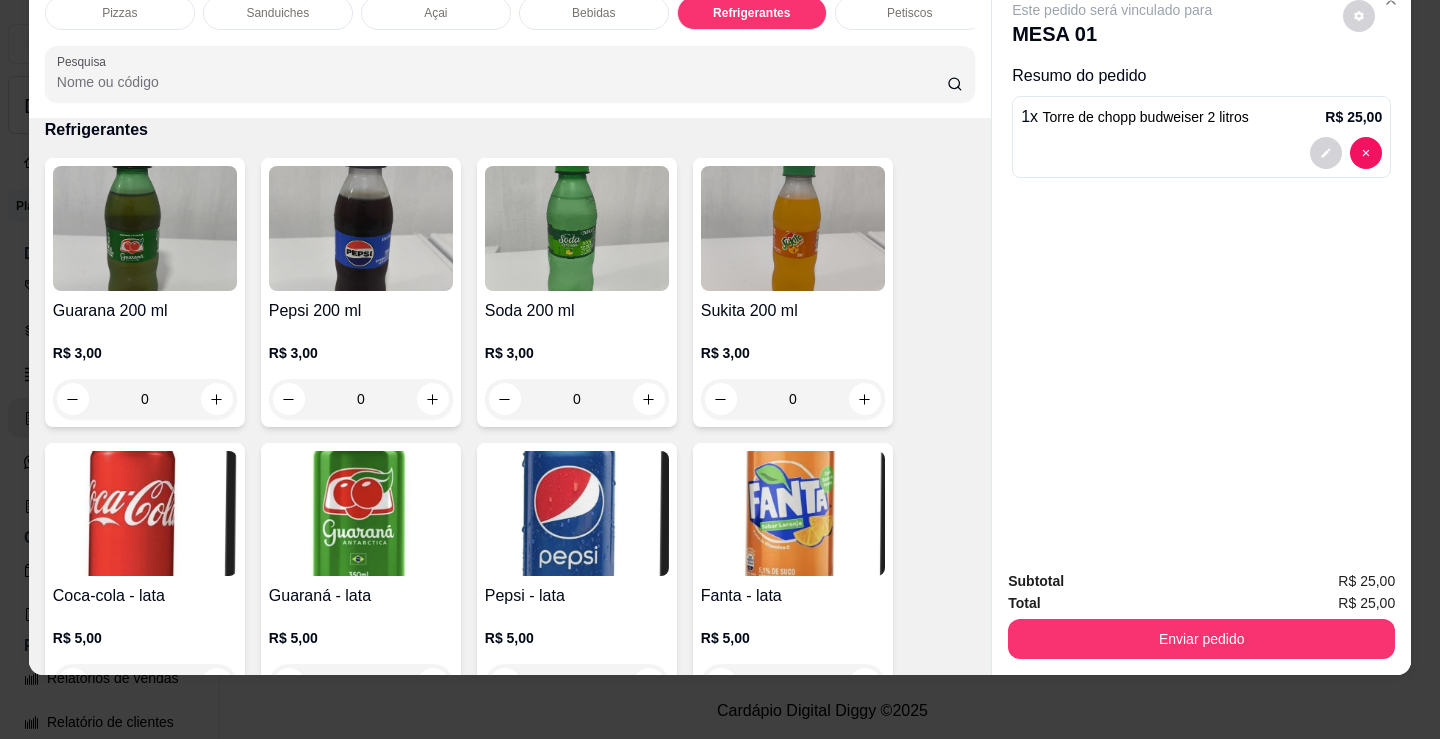 click on "Petiscos" at bounding box center [910, 13] 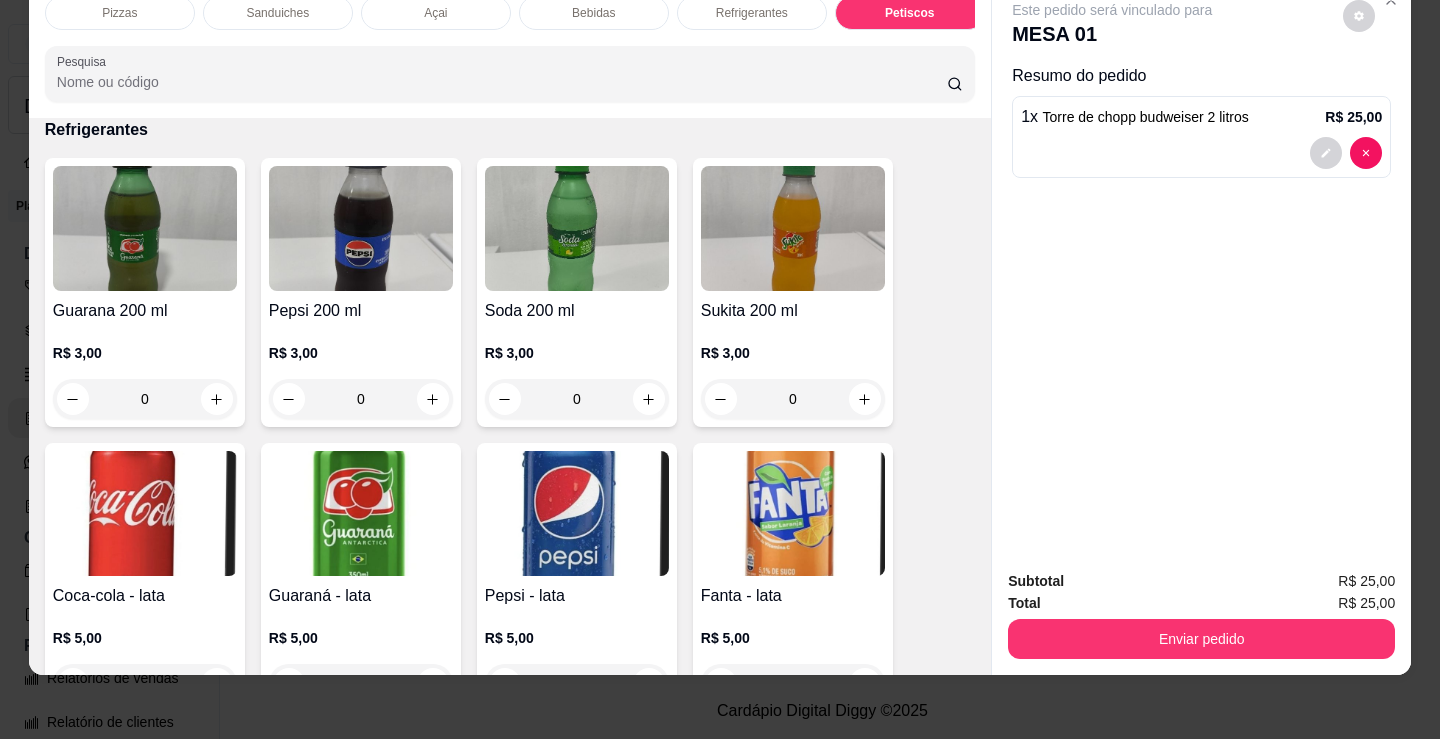 scroll, scrollTop: 6694, scrollLeft: 0, axis: vertical 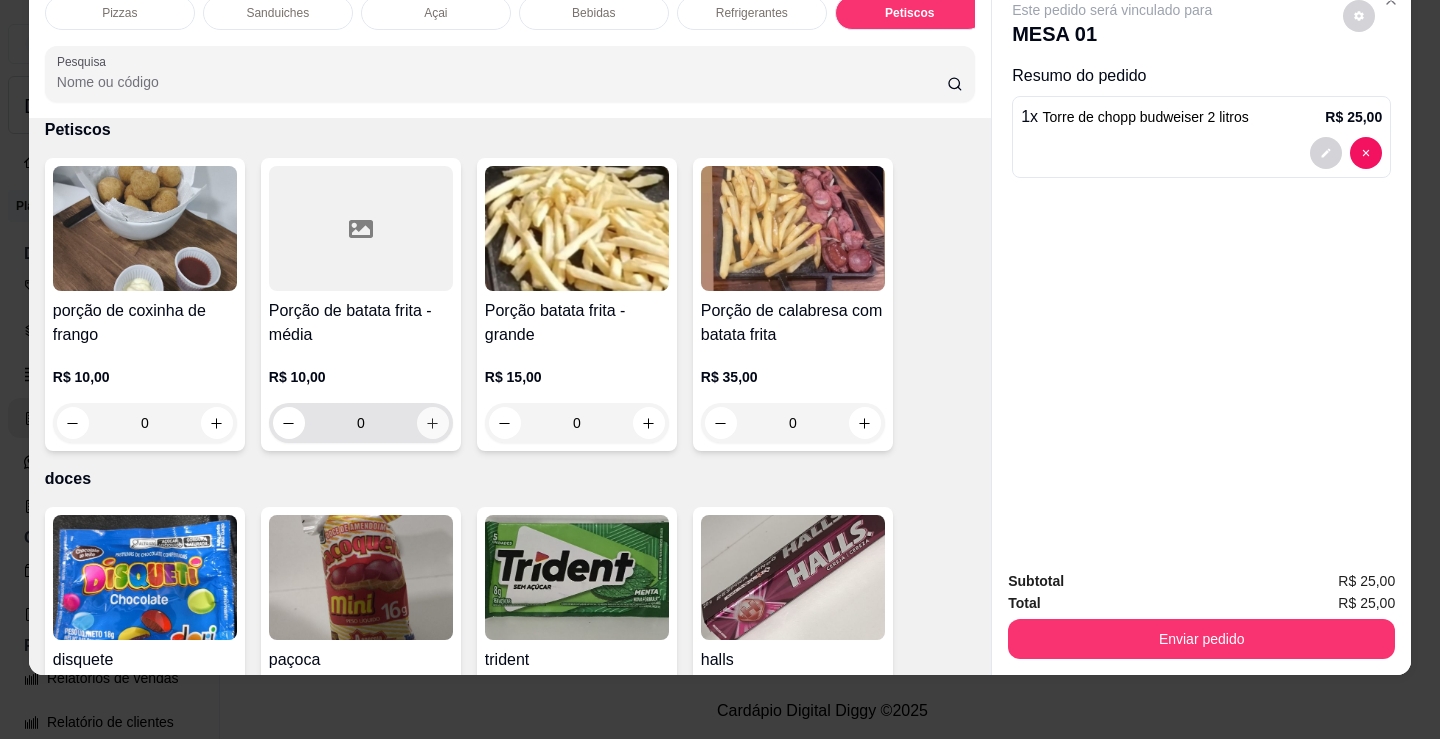 click on "0" at bounding box center [361, 423] 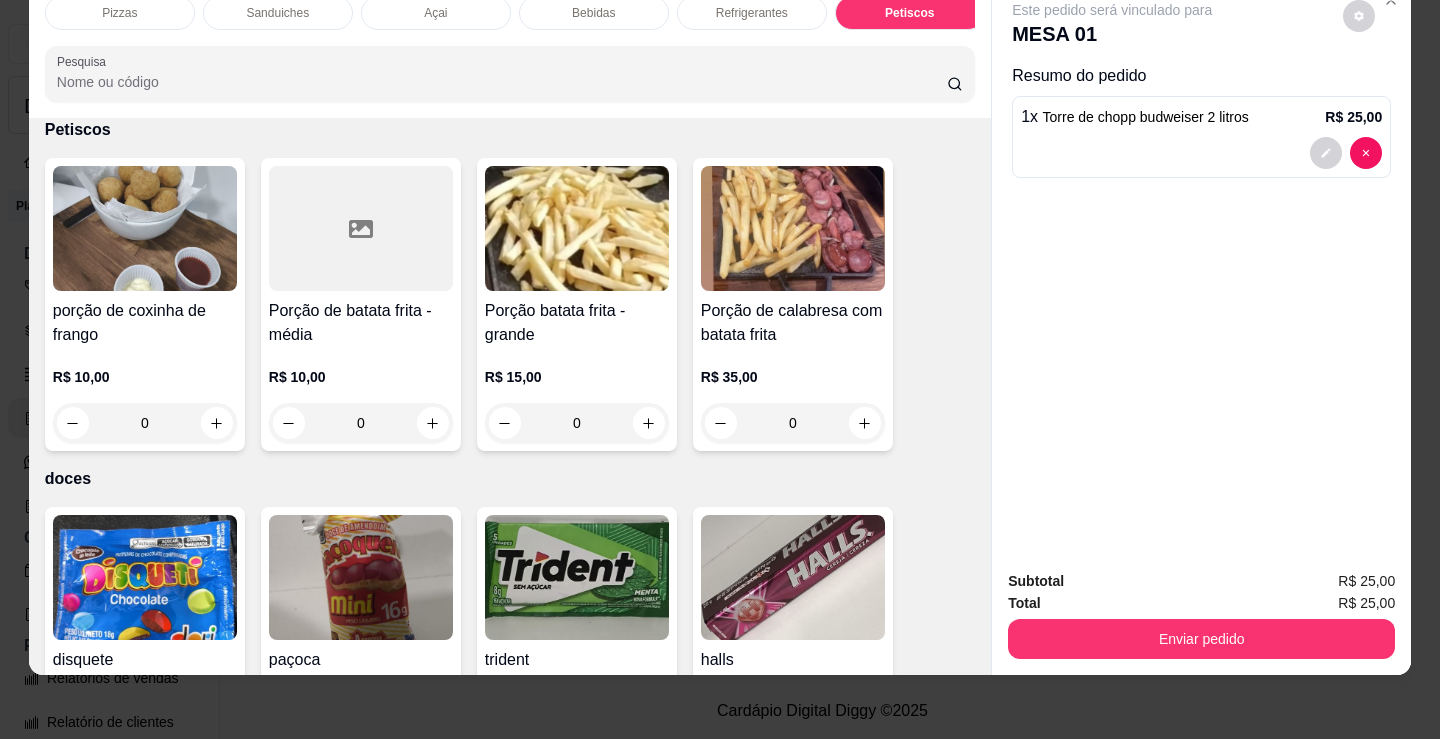 click on "0" at bounding box center (361, 423) 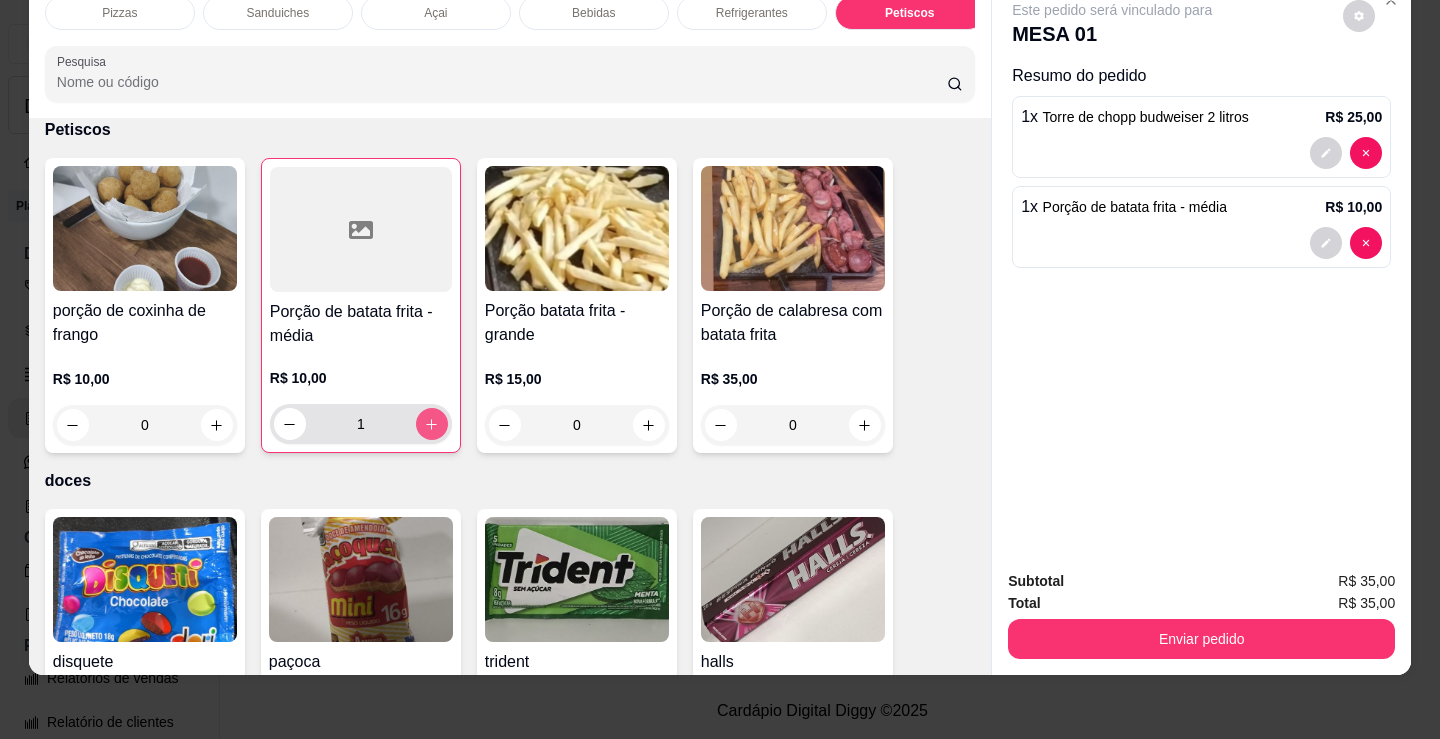 click 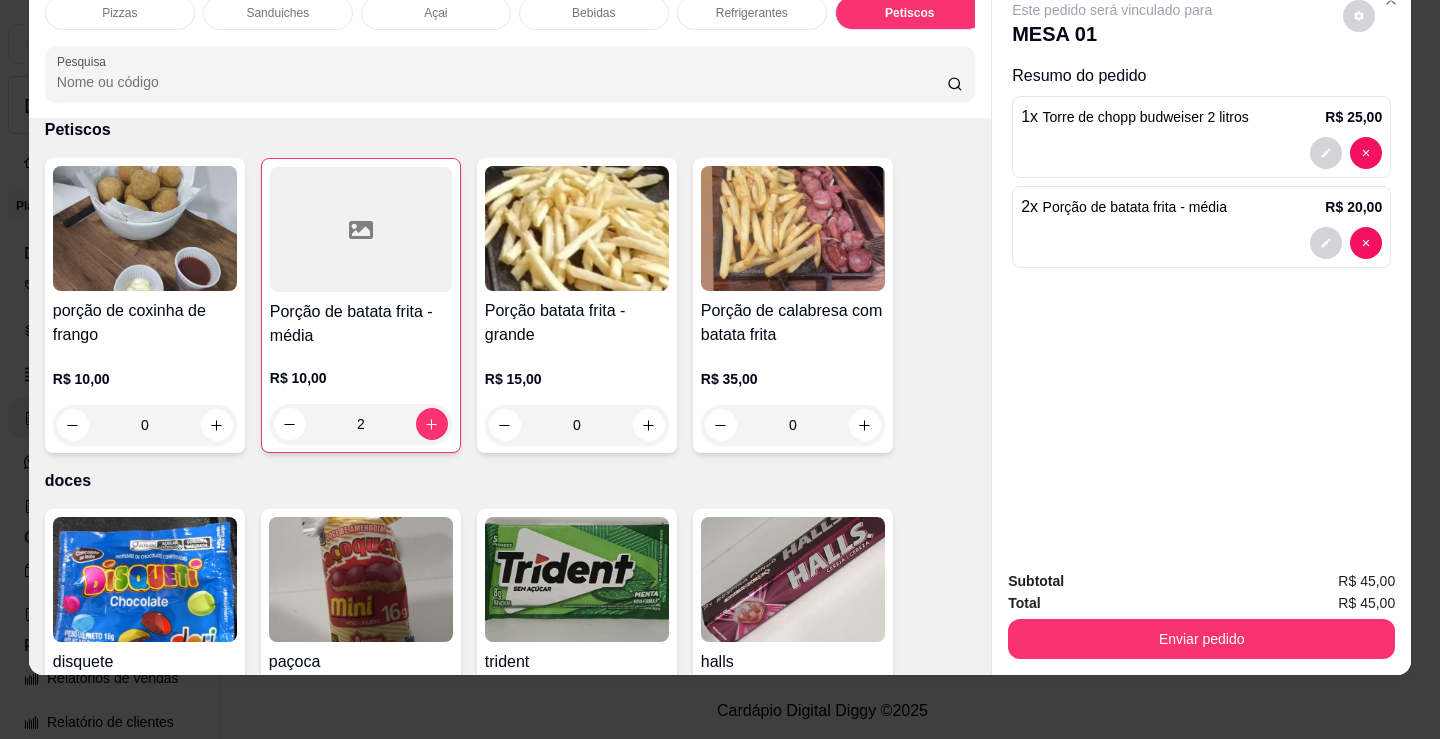 click on "Pizzas" at bounding box center (120, 13) 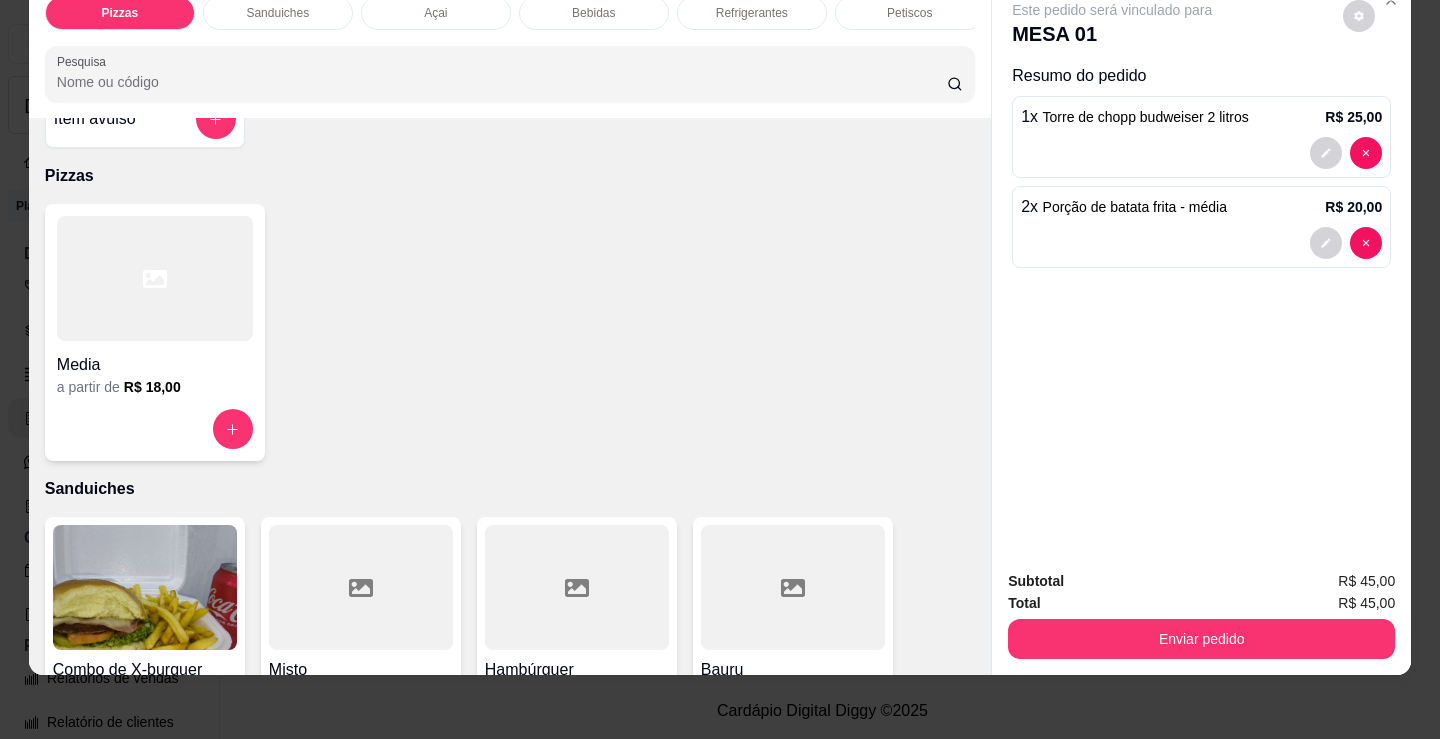 scroll, scrollTop: 0, scrollLeft: 0, axis: both 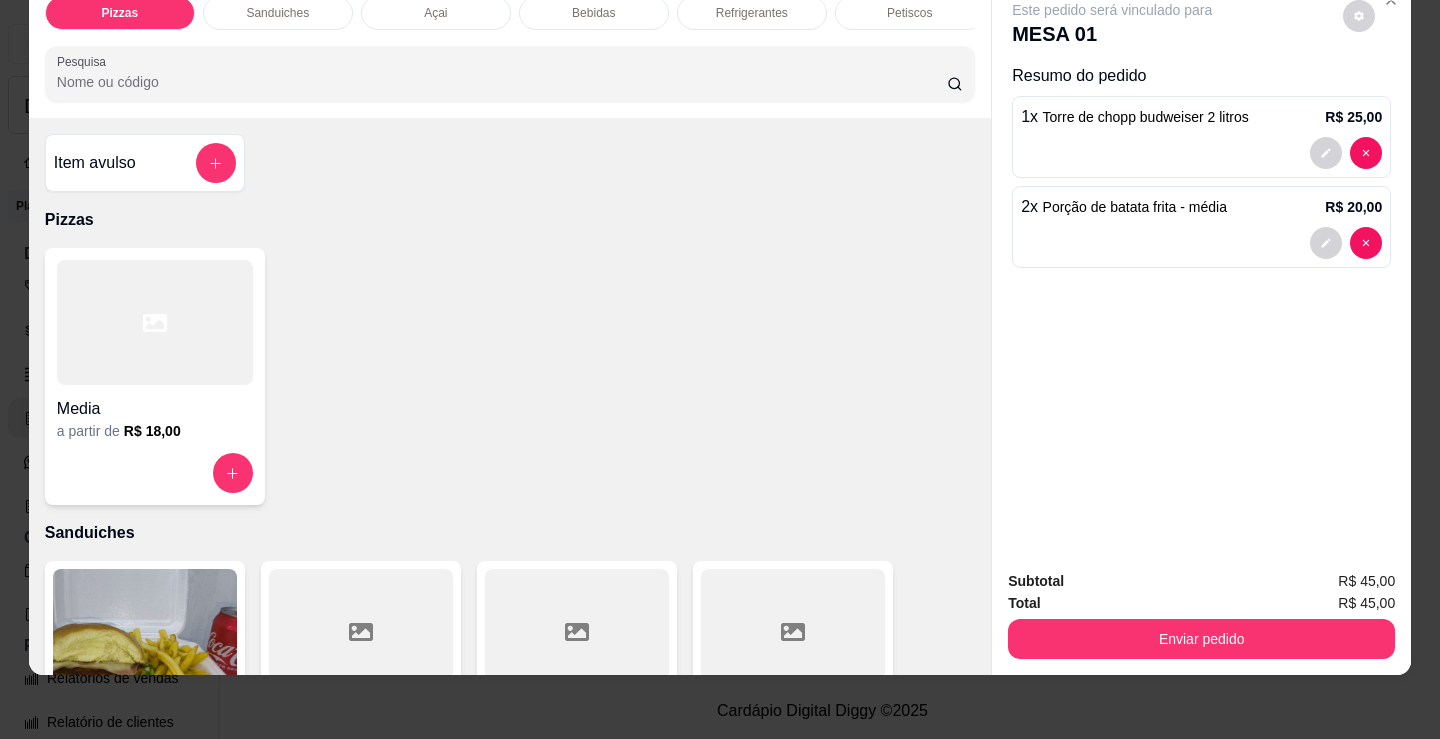 click on "Item avulso" at bounding box center (95, 163) 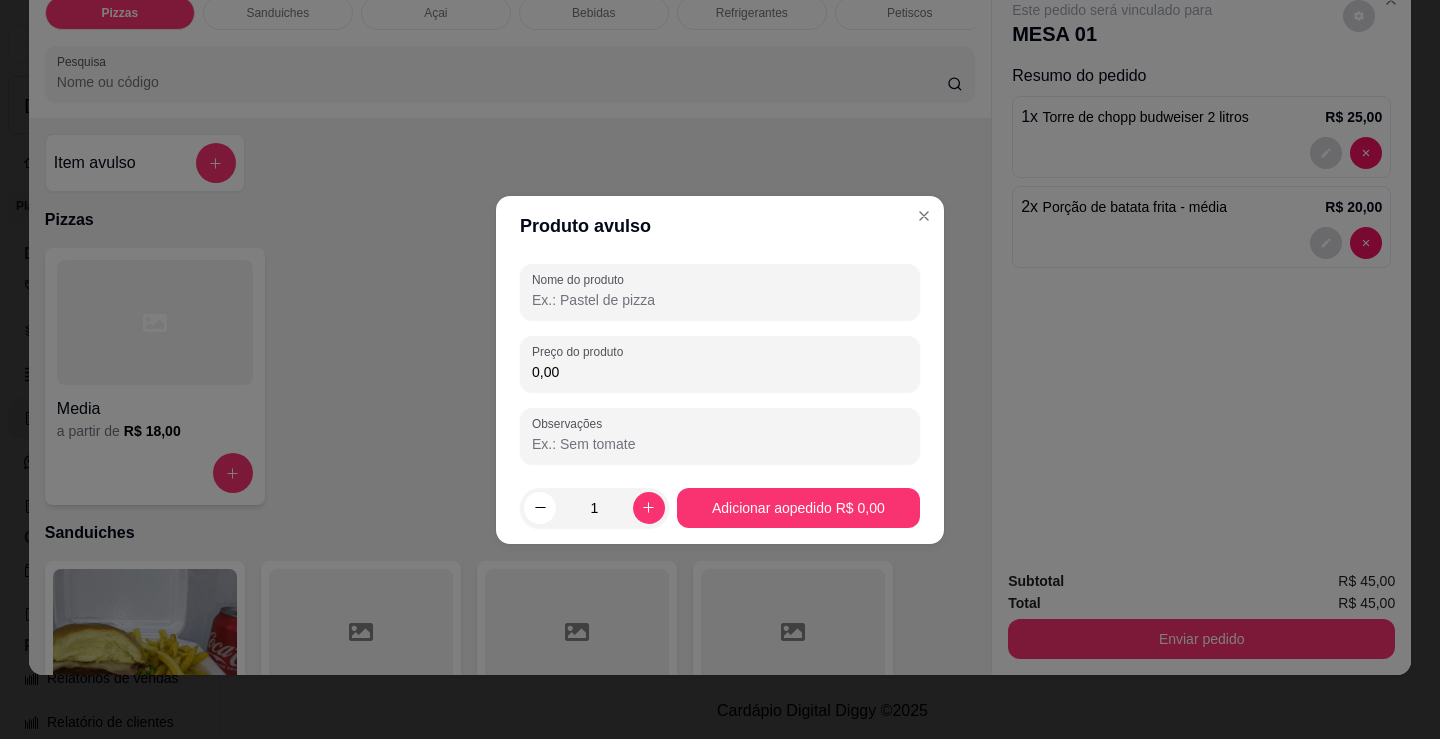 click on "Nome do produto" at bounding box center [720, 300] 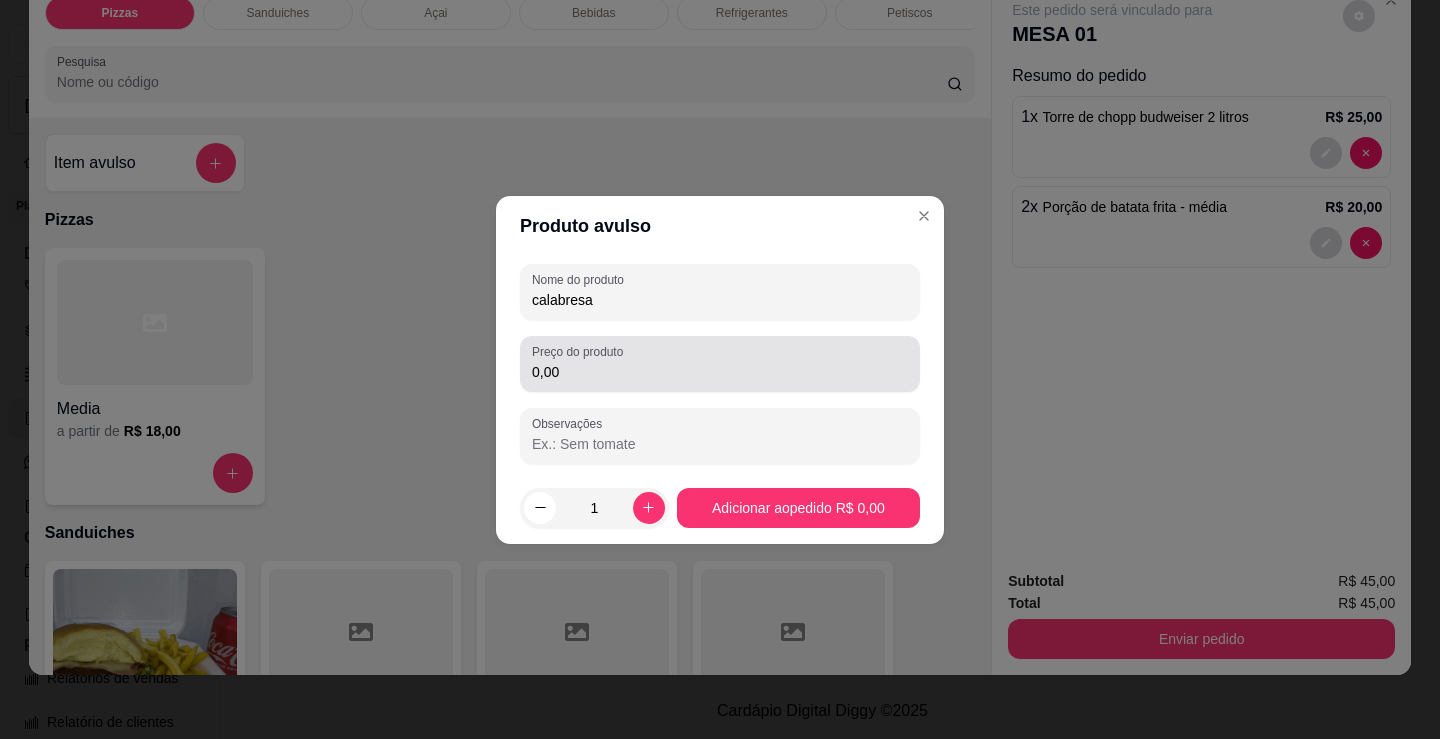 type on "calabresa" 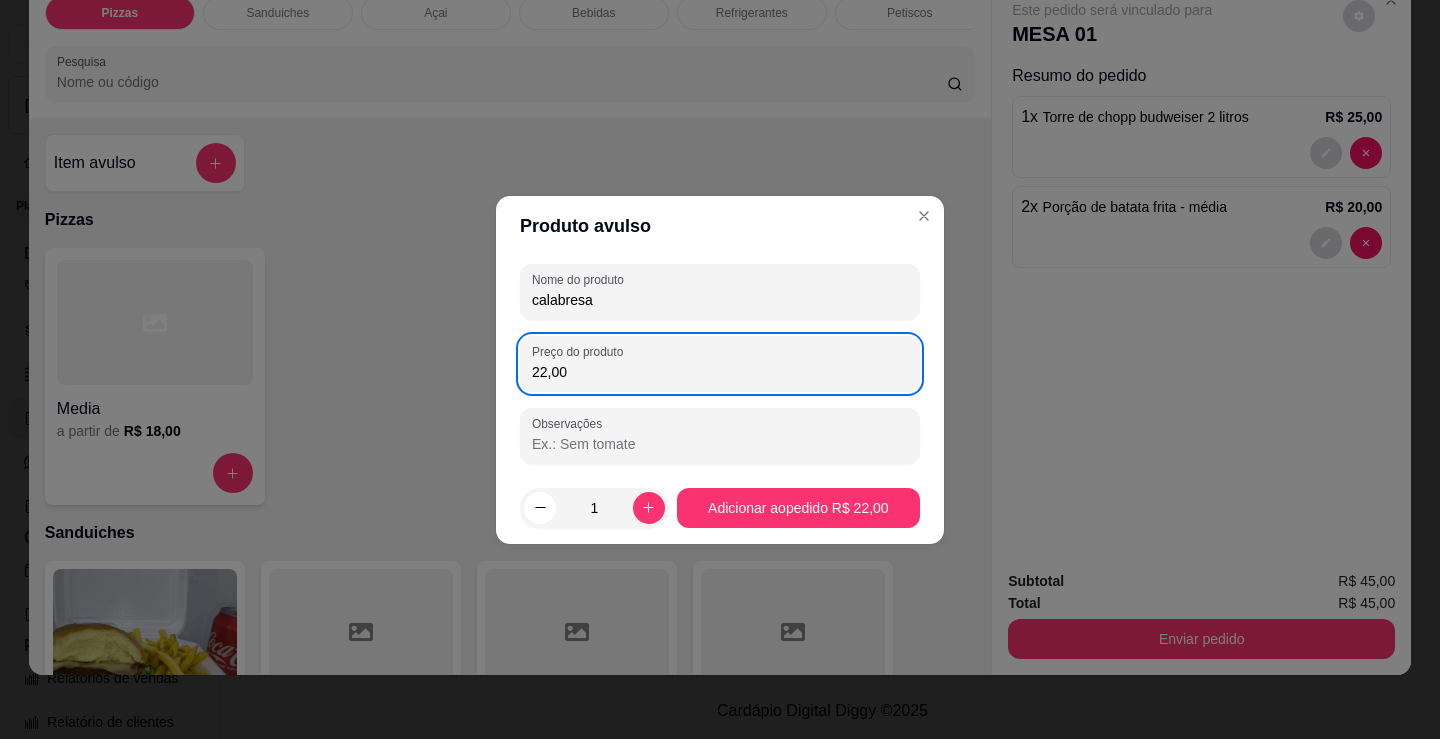 type on "22,00" 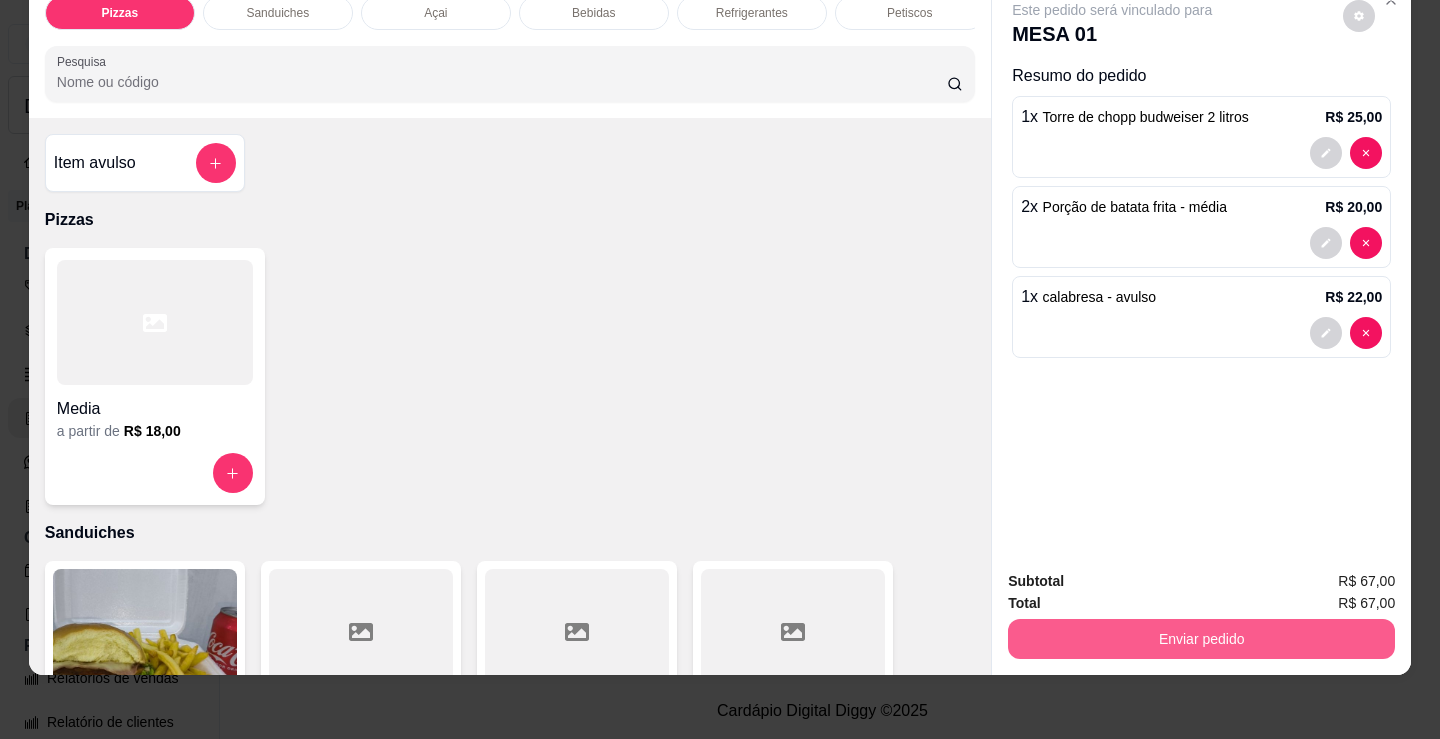 click on "Enviar pedido" at bounding box center [1201, 639] 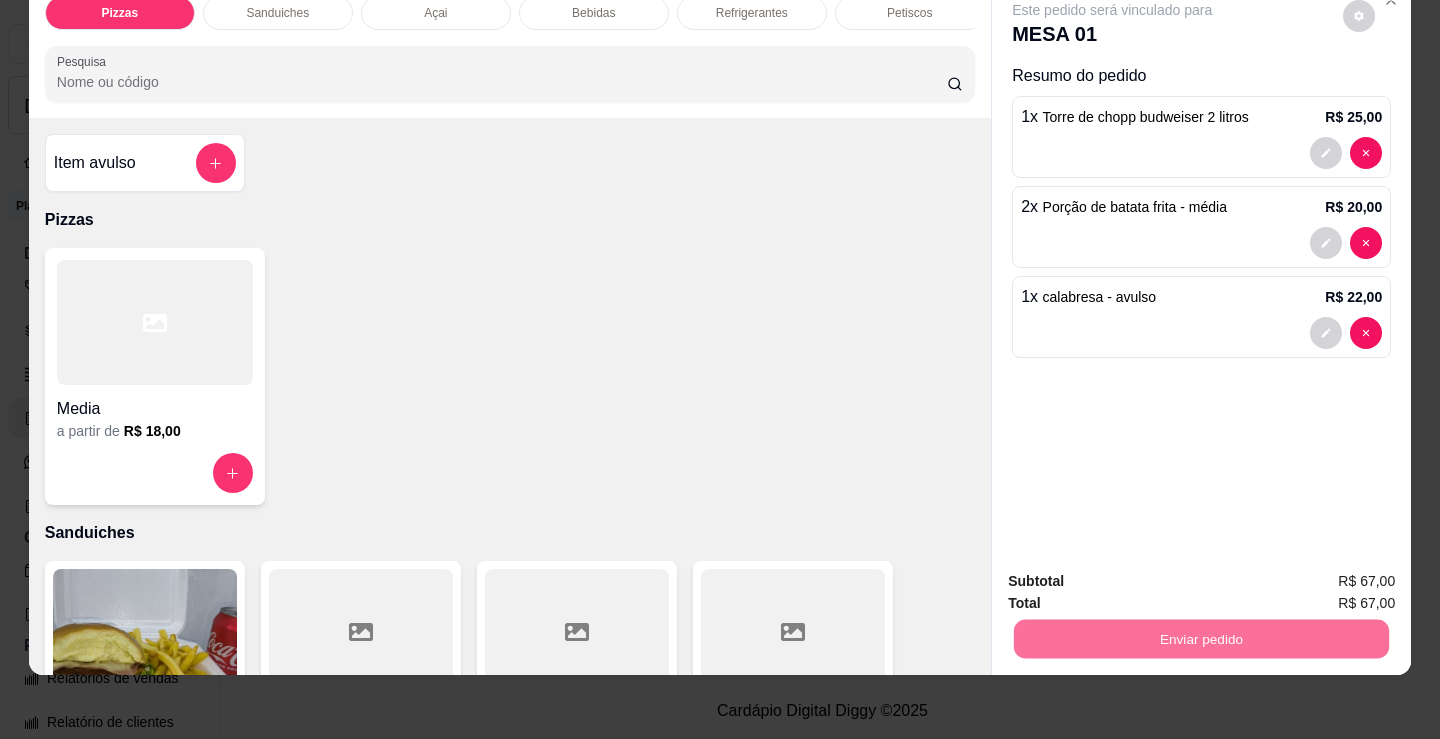 click on "Não registrar e enviar pedido" at bounding box center (1135, 575) 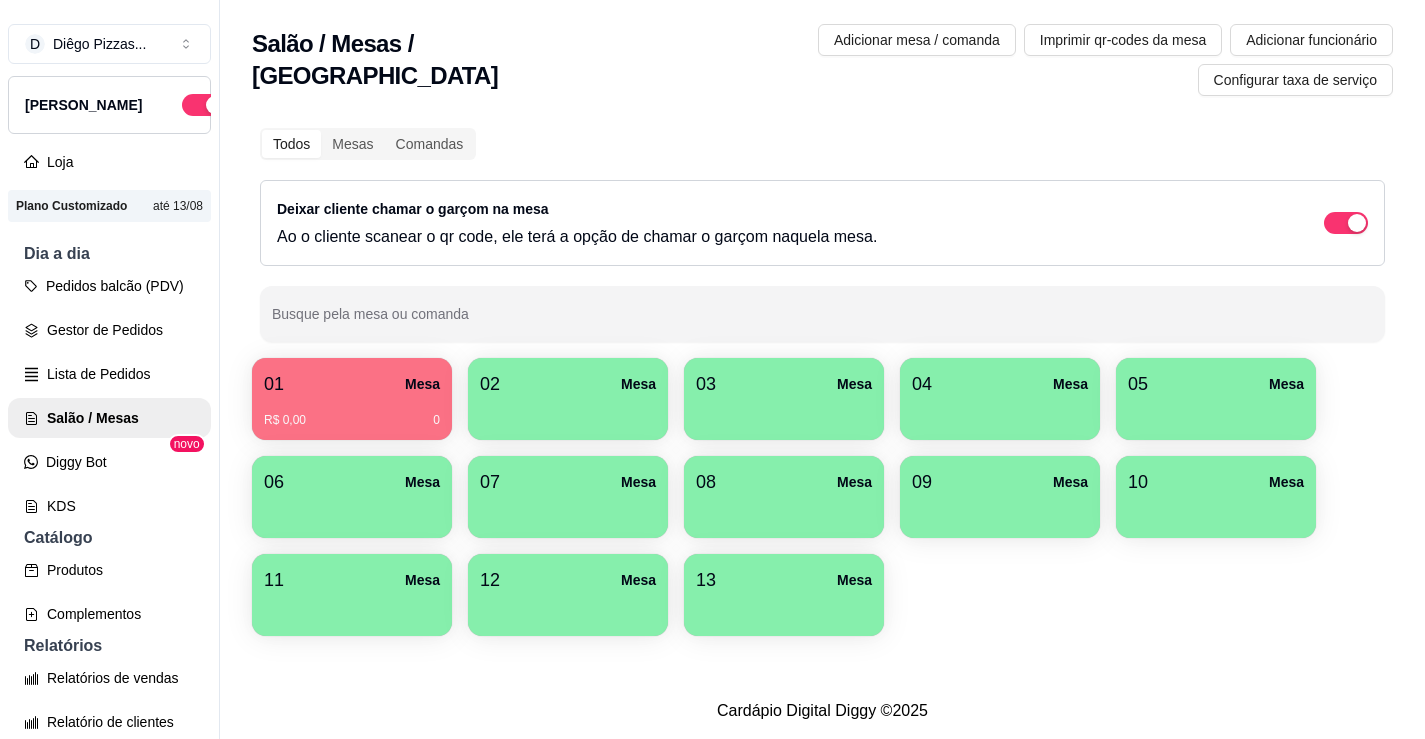 type 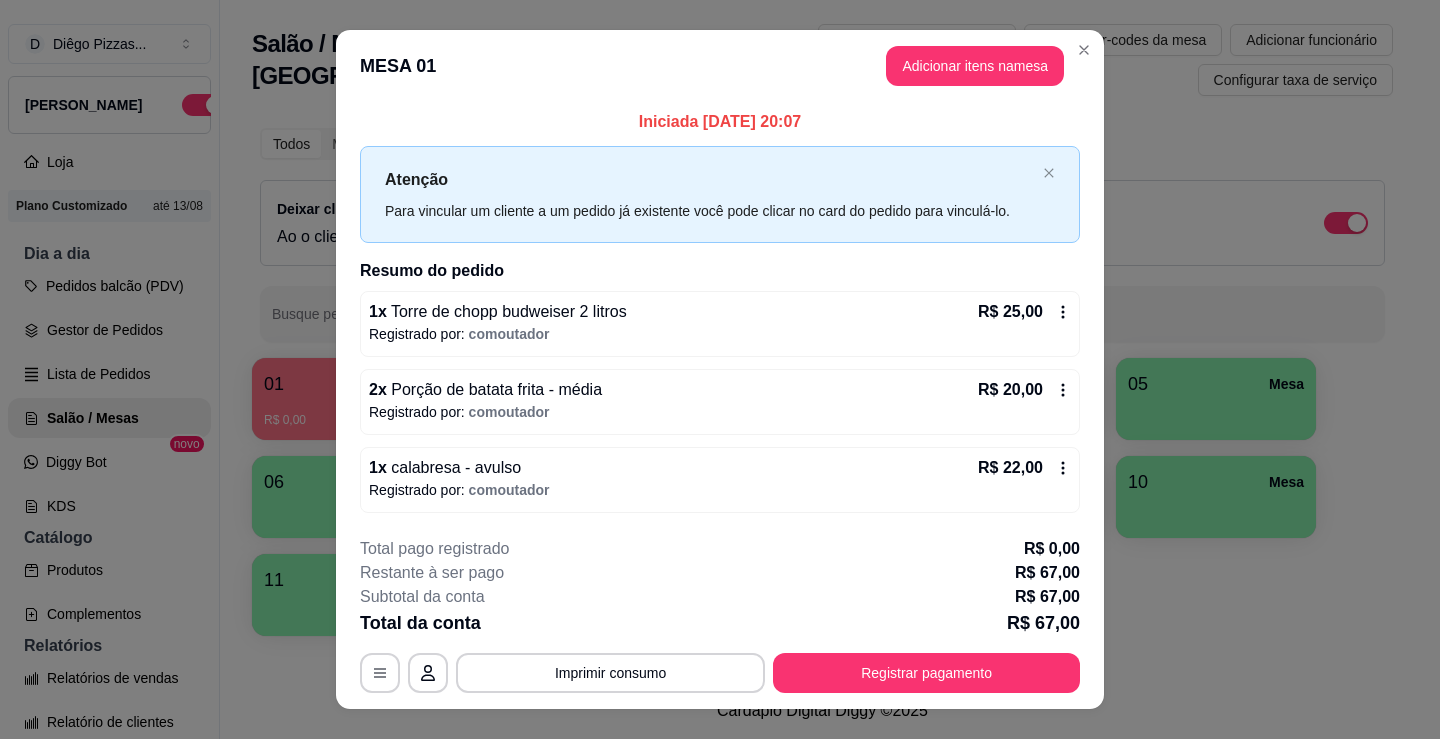 scroll, scrollTop: 34, scrollLeft: 0, axis: vertical 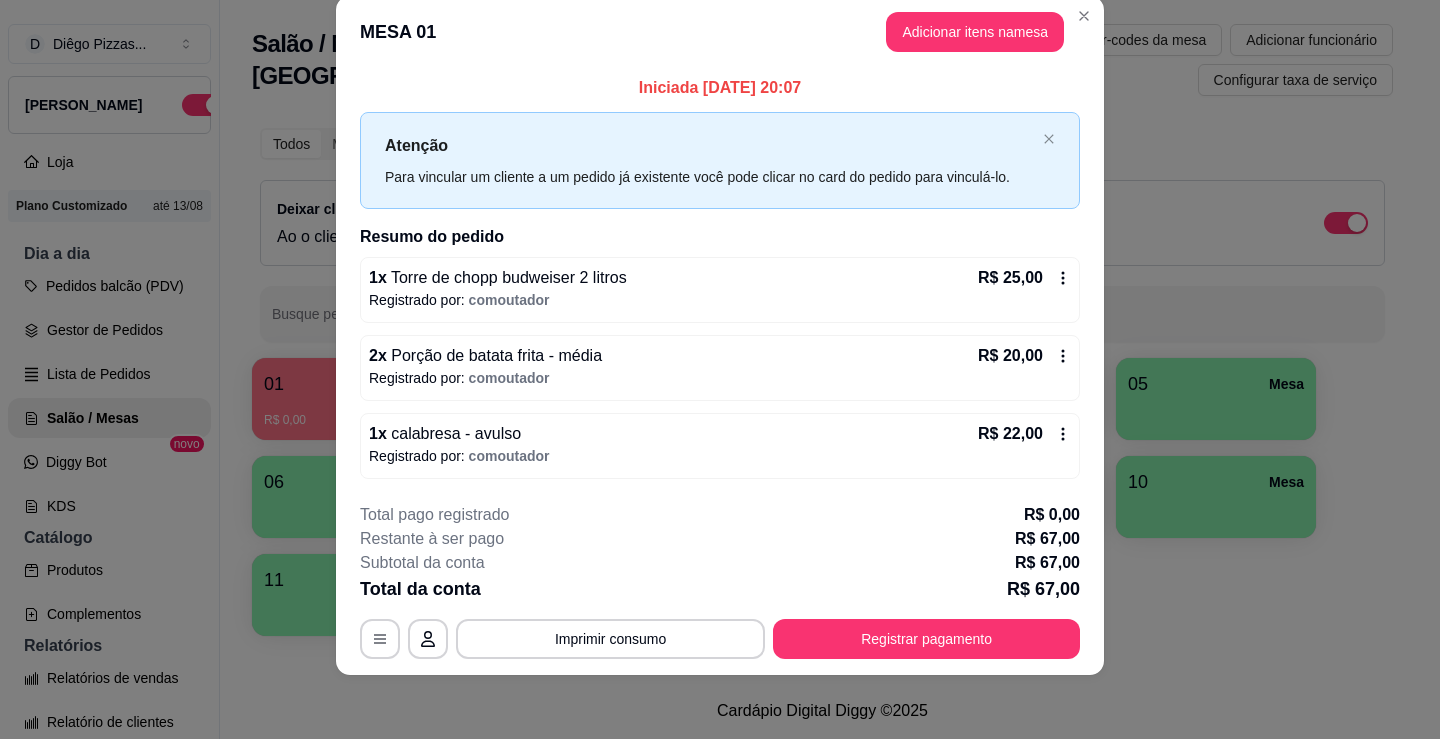 drag, startPoint x: 334, startPoint y: 243, endPoint x: 303, endPoint y: 232, distance: 32.89377 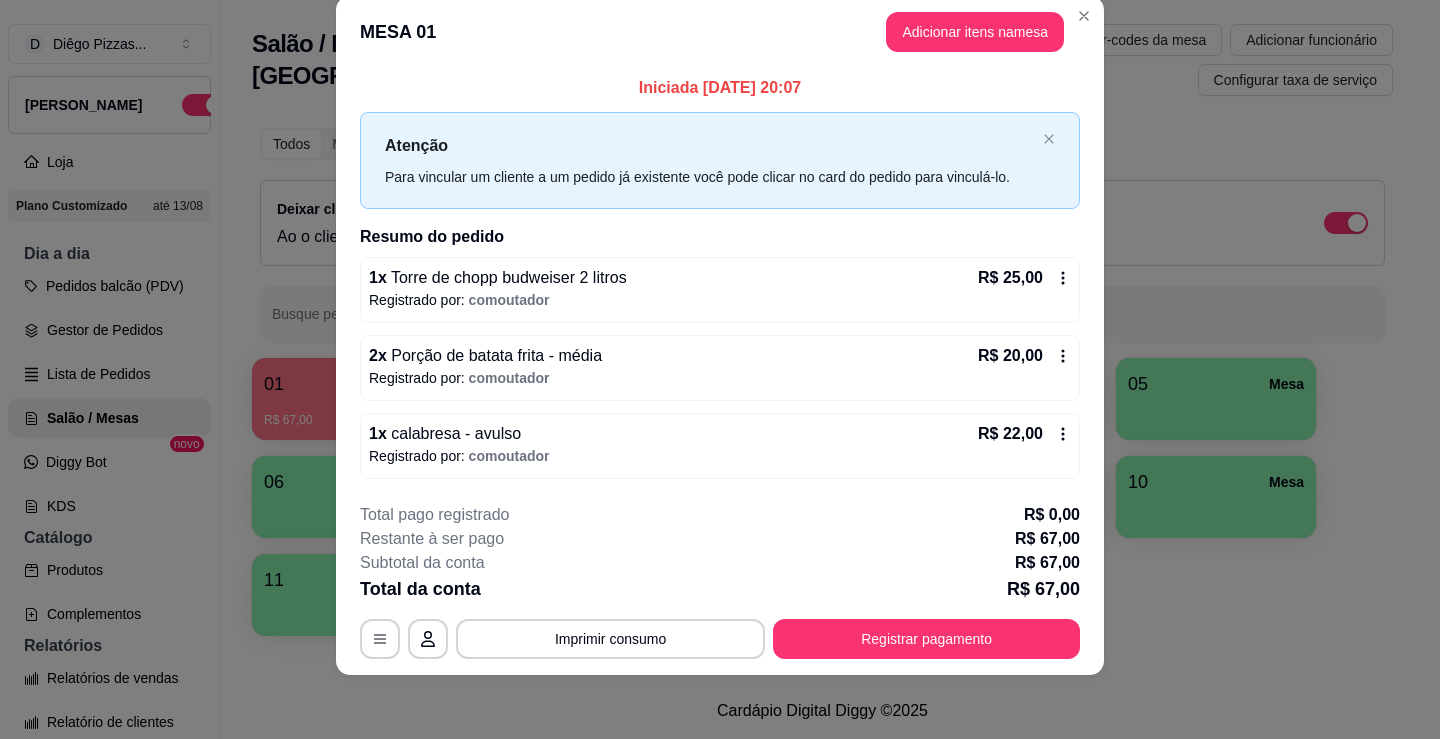 click on "MESA 01 Adicionar itens na  mesa" at bounding box center [720, 32] 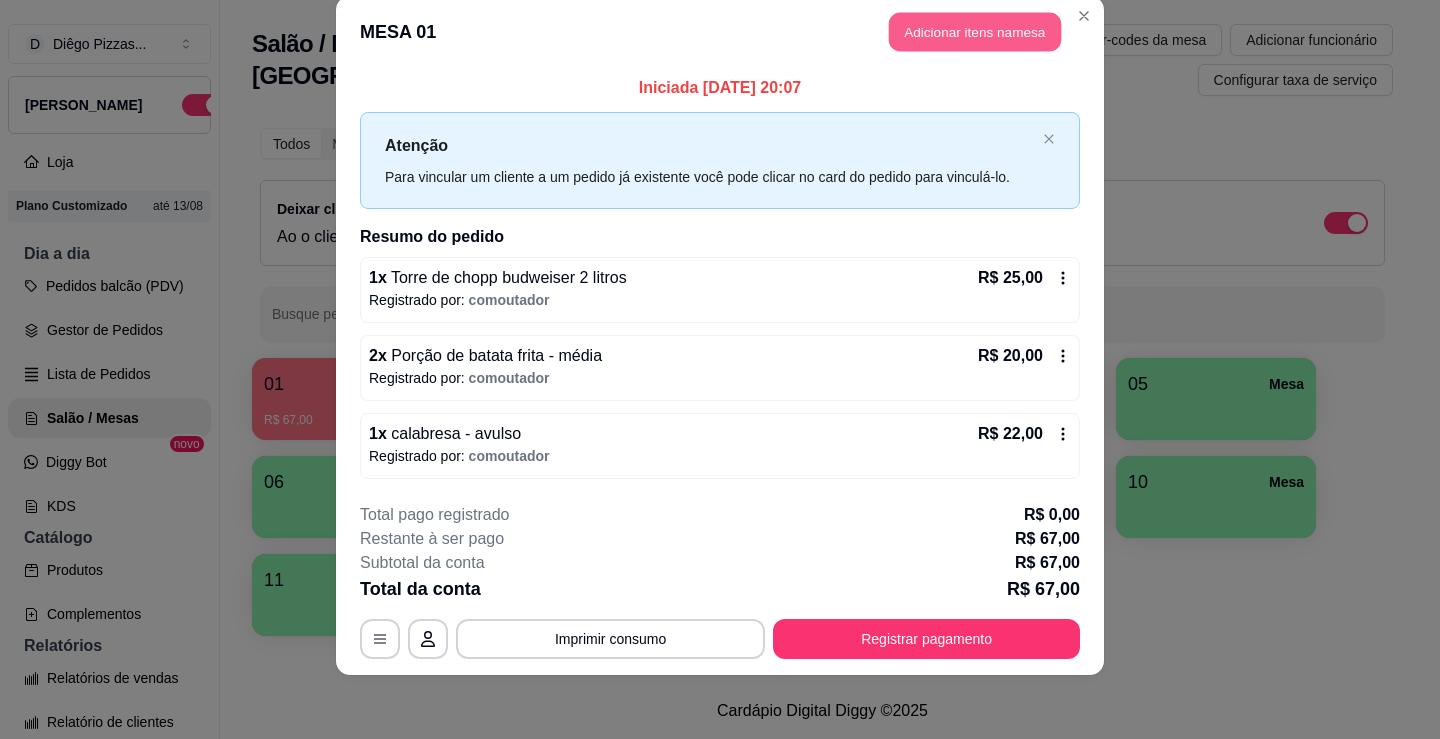 click on "Adicionar itens na  mesa" at bounding box center (975, 32) 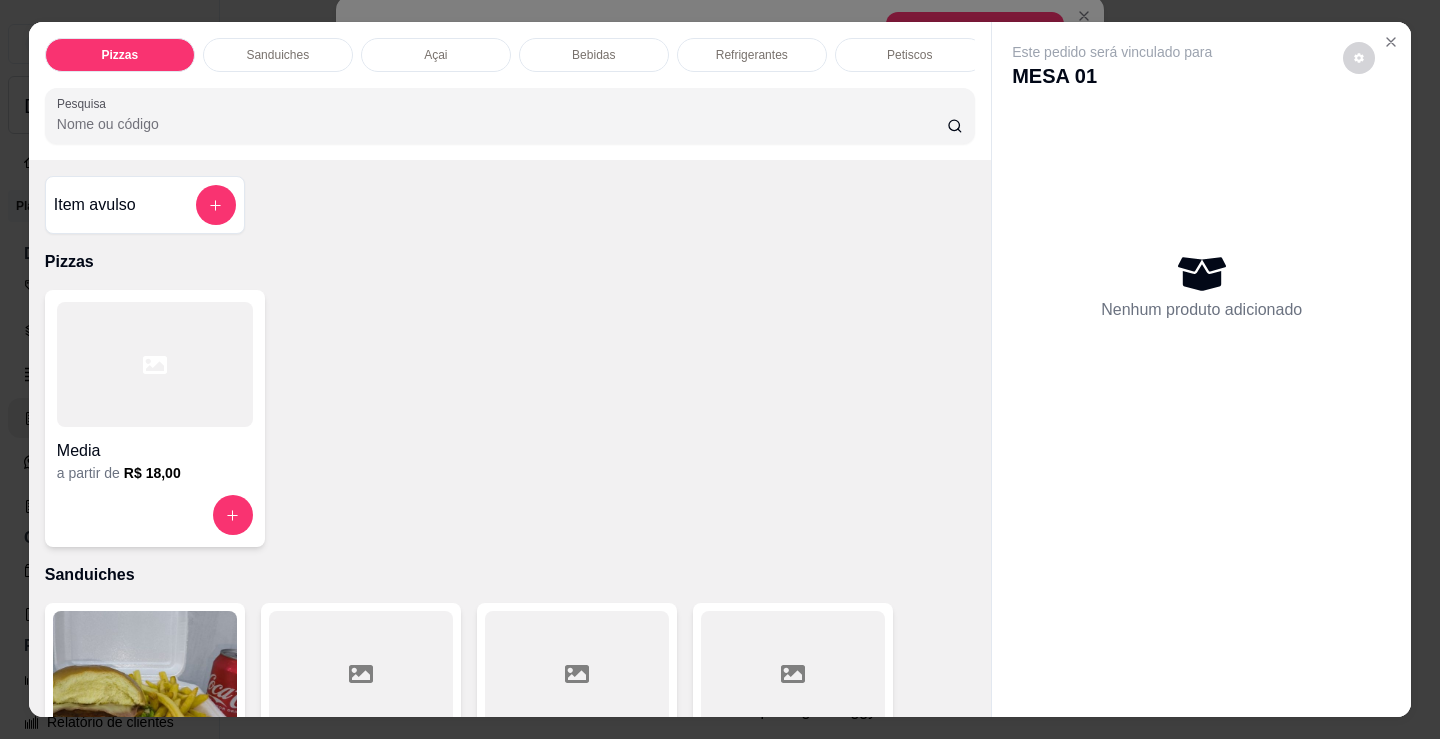 click on "Petiscos" at bounding box center [910, 55] 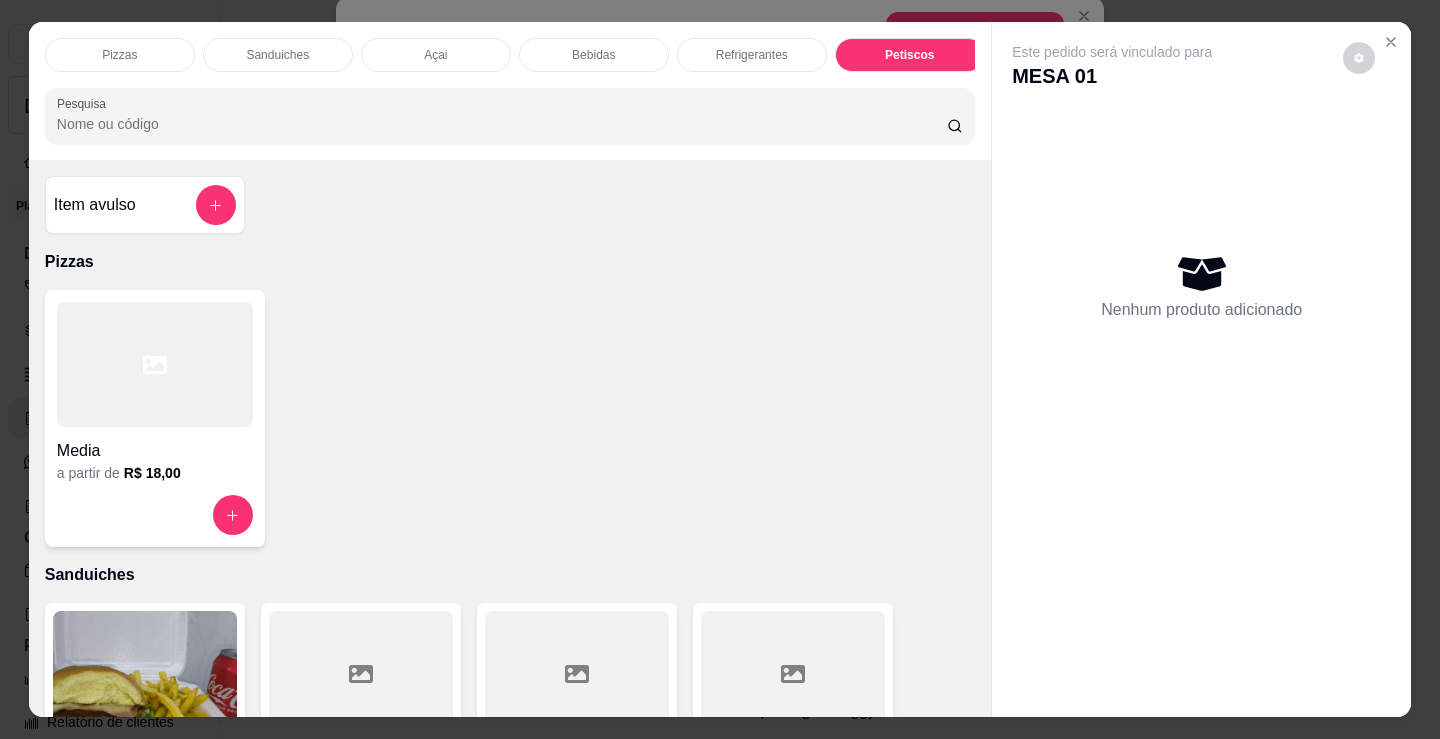 scroll, scrollTop: 6692, scrollLeft: 0, axis: vertical 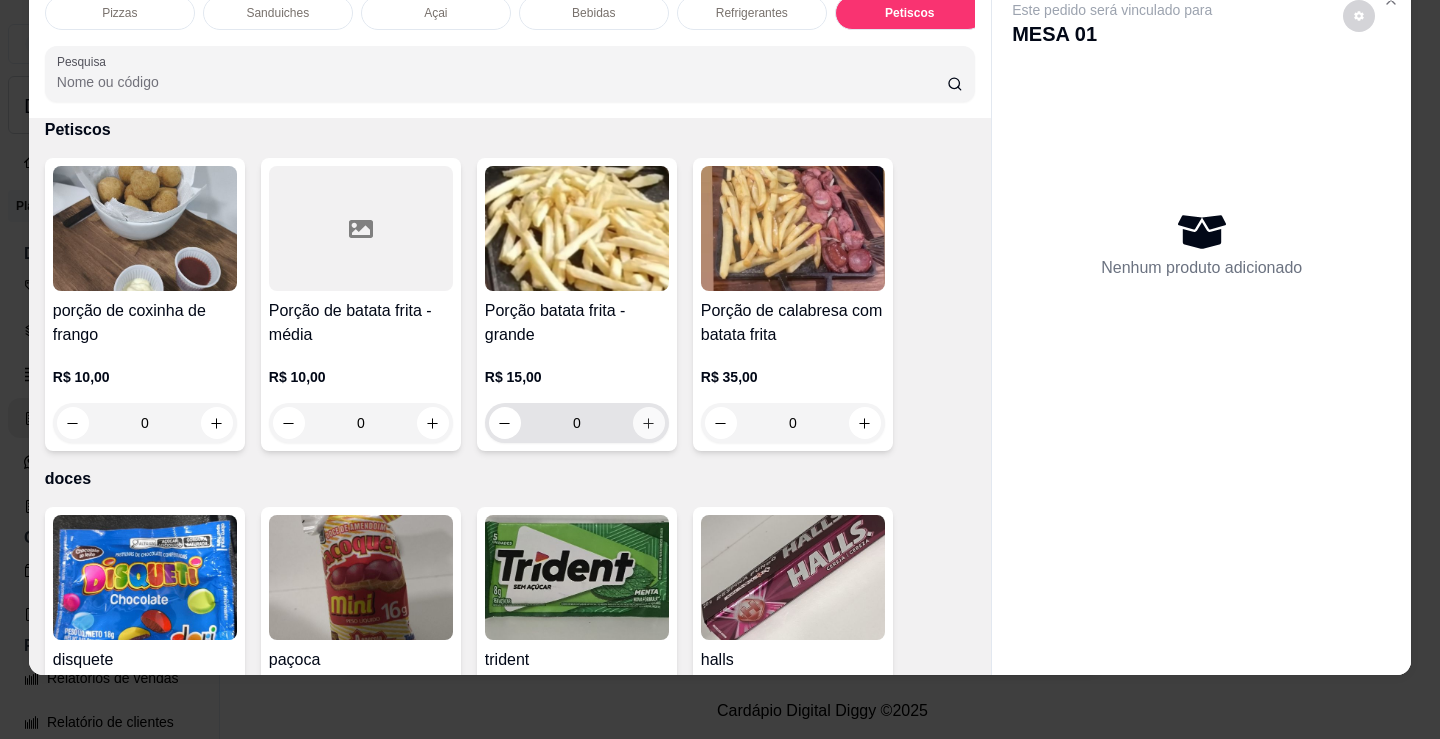 click 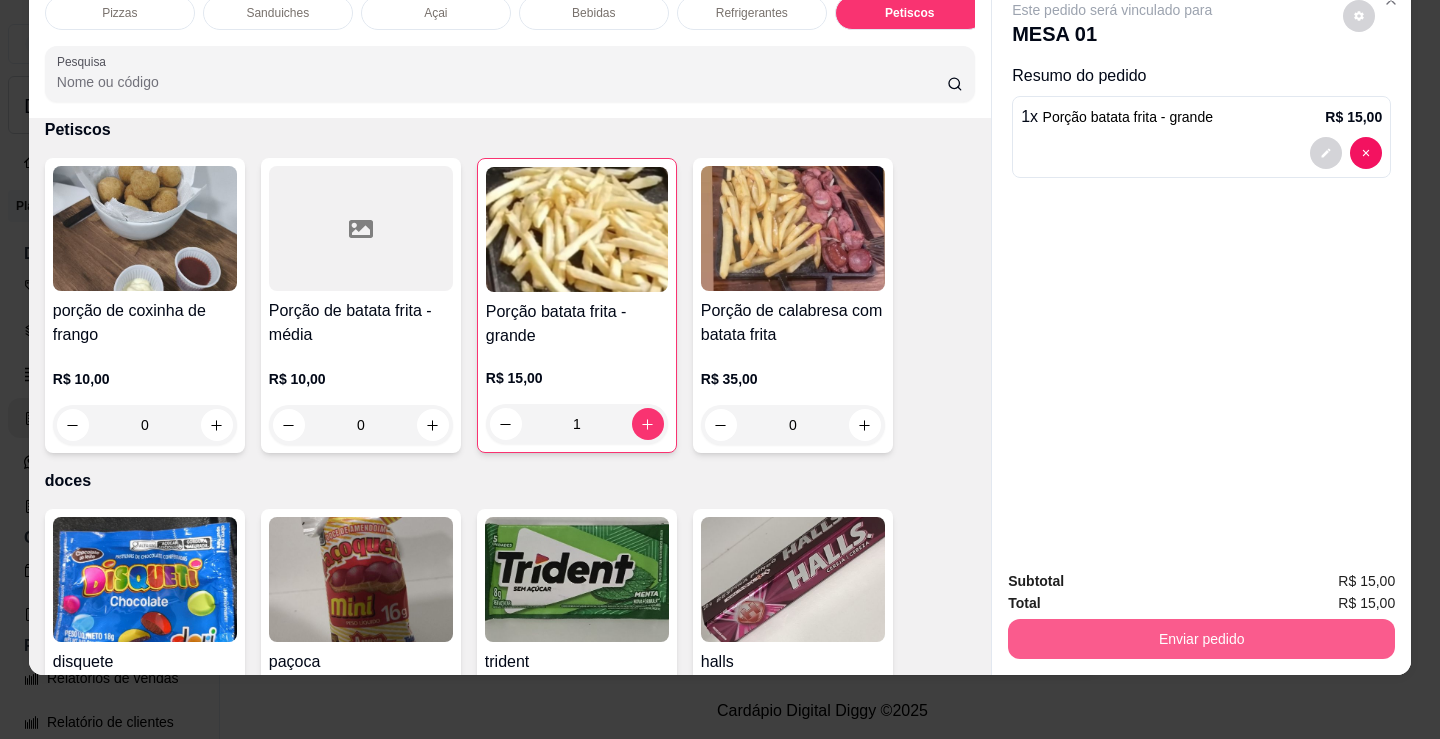 click on "Enviar pedido" at bounding box center [1201, 639] 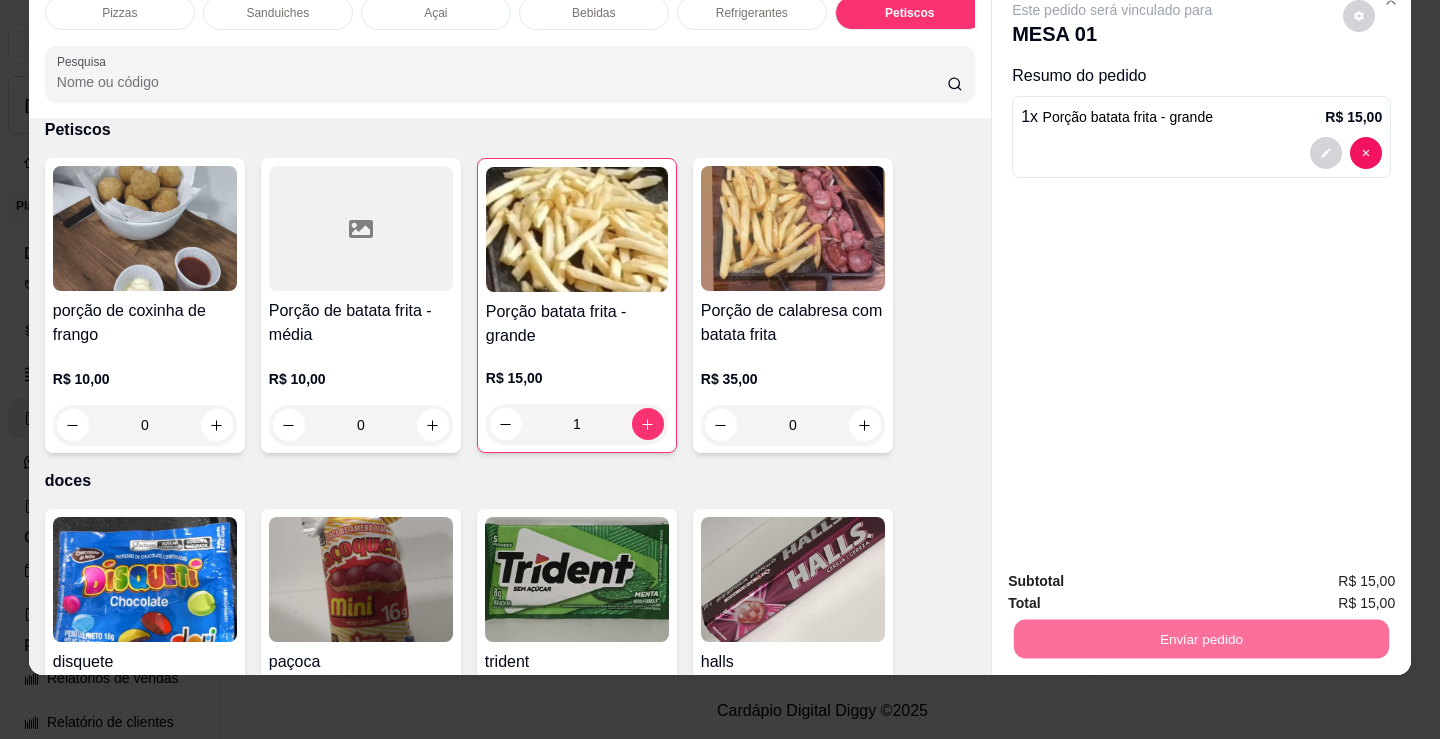 click on "Não registrar e enviar pedido" at bounding box center [1135, 575] 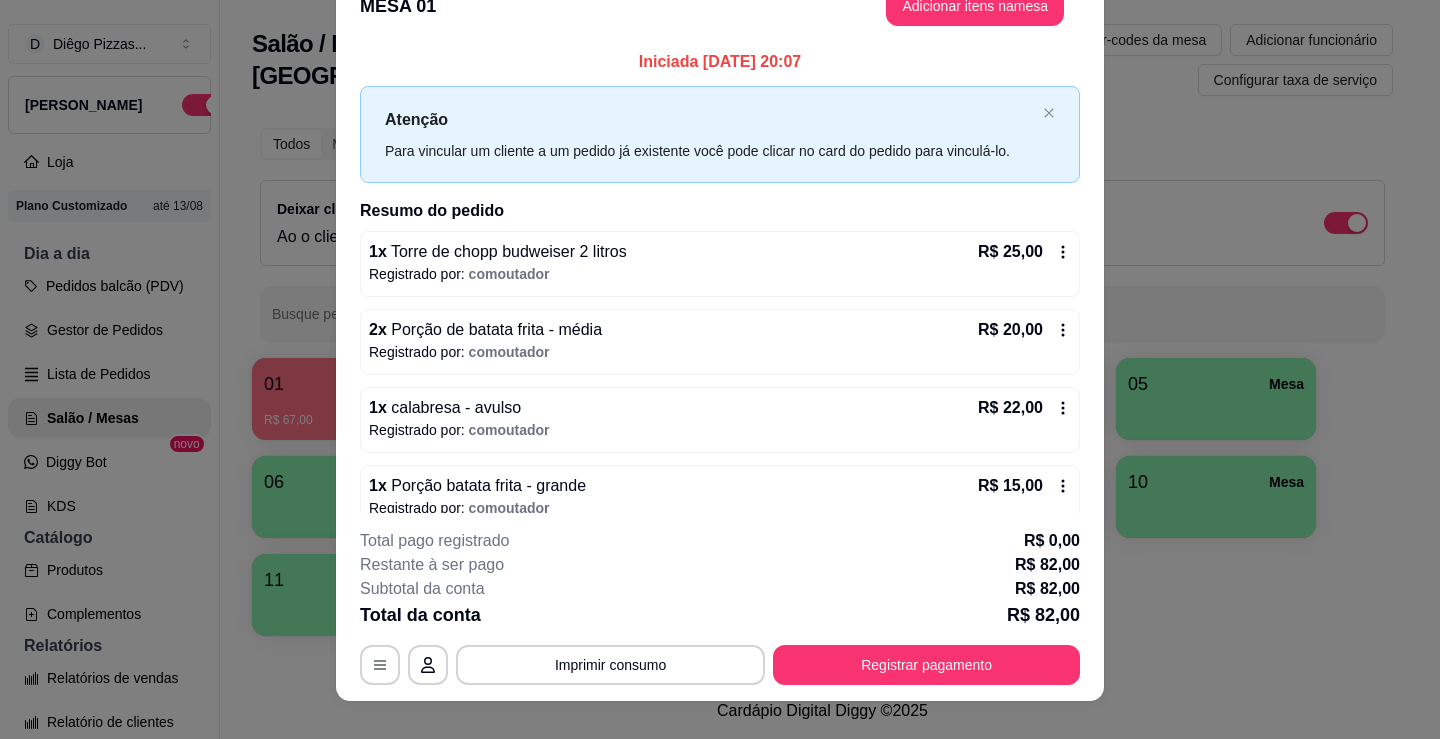 scroll, scrollTop: 8, scrollLeft: 0, axis: vertical 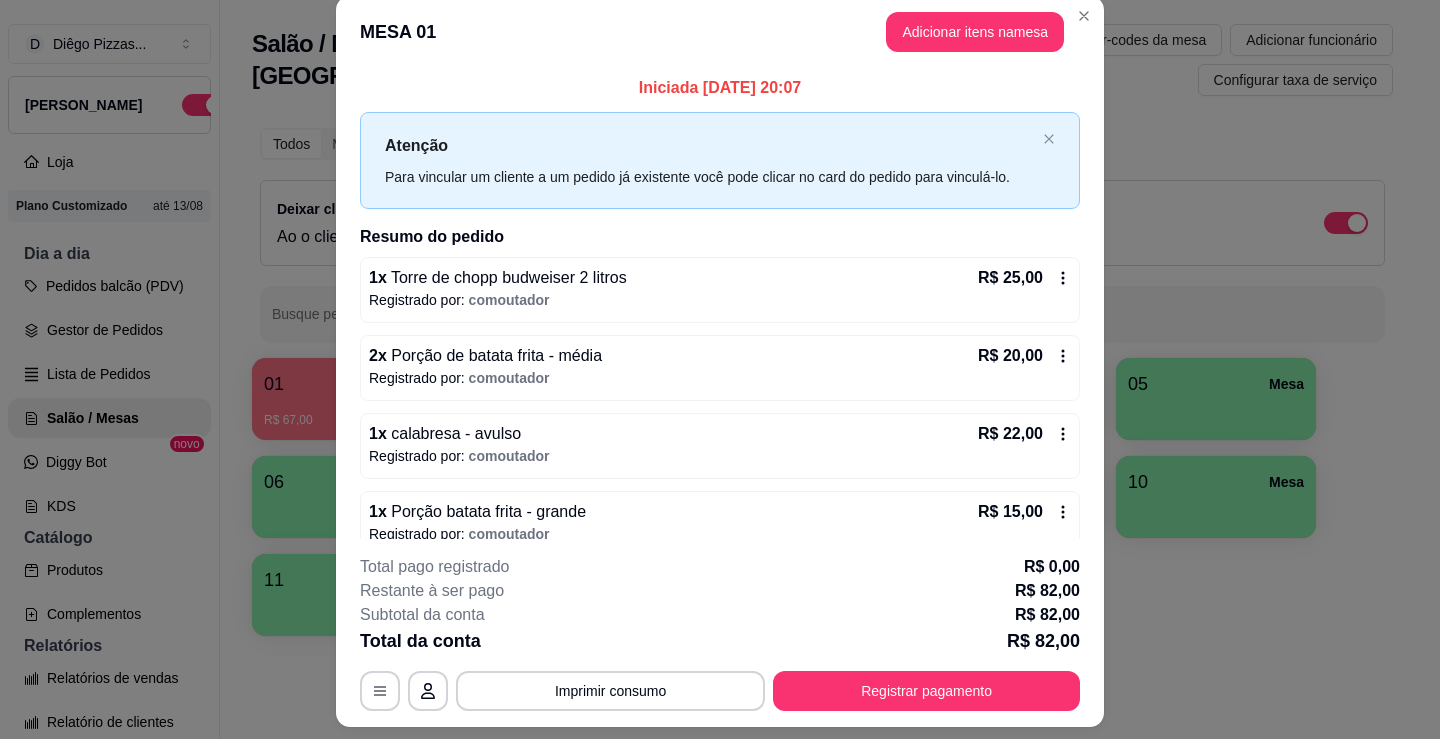 click on "D Diêgo Pizzas ... Loja Aberta Loja Plano Customizado até 13/08   Dia a dia Pedidos balcão (PDV) Gestor de Pedidos Lista de Pedidos Salão / Mesas Diggy Bot novo KDS Catálogo Produtos Complementos Relatórios Relatórios de vendas Relatório de clientes Relatório de fidelidade novo Gerenciar Entregadores novo Nota Fiscal (NFC-e) Controle de caixa Controle de fiado Cupons Clientes Estoque Configurações Diggy Planos Precisa de ajuda? Sair Salão / Mesas / Comandas Adicionar mesa / comanda Imprimir qr-codes da mesa Adicionar funcionário Configurar taxa de serviço Todos Mesas Comandas Deixar cliente chamar o garçom na mesa Ao o cliente scanear o qr code, ele terá a opção de chamar o garçom naquela mesa. Busque pela mesa ou comanda
01 Mesa R$ 67,00 34 02 Mesa 03 Mesa 04 Mesa 05 Mesa 06 Mesa 07 Mesa 08 Mesa 09 Mesa 10 Mesa 11 Mesa 12 Mesa 13 Mesa Cardápio Digital Diggy © 2025 MESA 01 Adicionar itens na  mesa Iniciada   21/07/2025 às 20:07 Atenção Resumo do pedido 1 x   R$ 25,00" at bounding box center [720, 369] 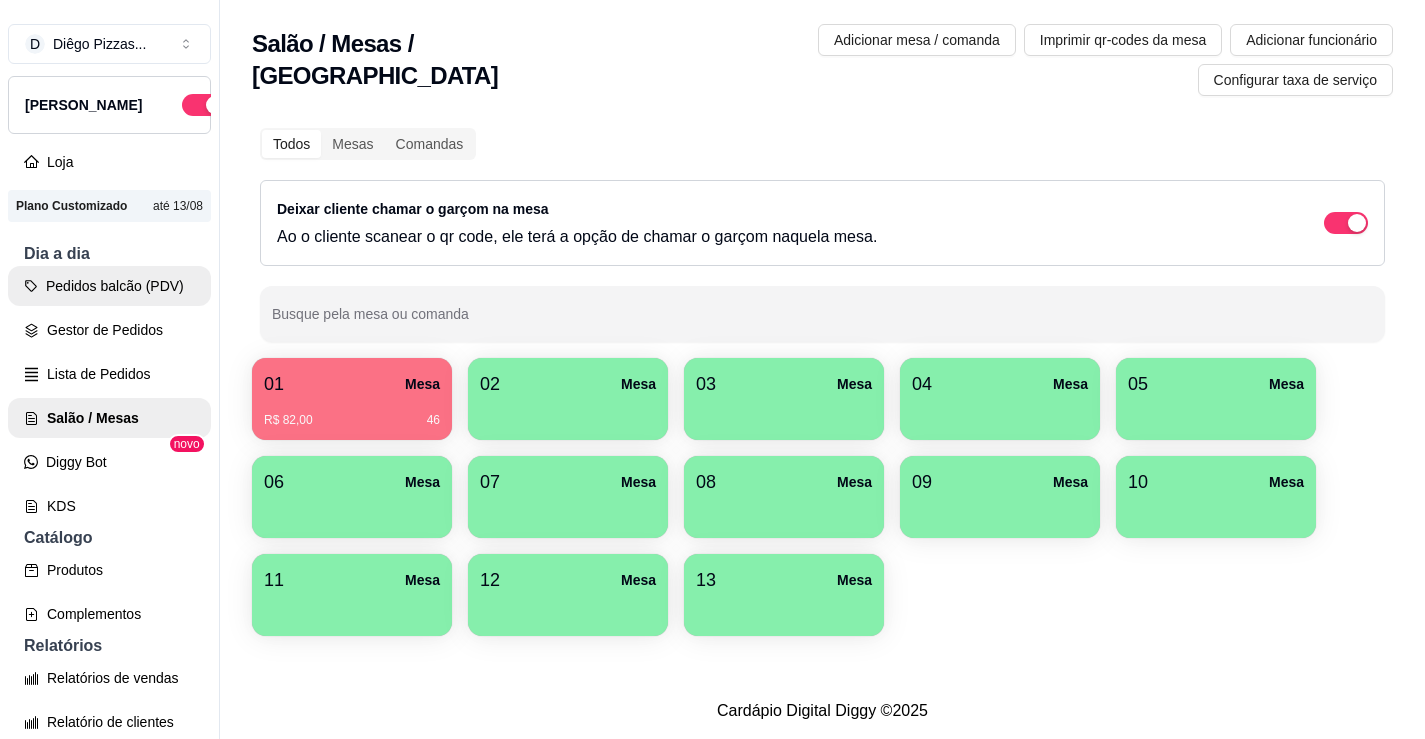 click on "Pedidos balcão (PDV)" at bounding box center [109, 286] 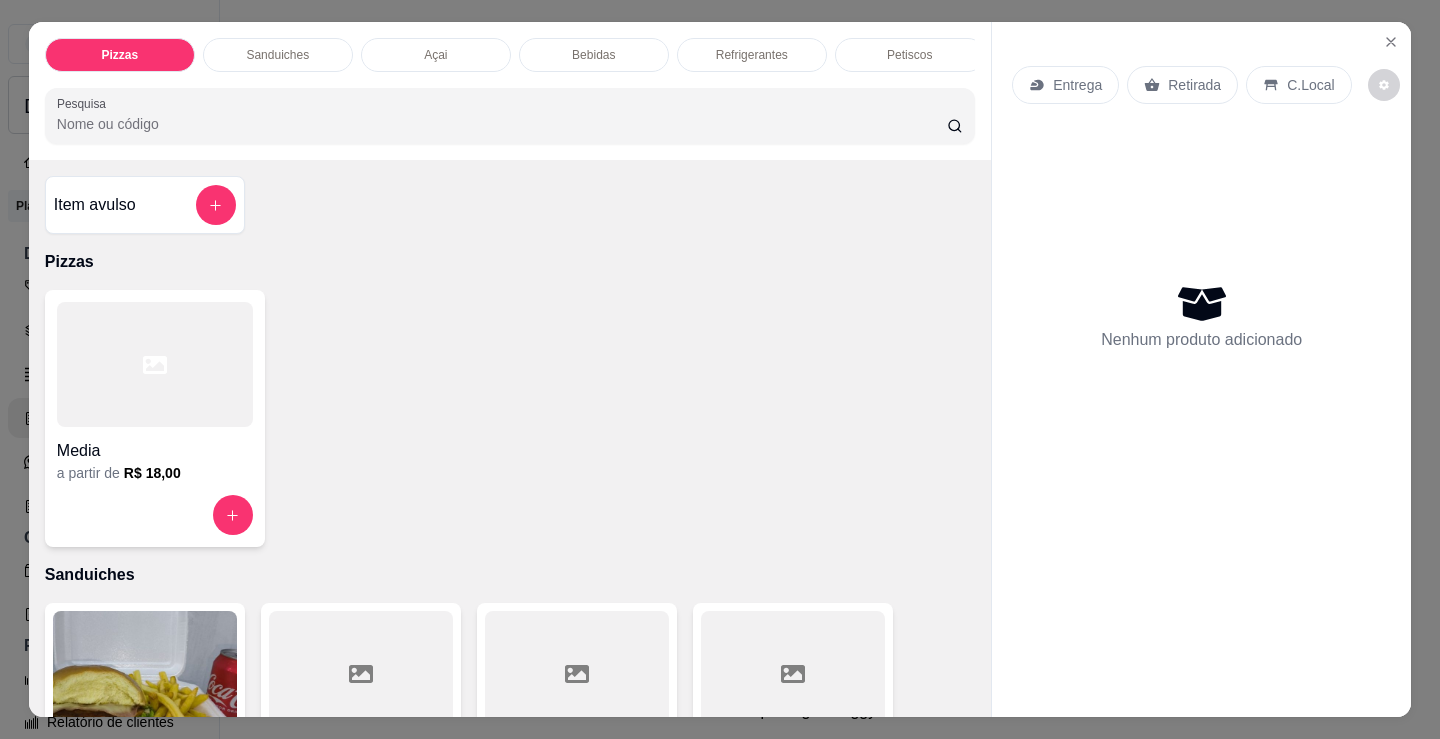 click on "Açai" at bounding box center [436, 55] 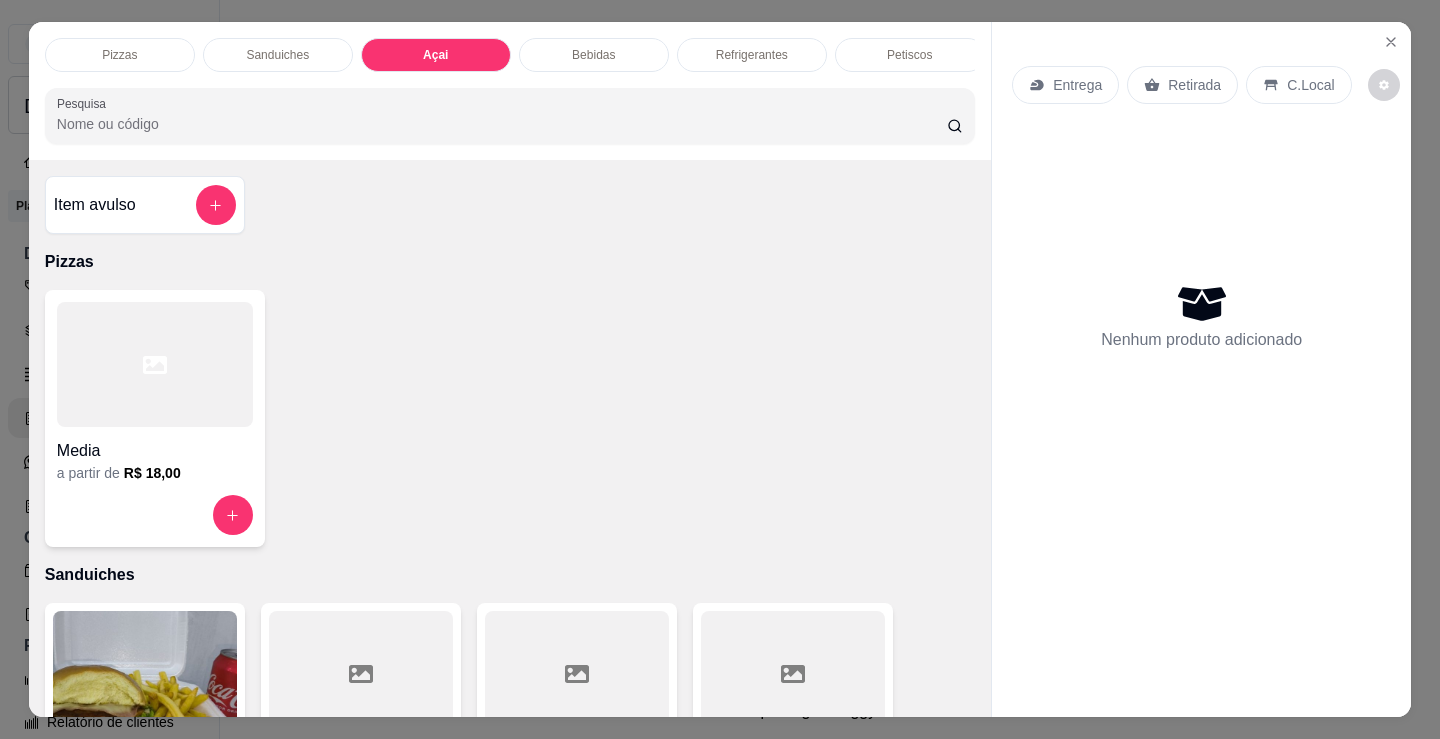 scroll, scrollTop: 2153, scrollLeft: 0, axis: vertical 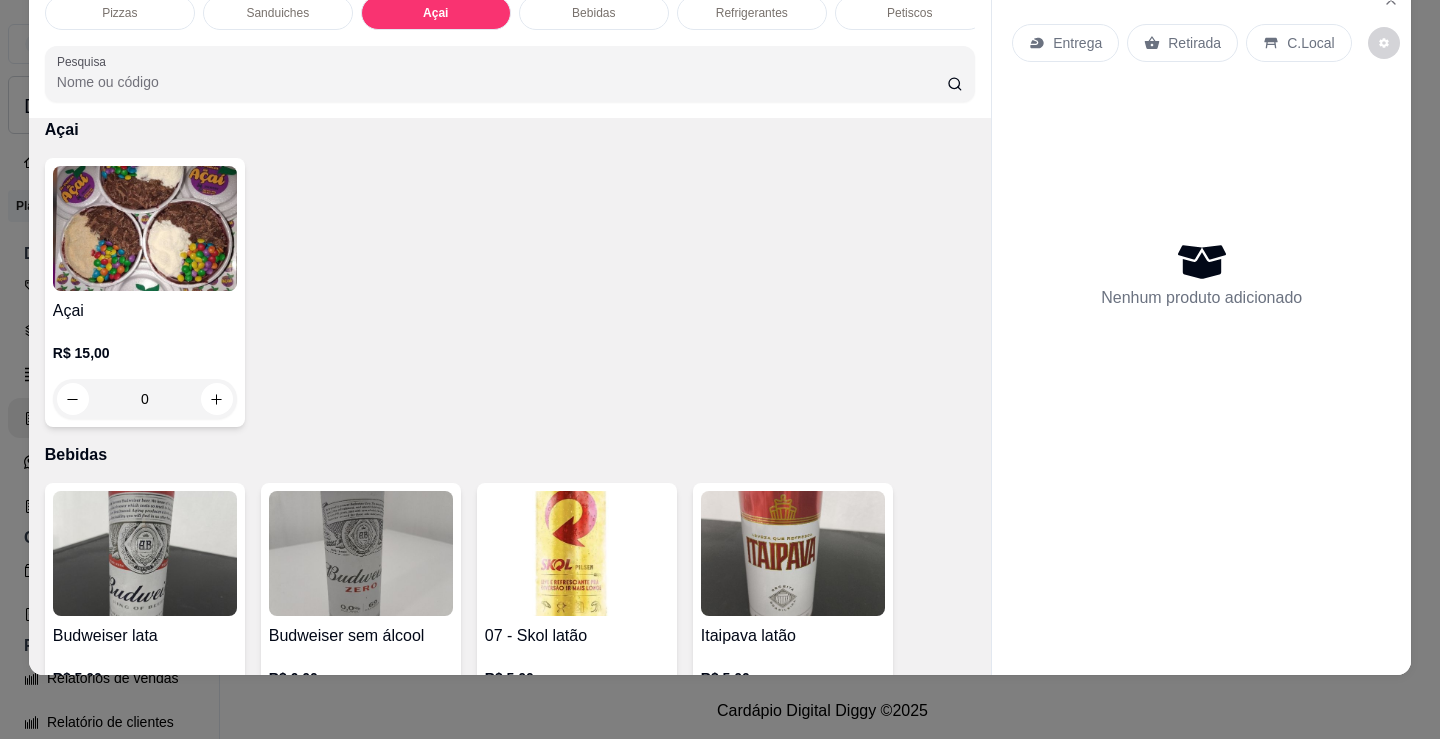 click on "R$ 15,00 0" at bounding box center [145, 381] 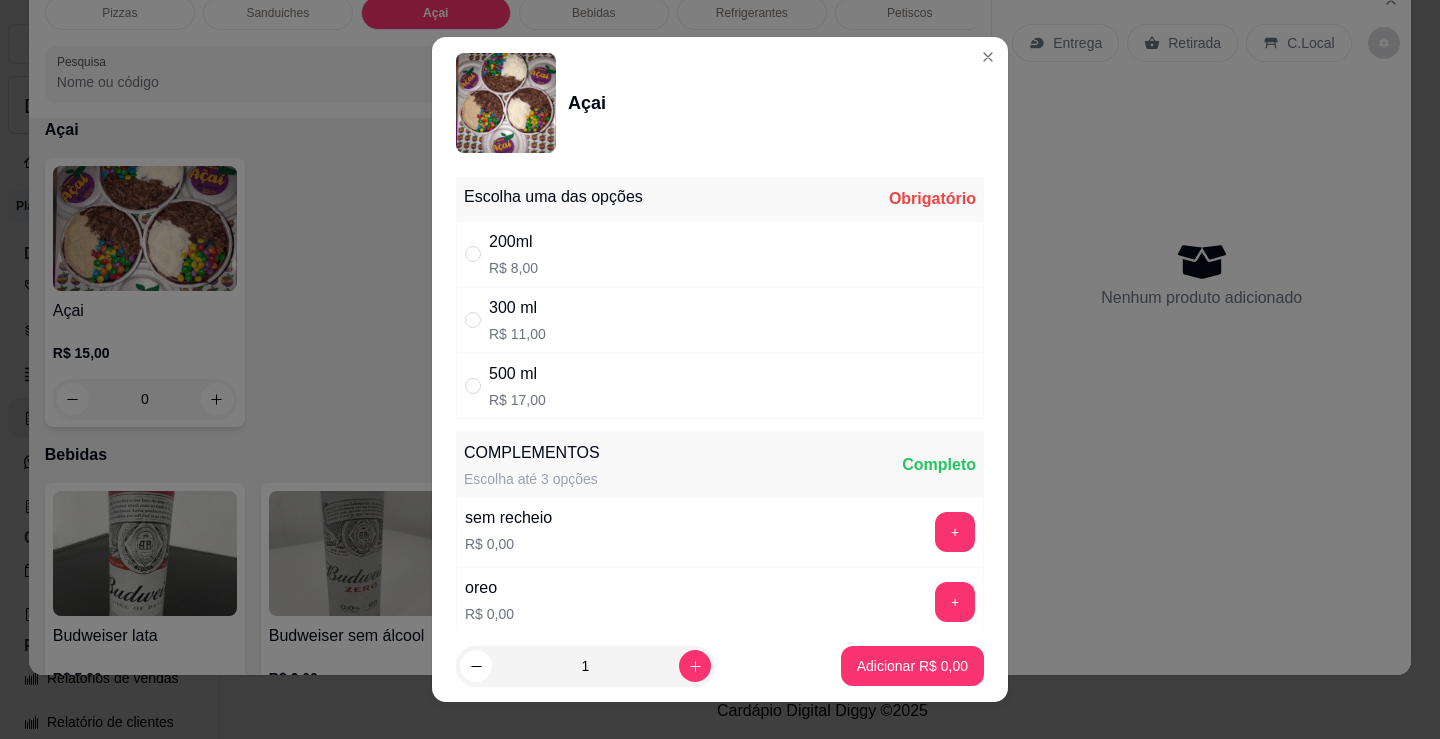 click on "200ml R$ 8,00" at bounding box center (720, 254) 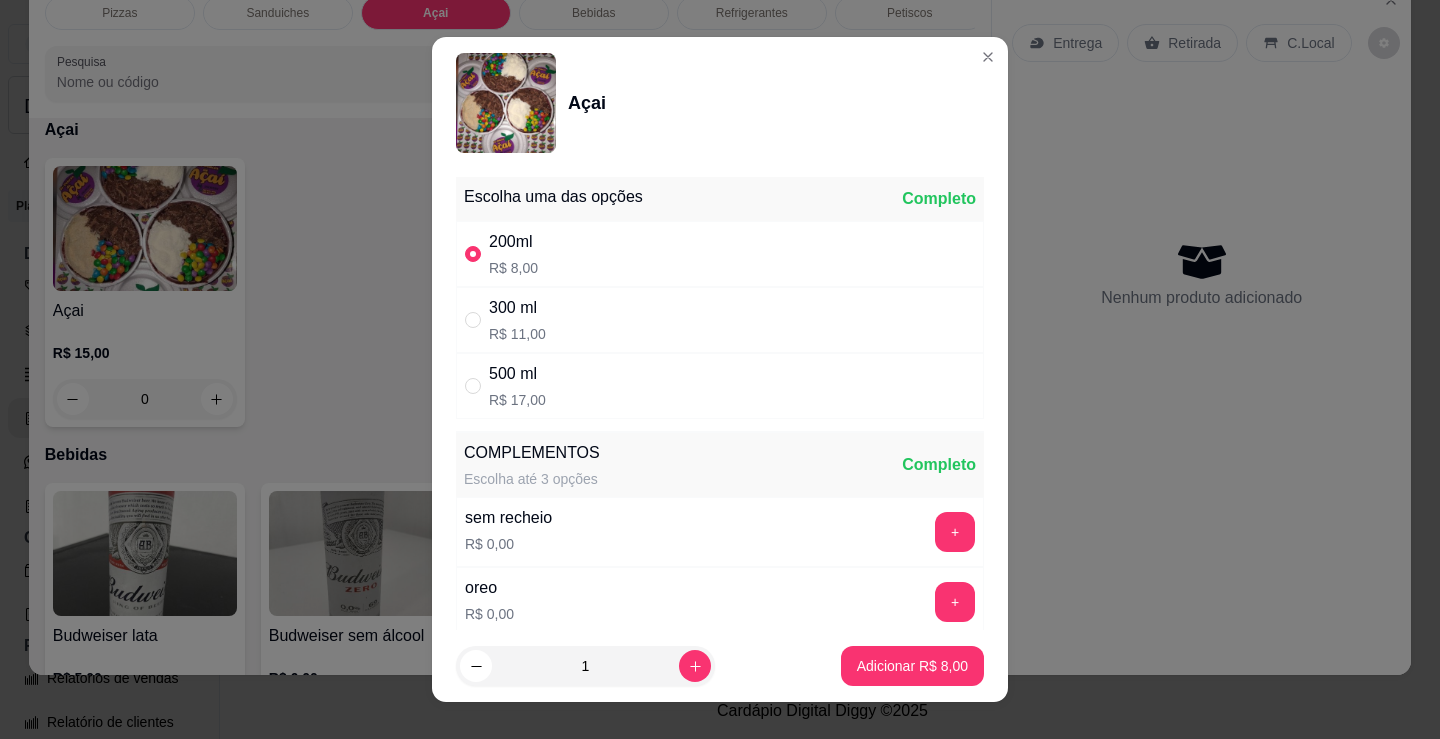 click on "200ml R$ 8,00" at bounding box center [720, 254] 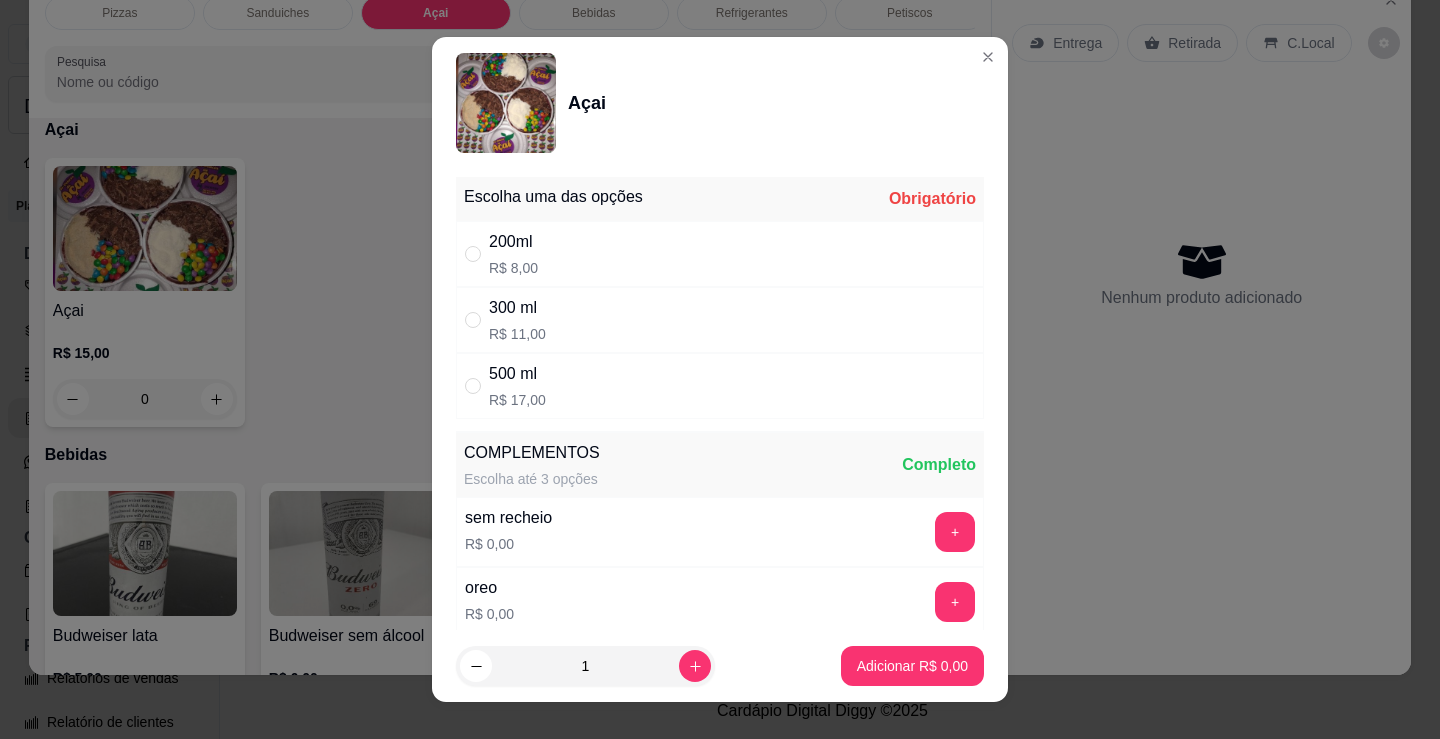 drag, startPoint x: 535, startPoint y: 263, endPoint x: 537, endPoint y: 250, distance: 13.152946 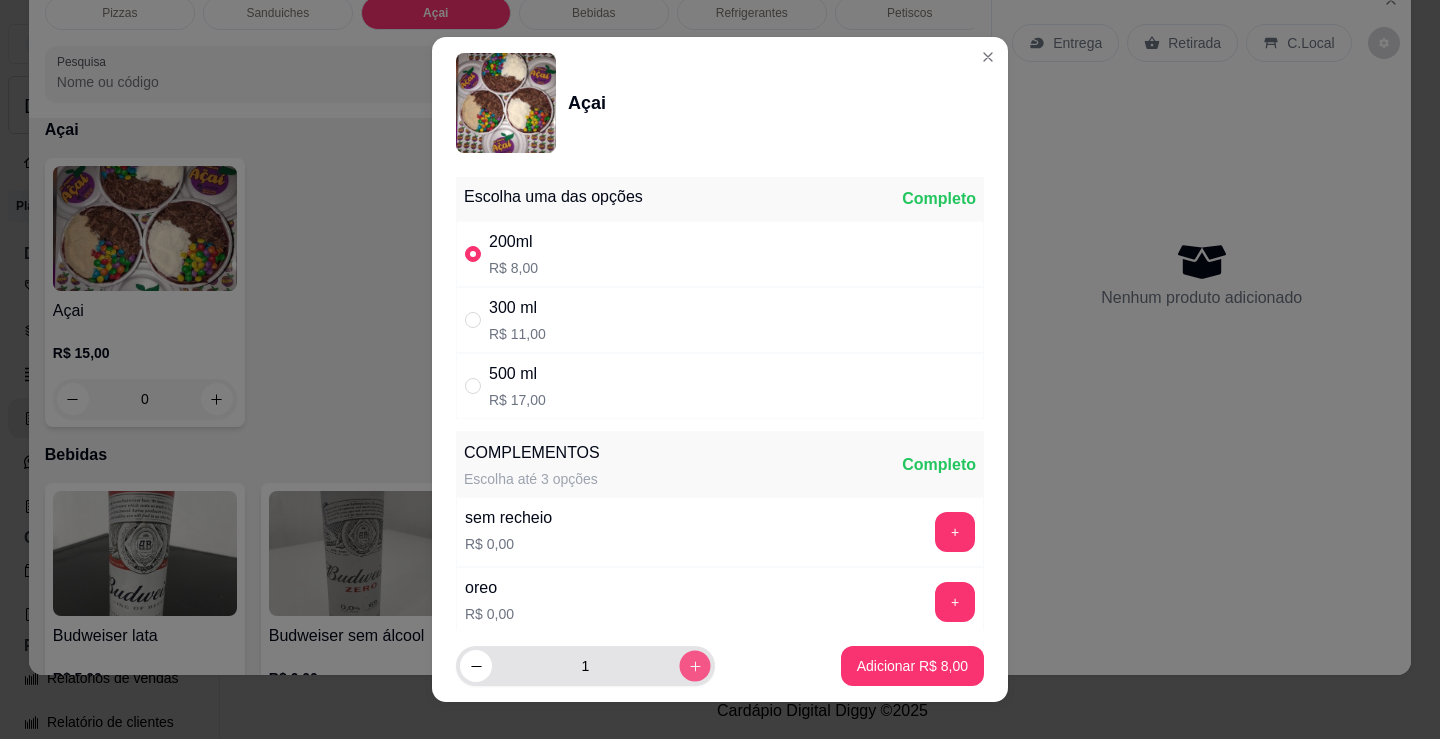 click at bounding box center [694, 666] 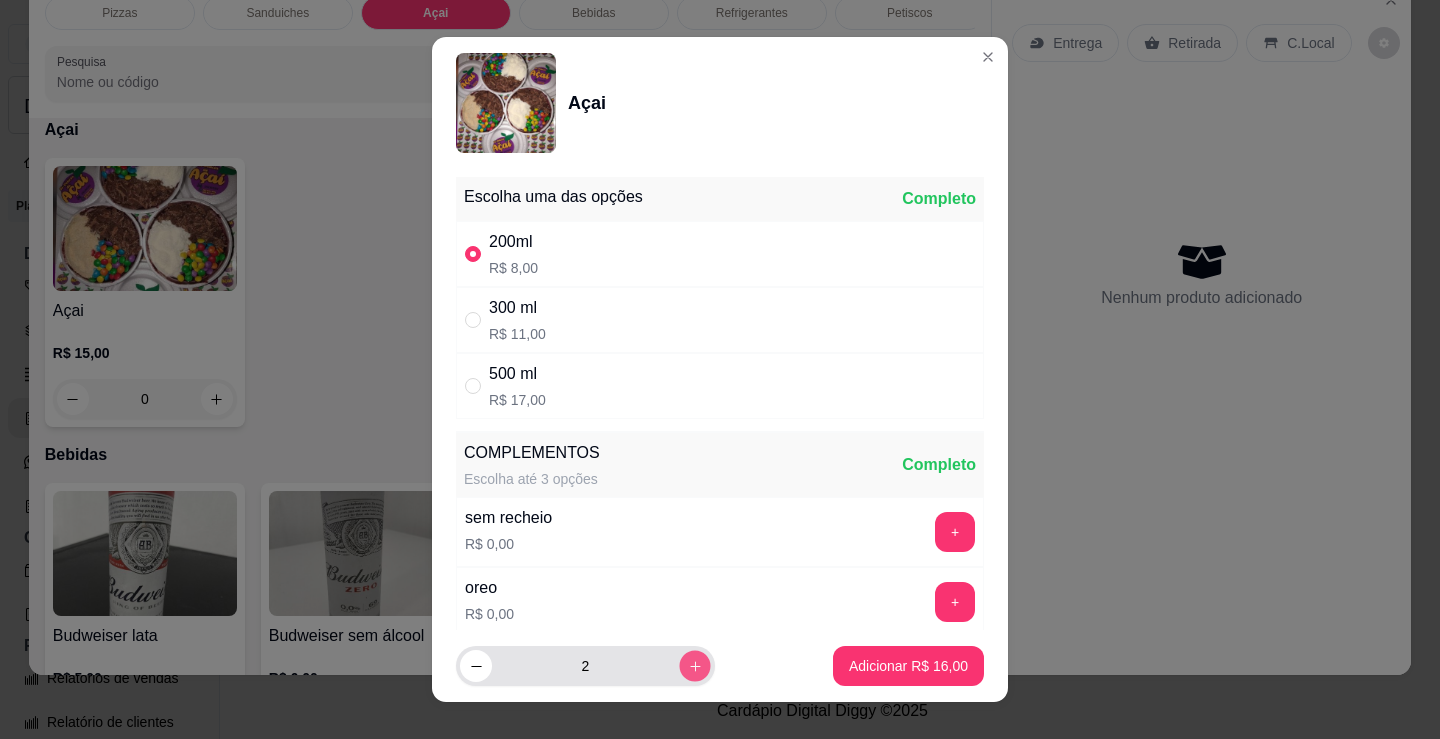 click at bounding box center (694, 666) 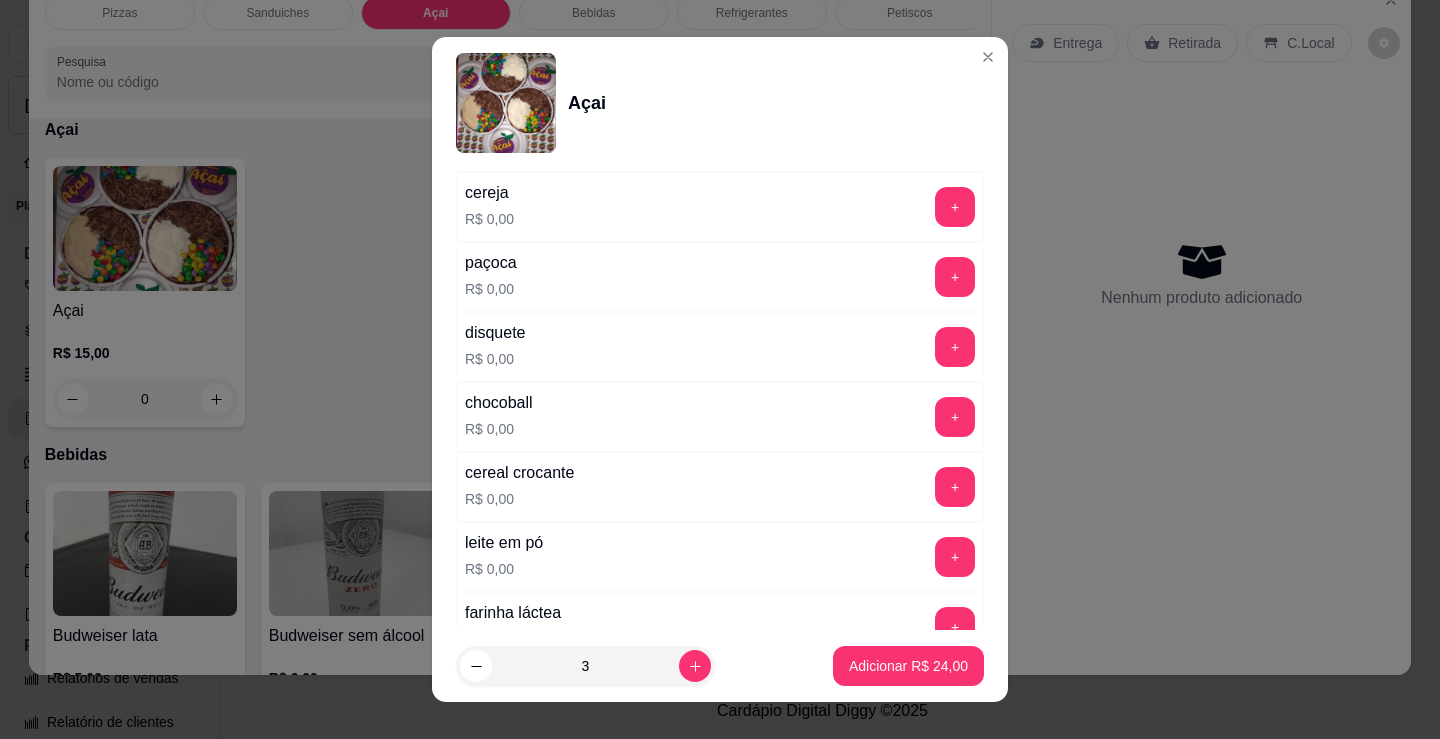 scroll, scrollTop: 500, scrollLeft: 0, axis: vertical 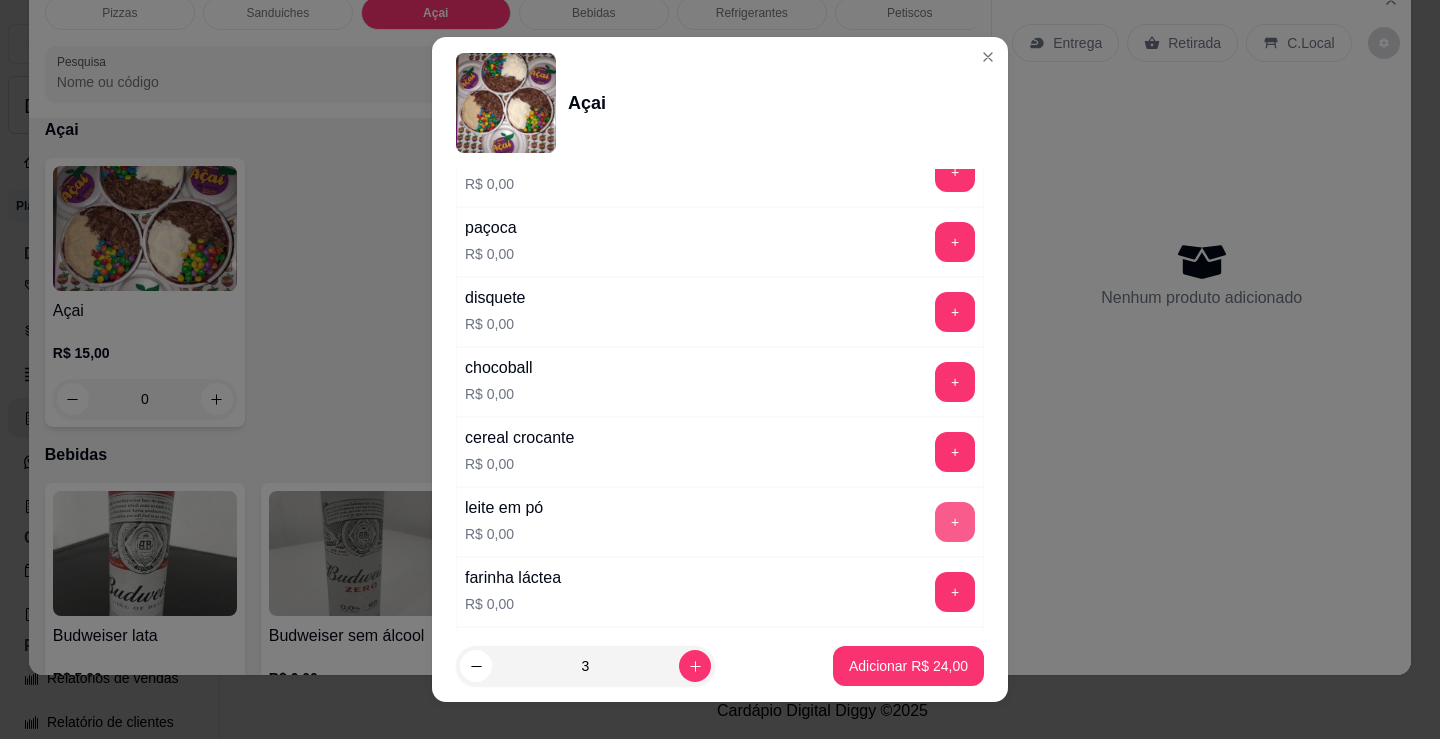 click on "+" at bounding box center (955, 522) 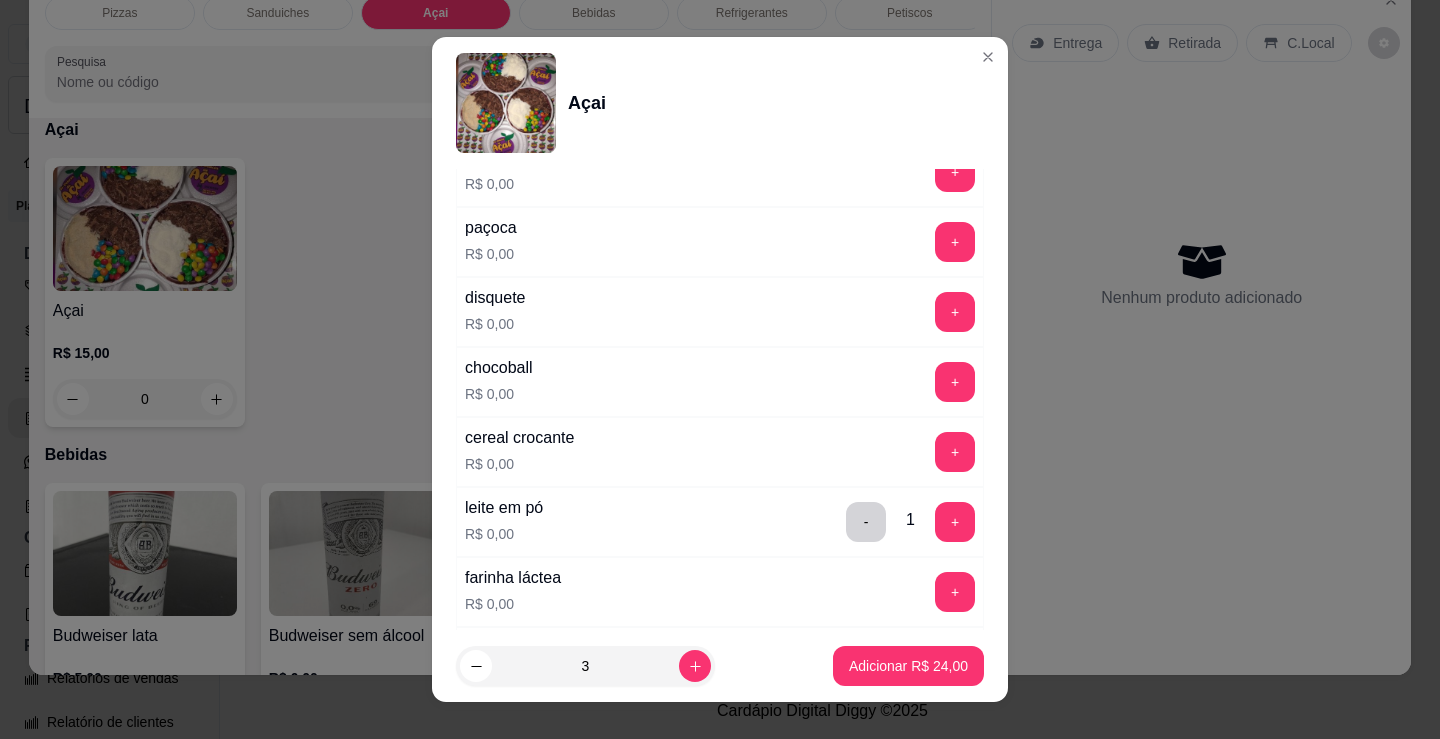 scroll, scrollTop: 400, scrollLeft: 0, axis: vertical 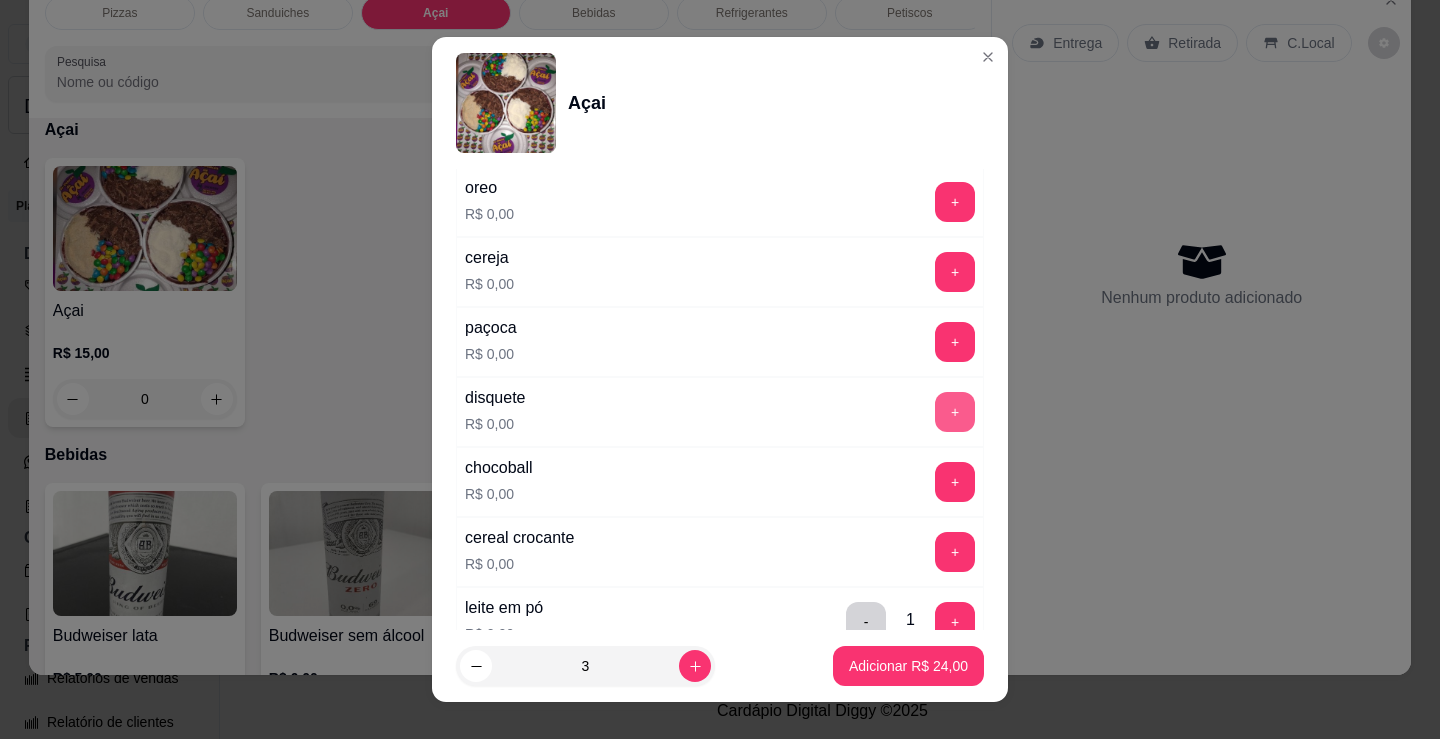 click on "+" at bounding box center (955, 412) 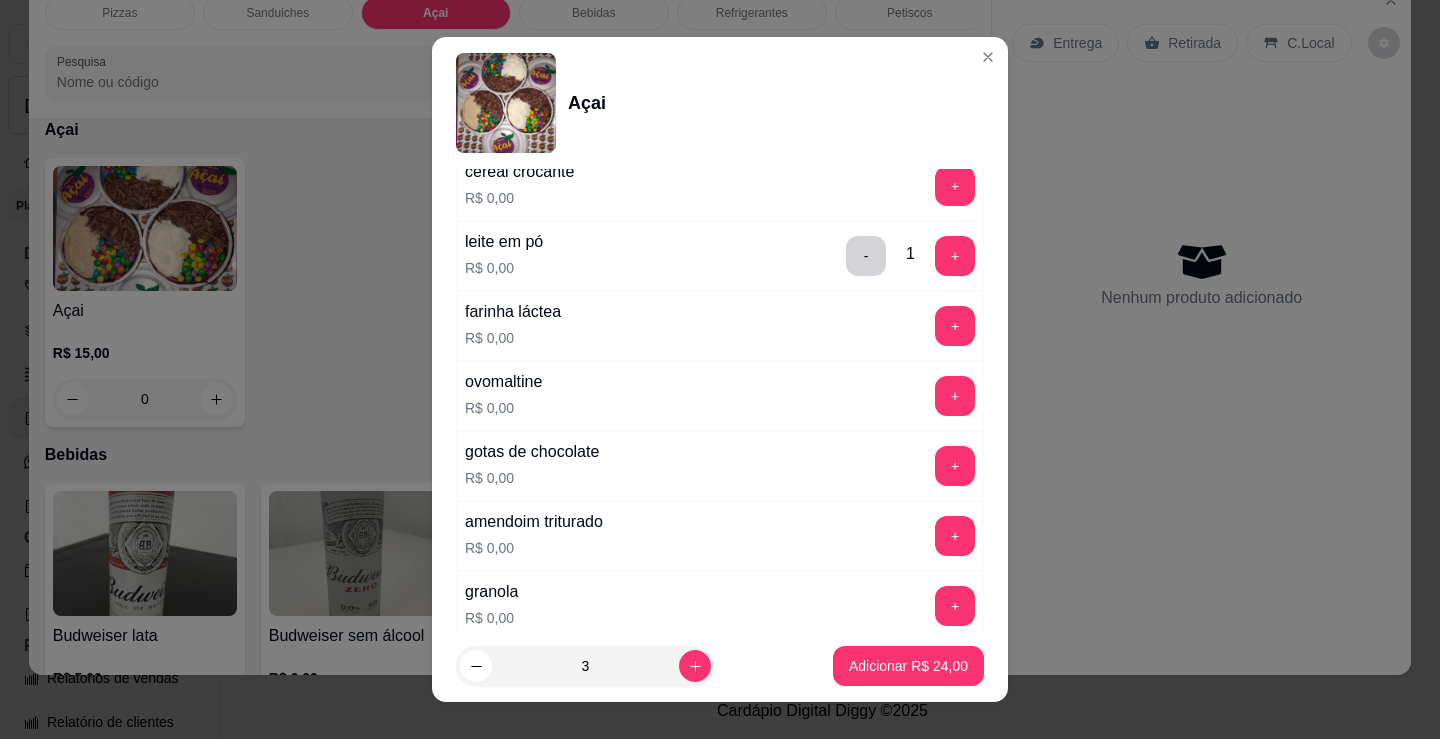 scroll, scrollTop: 800, scrollLeft: 0, axis: vertical 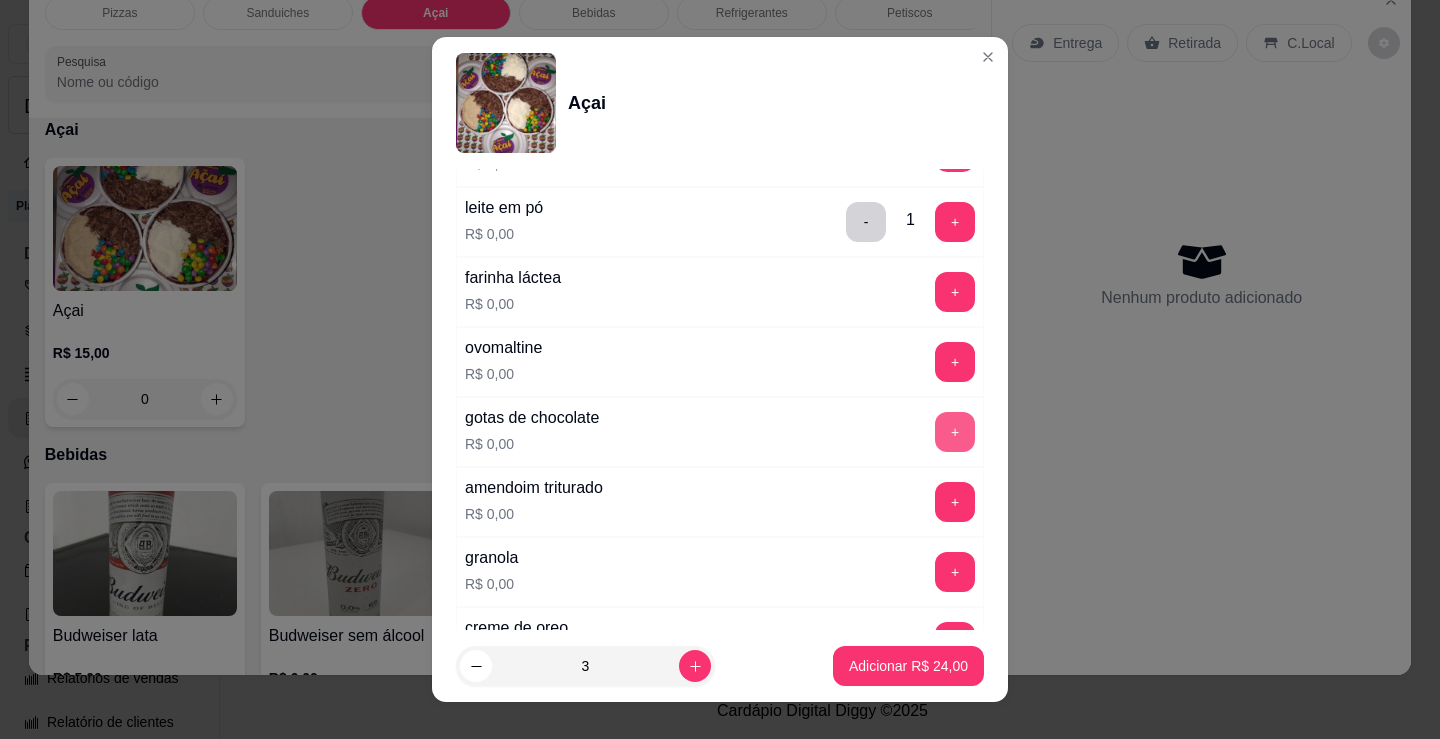 click on "+" at bounding box center (955, 432) 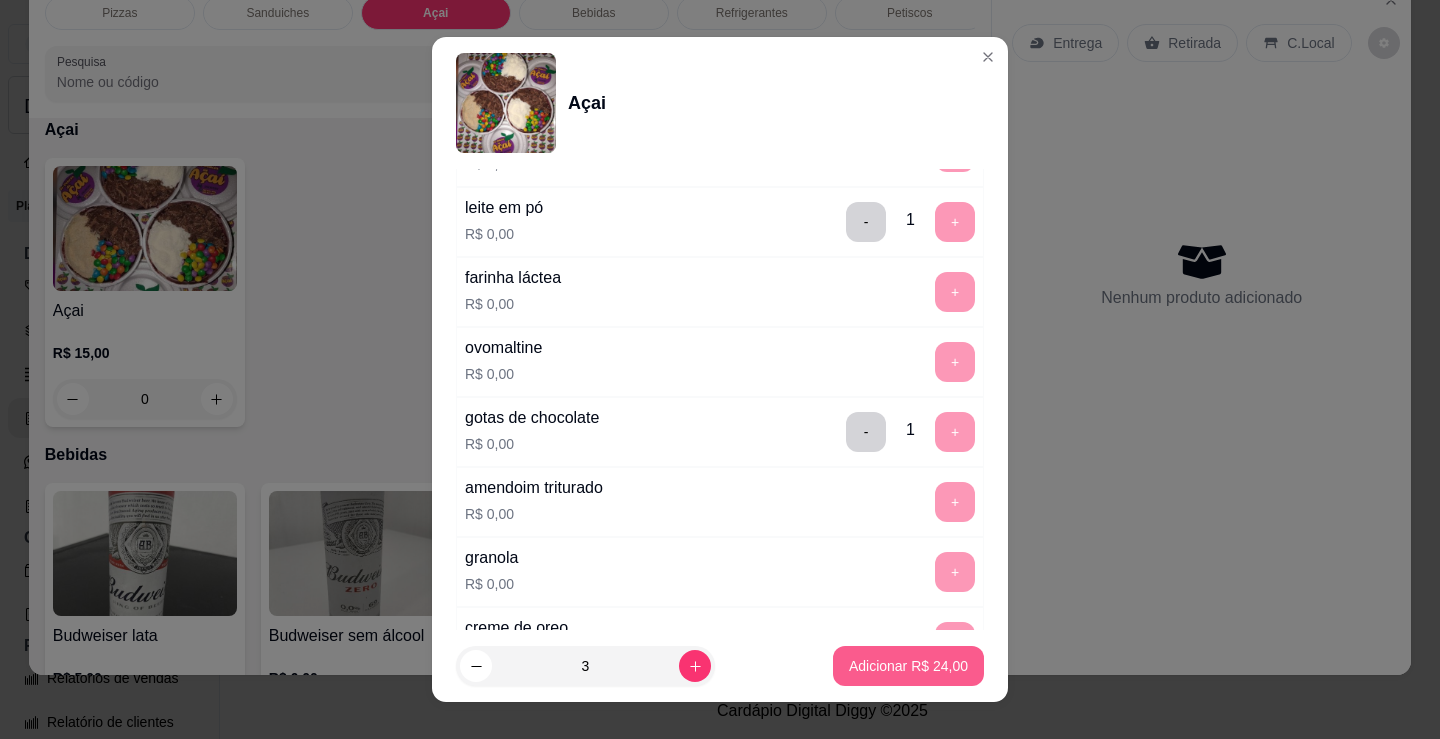 click on "Adicionar   R$ 24,00" at bounding box center (908, 666) 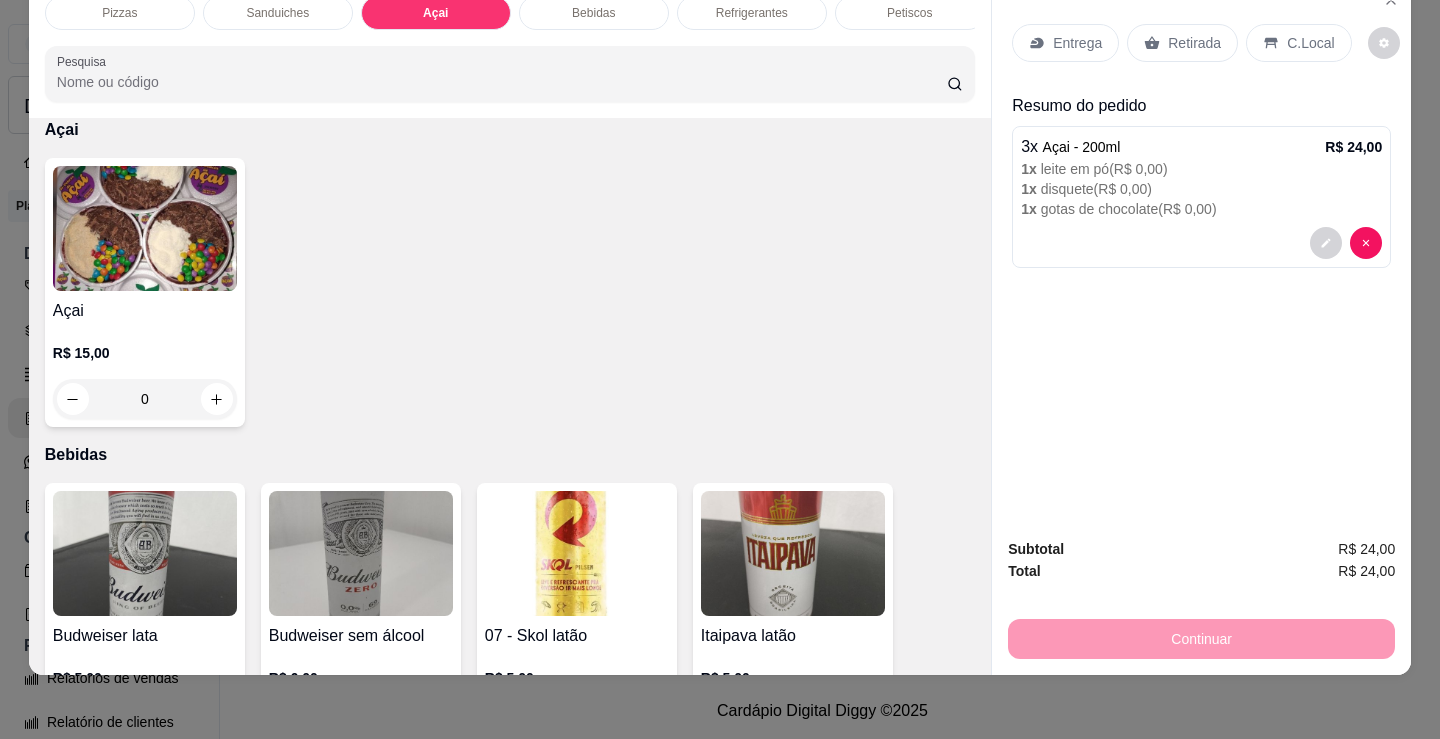 click on "Sanduiches" at bounding box center [278, 13] 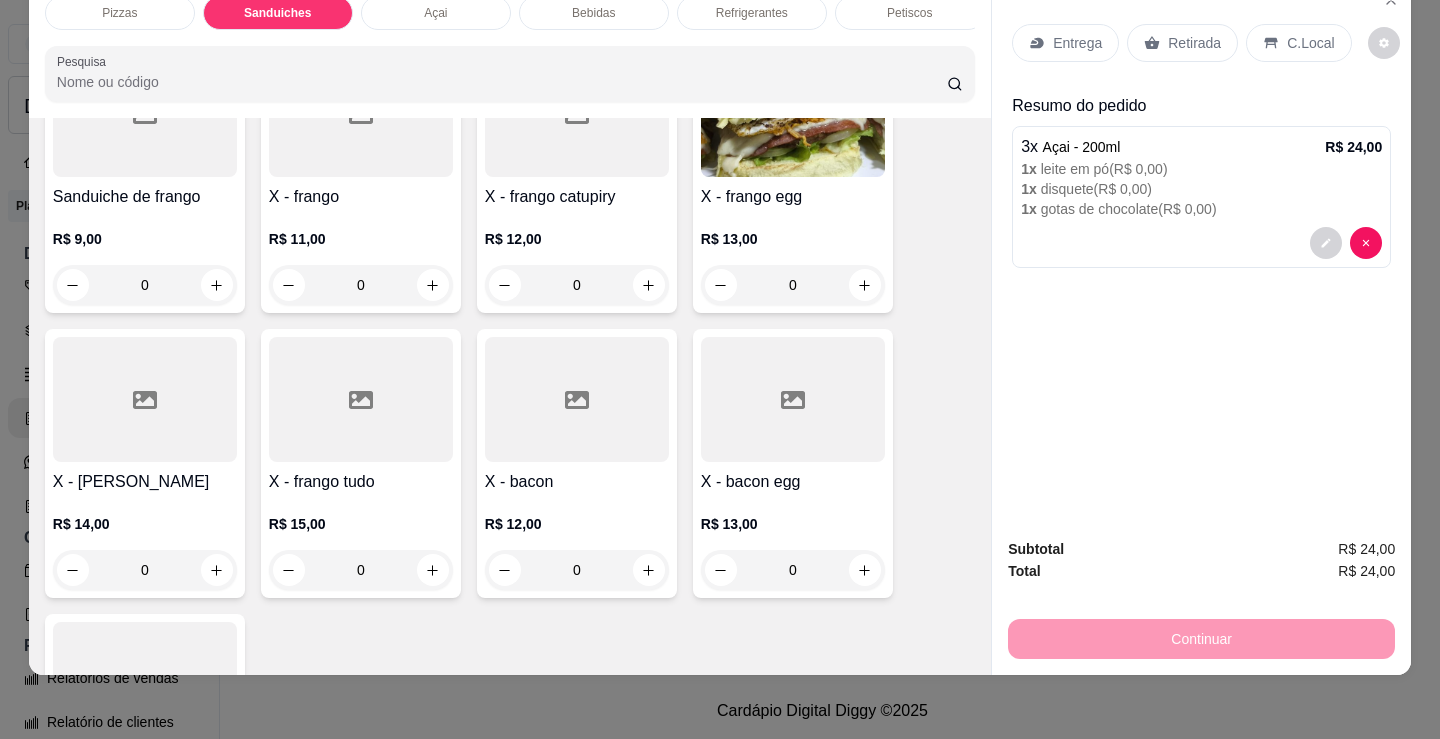 scroll, scrollTop: 1403, scrollLeft: 0, axis: vertical 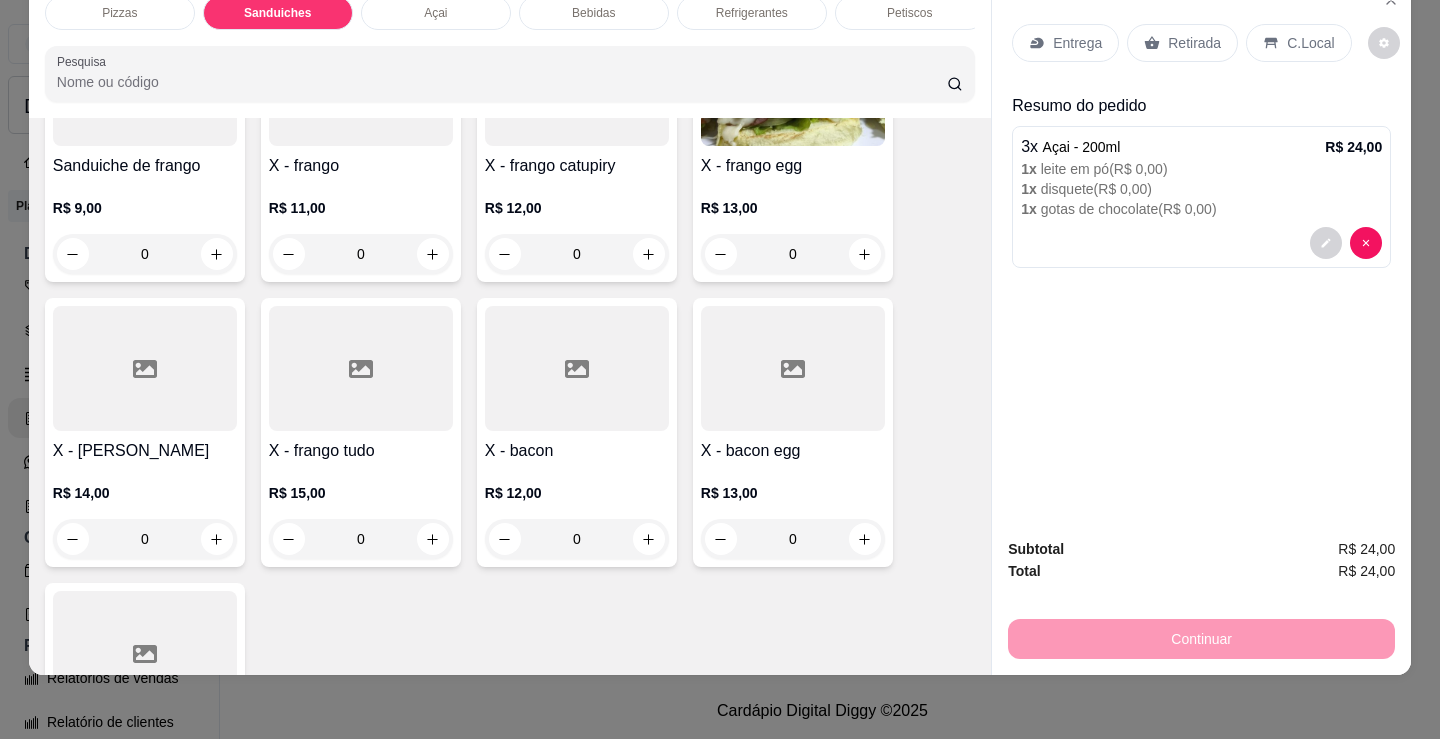 click on "0" at bounding box center (793, 539) 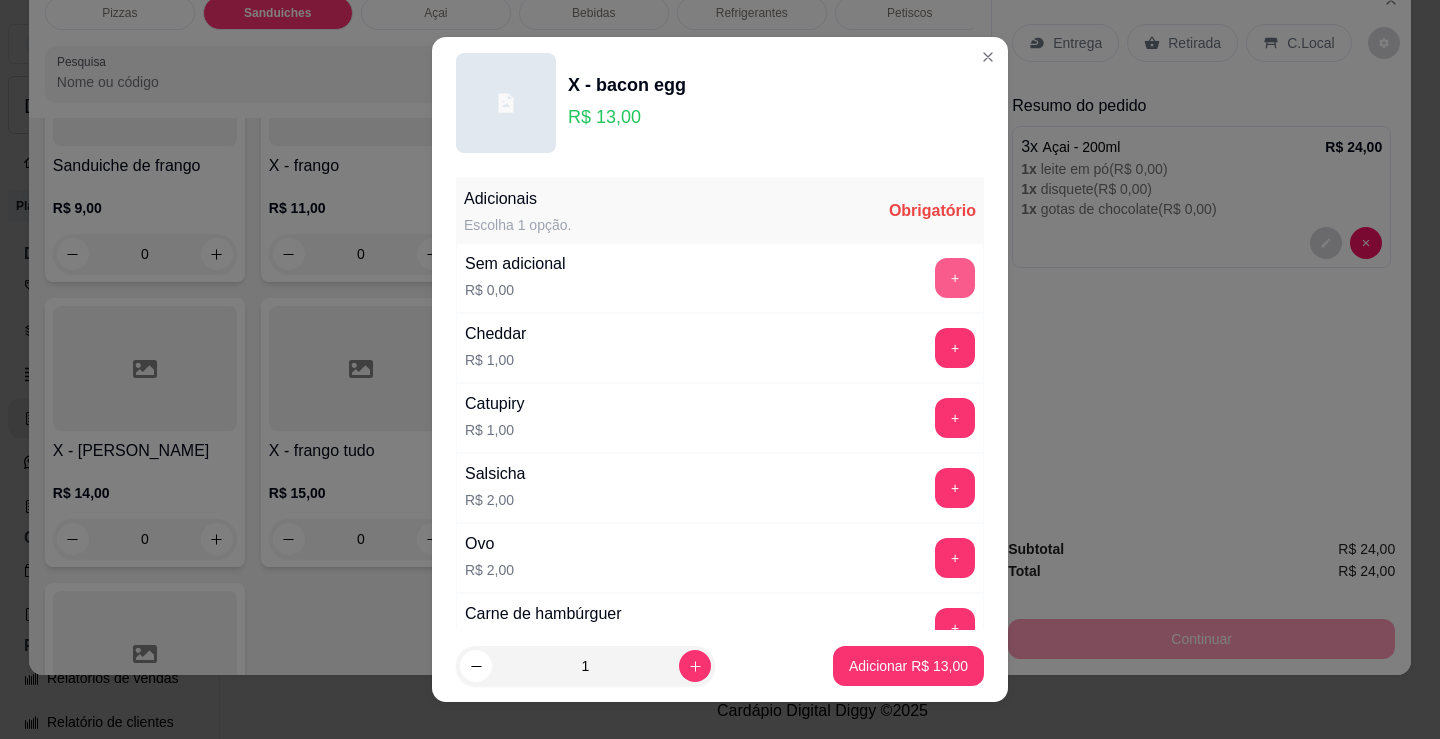 click on "+" at bounding box center (955, 278) 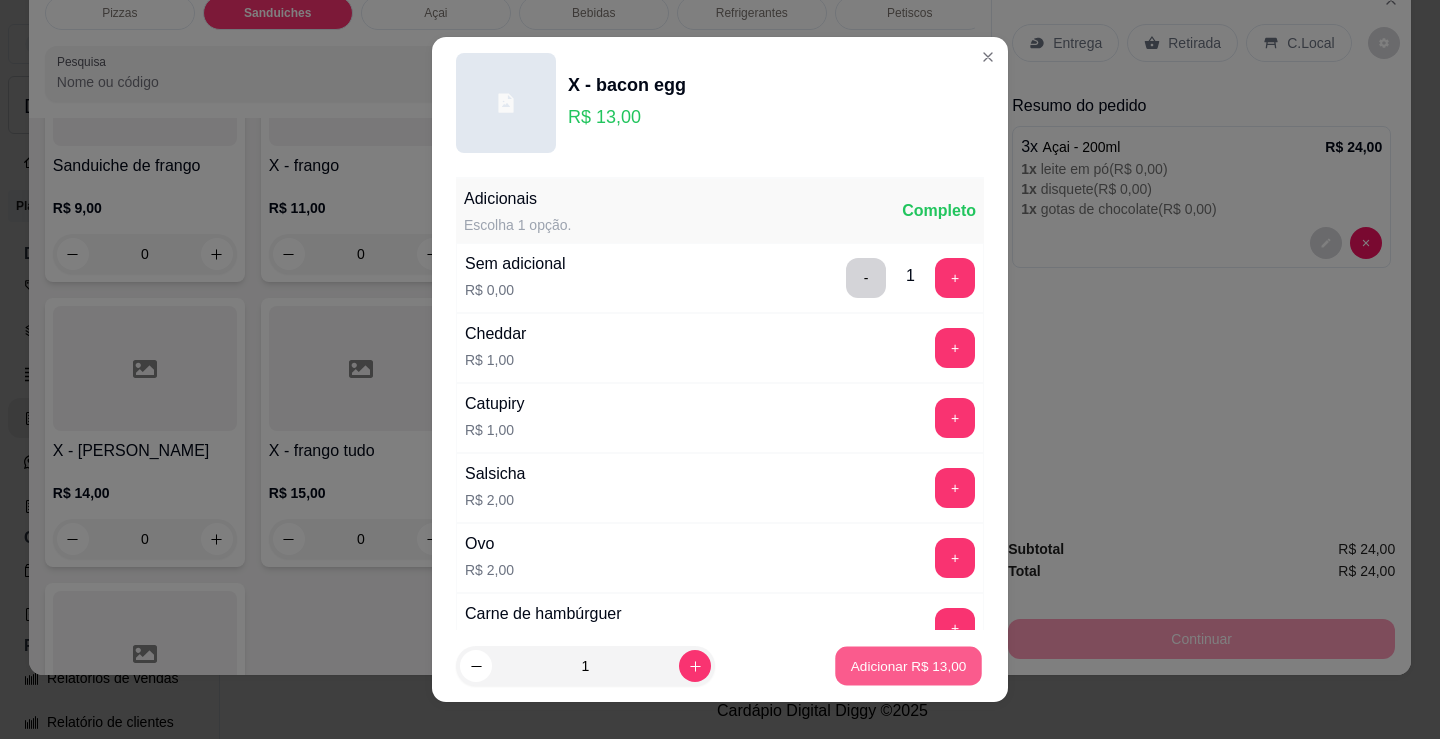 click on "Adicionar   R$ 13,00" at bounding box center [909, 665] 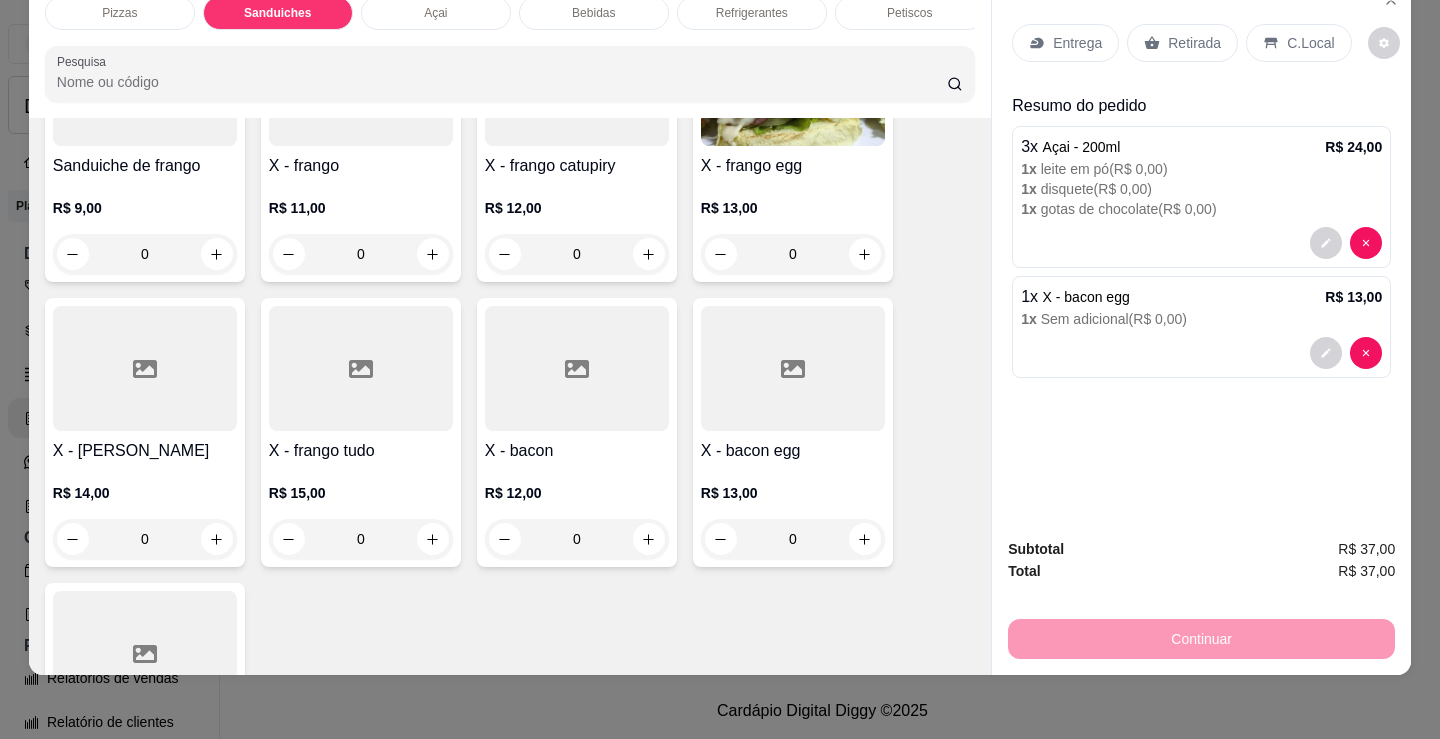 click on "C.Local" at bounding box center (1310, 43) 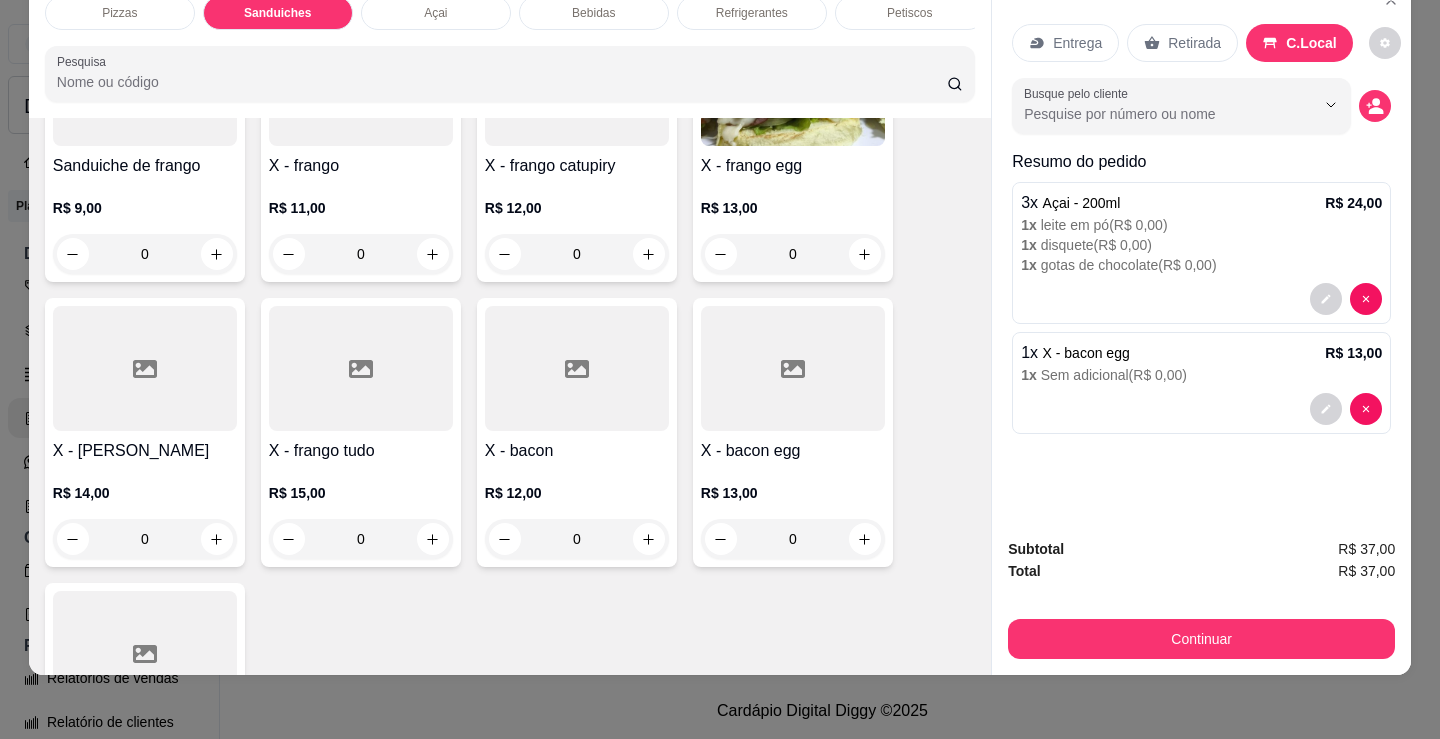 click on "Busque pelo cliente" at bounding box center (1201, 106) 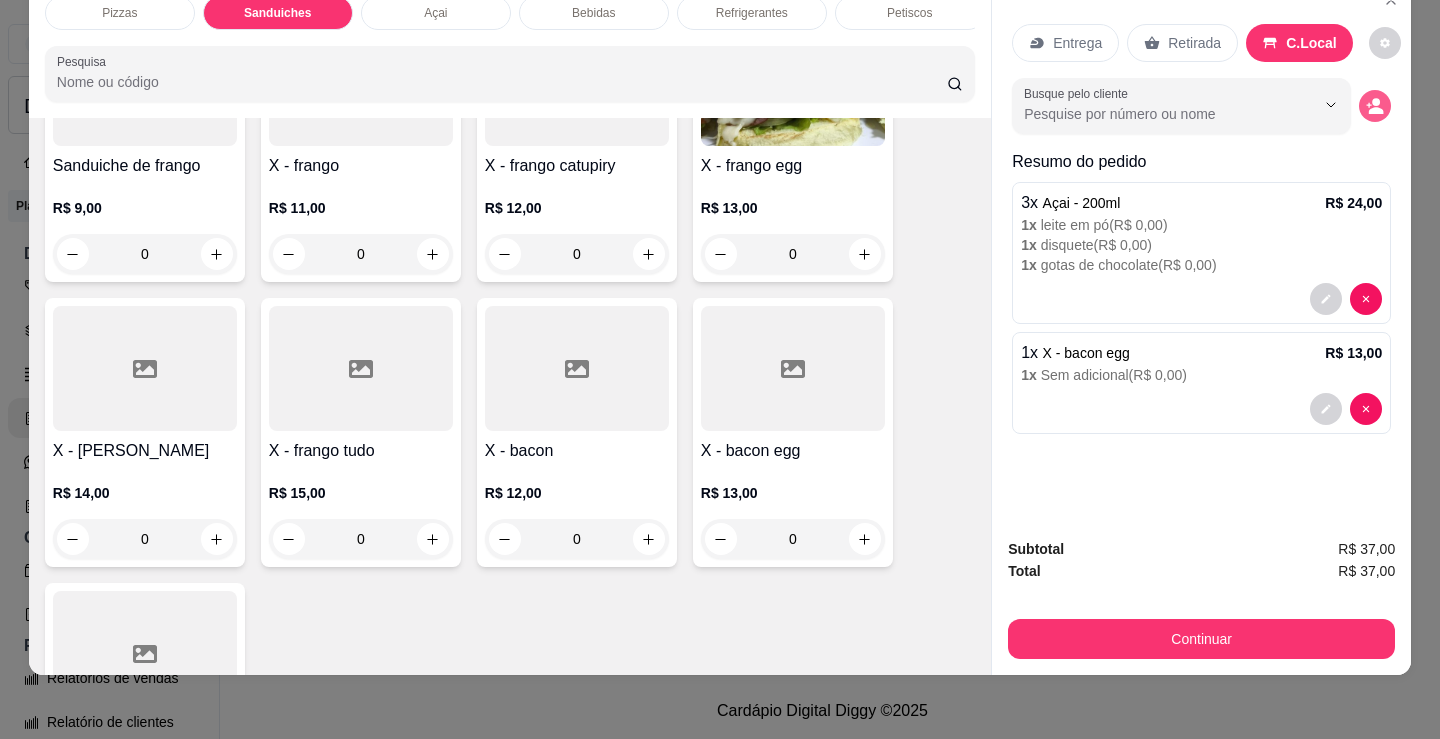 click 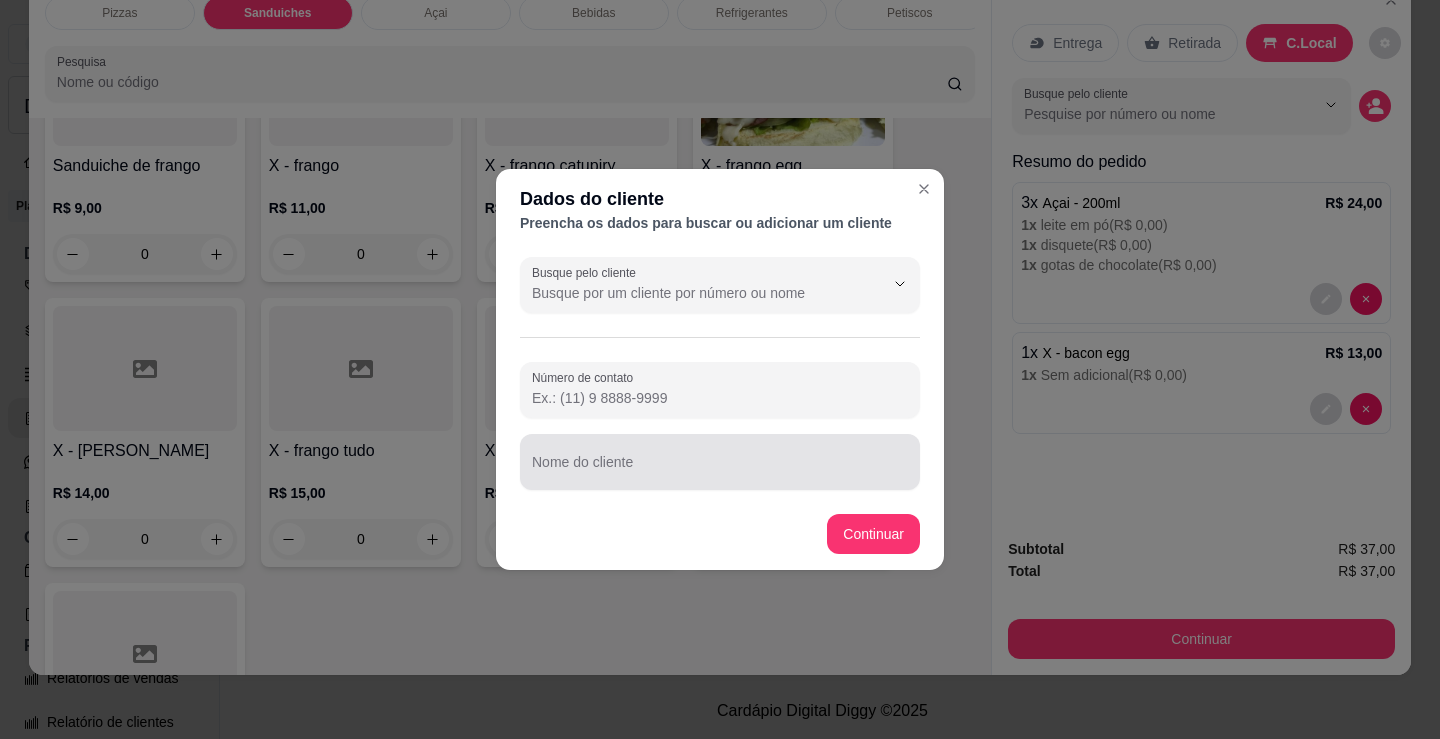 click on "Nome do cliente" at bounding box center (720, 470) 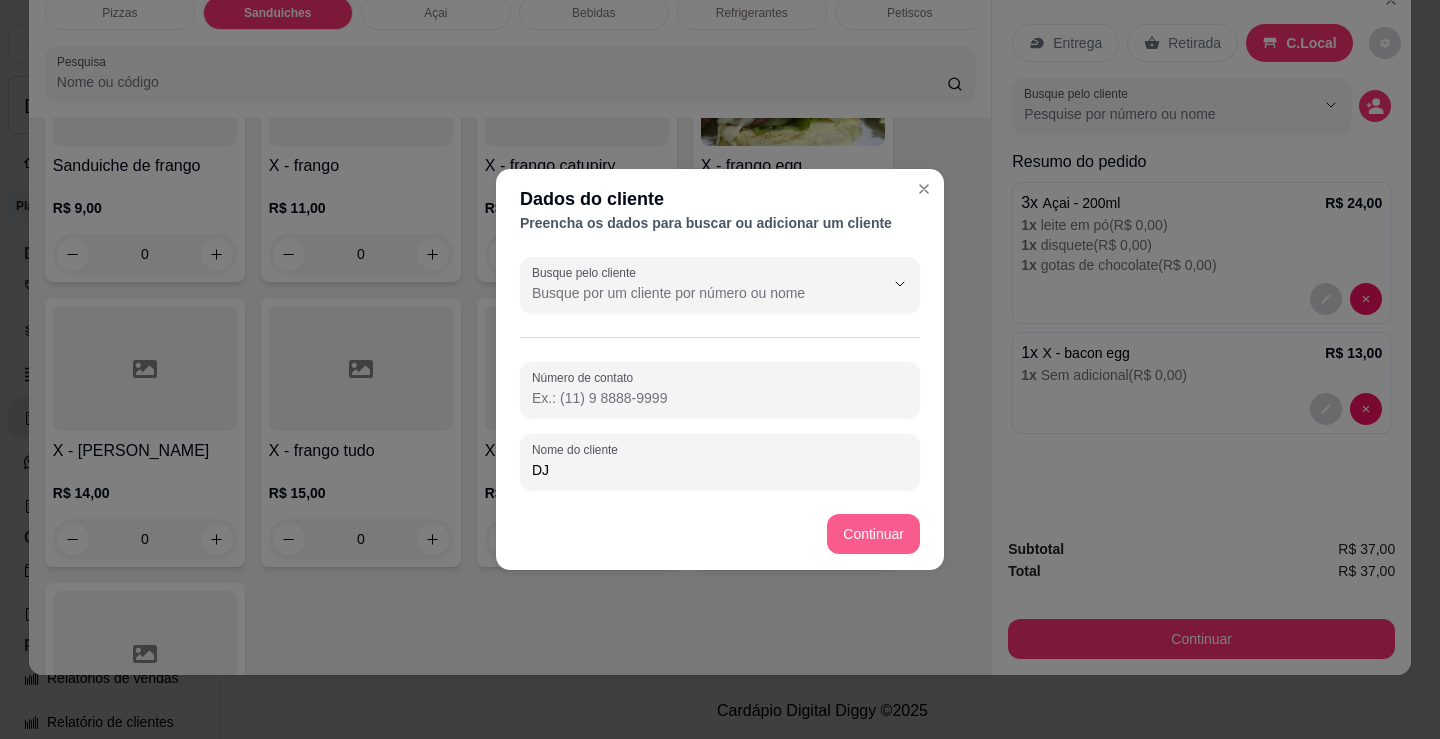 type on "DJ" 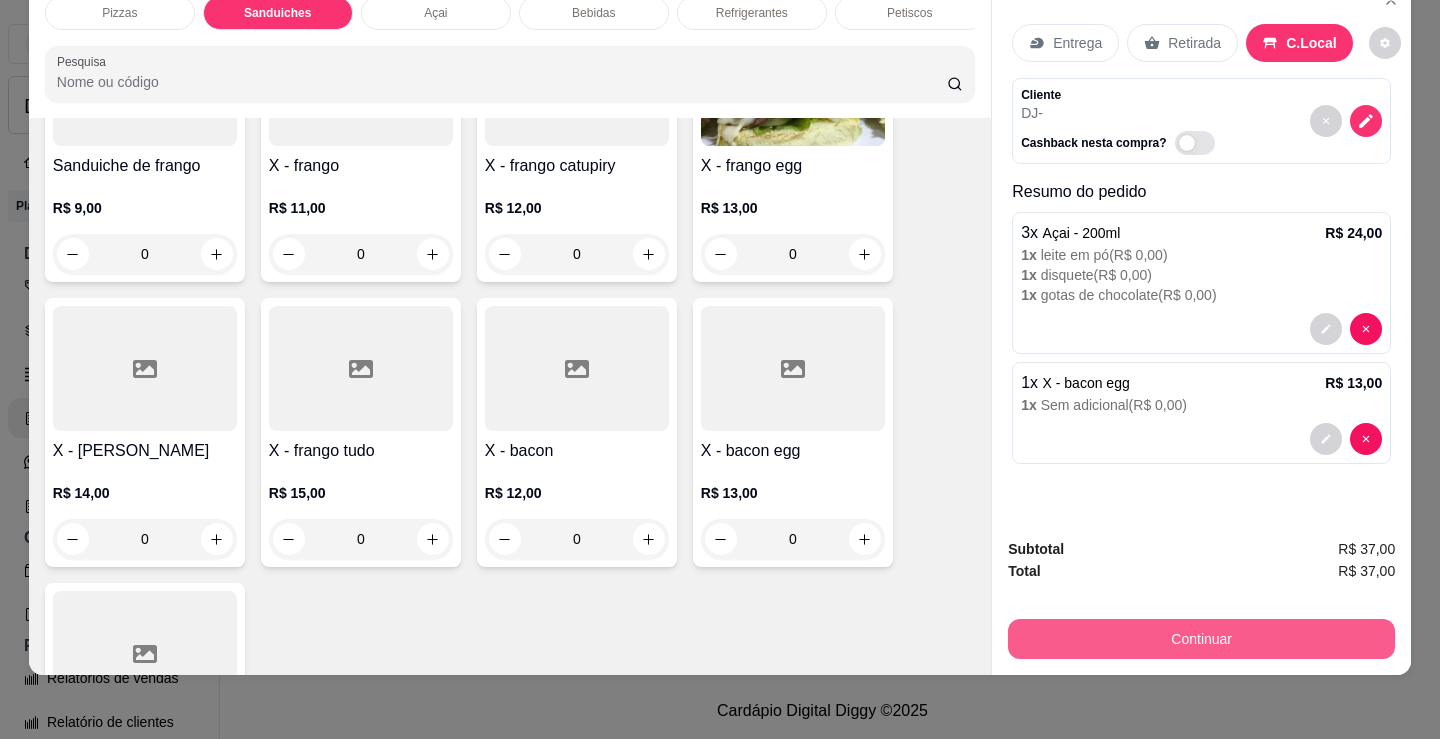 click on "Continuar" at bounding box center (1201, 639) 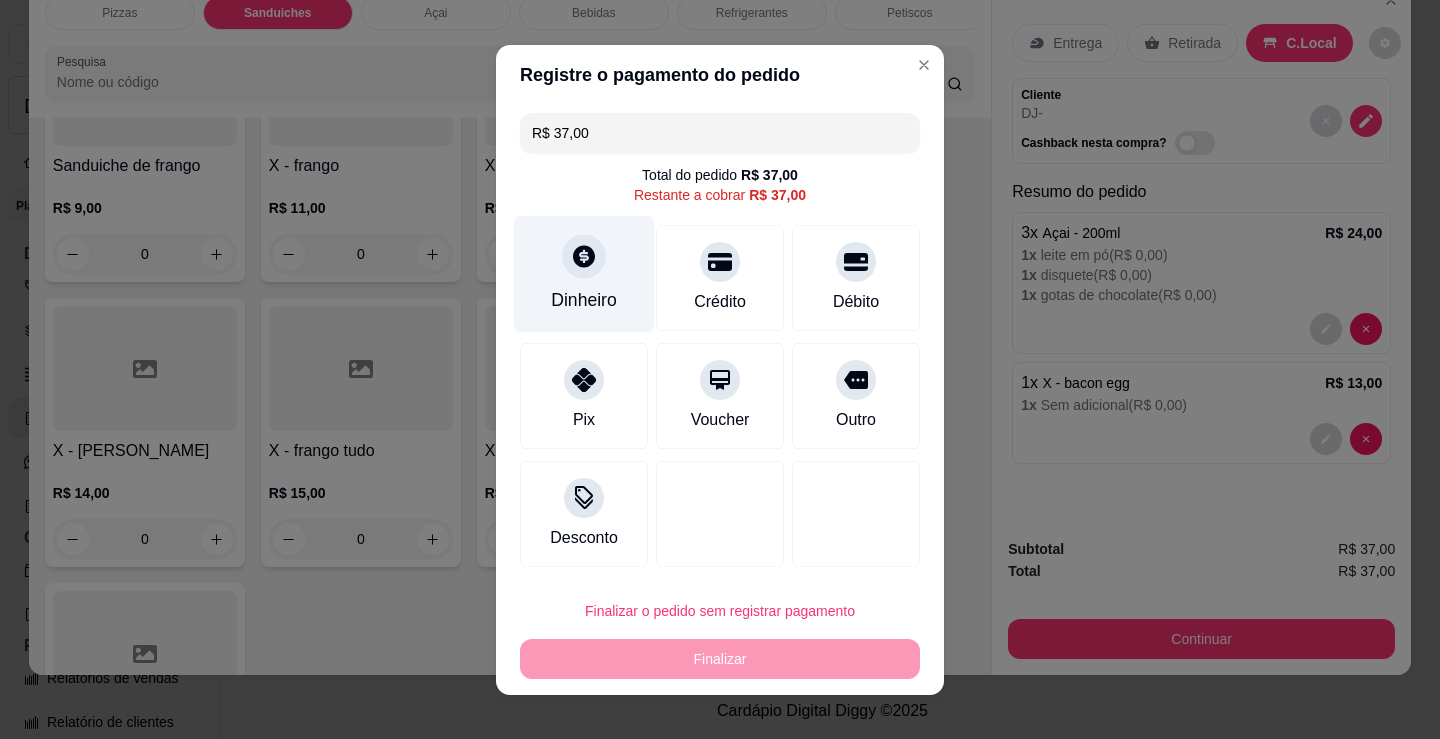 click on "Dinheiro" at bounding box center (584, 273) 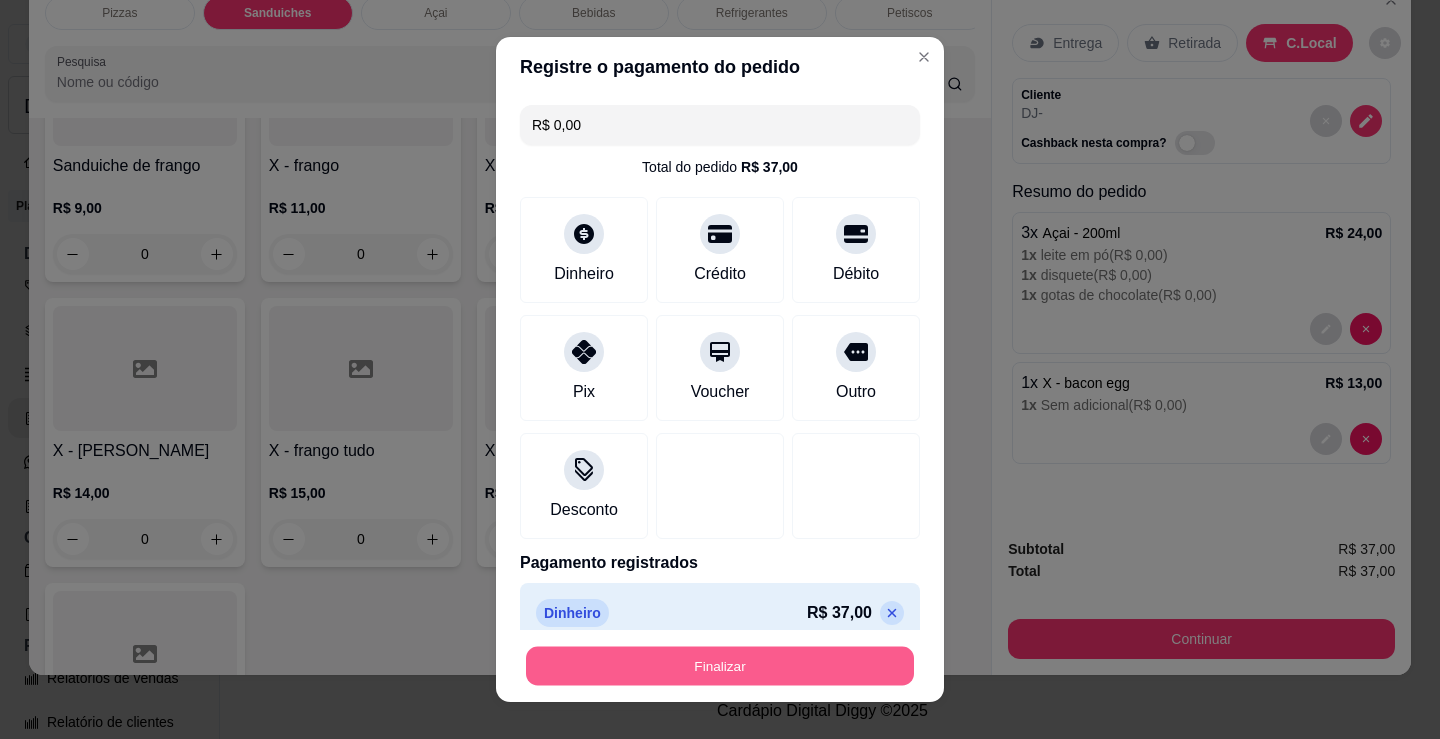 click on "Finalizar" at bounding box center (720, 666) 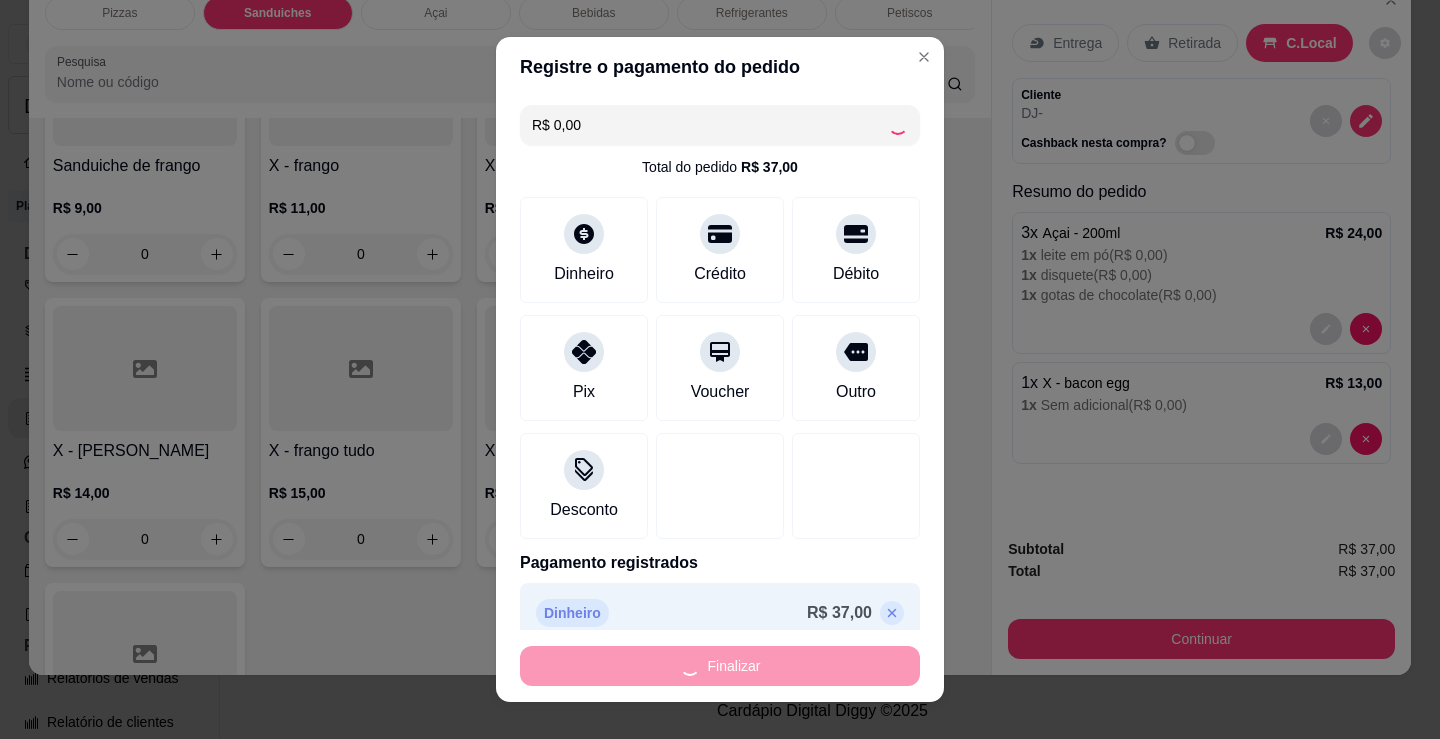 type on "-R$ 37,00" 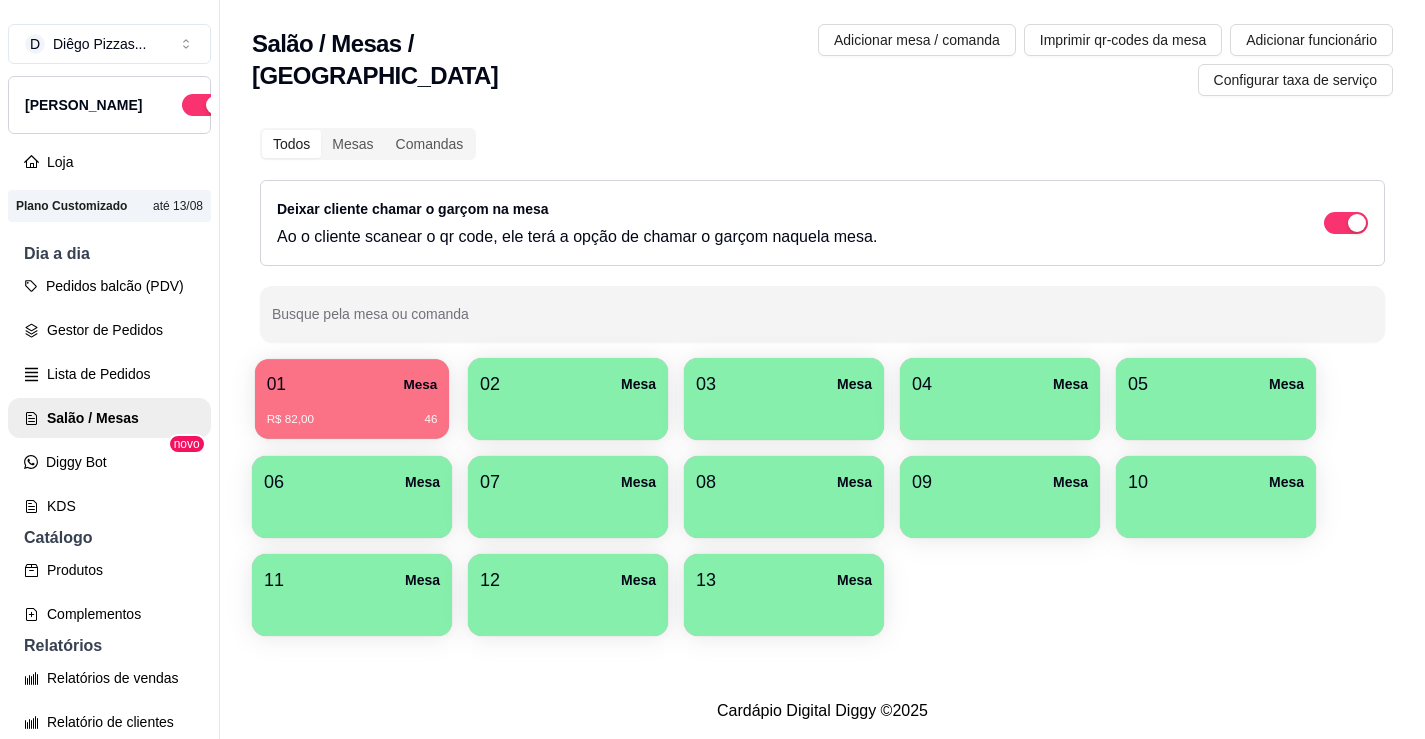 click on "01 Mesa" at bounding box center [352, 384] 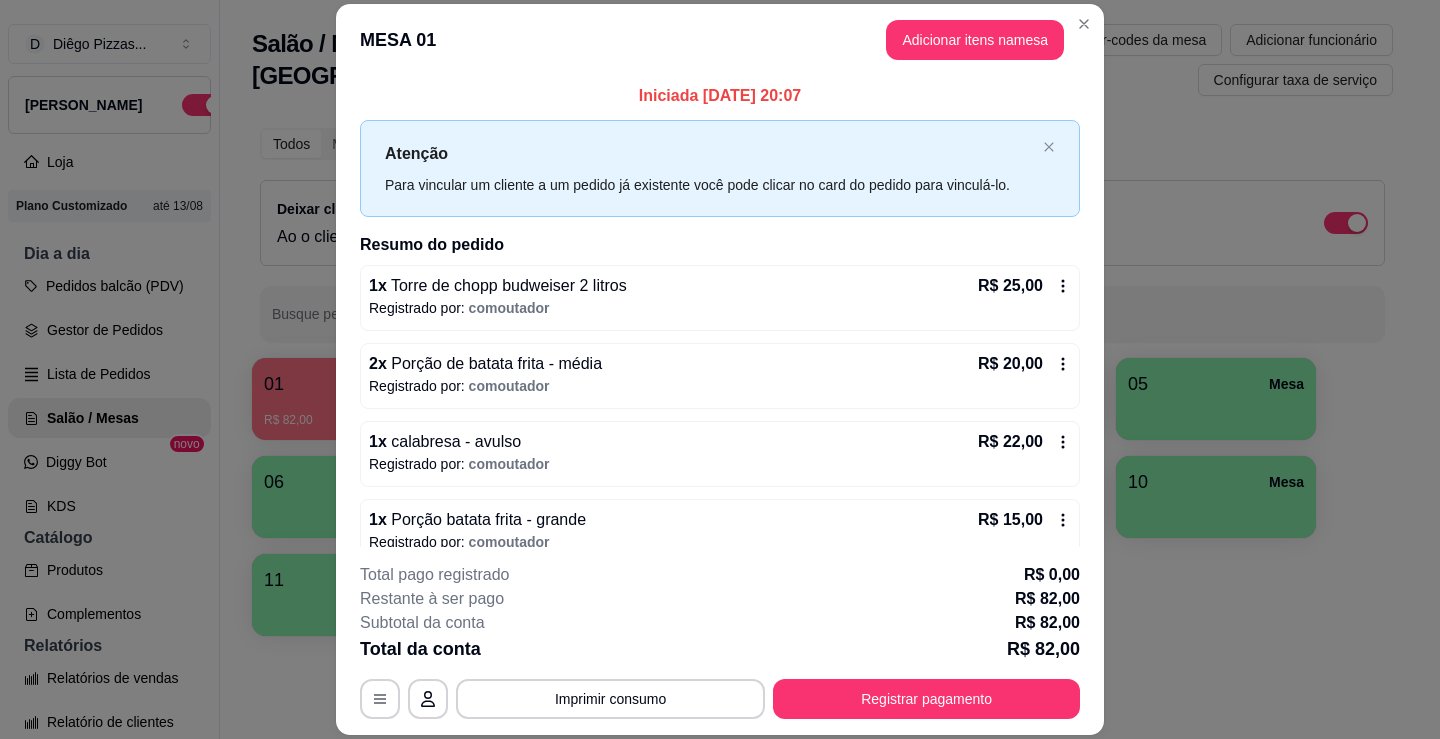 scroll, scrollTop: 25, scrollLeft: 0, axis: vertical 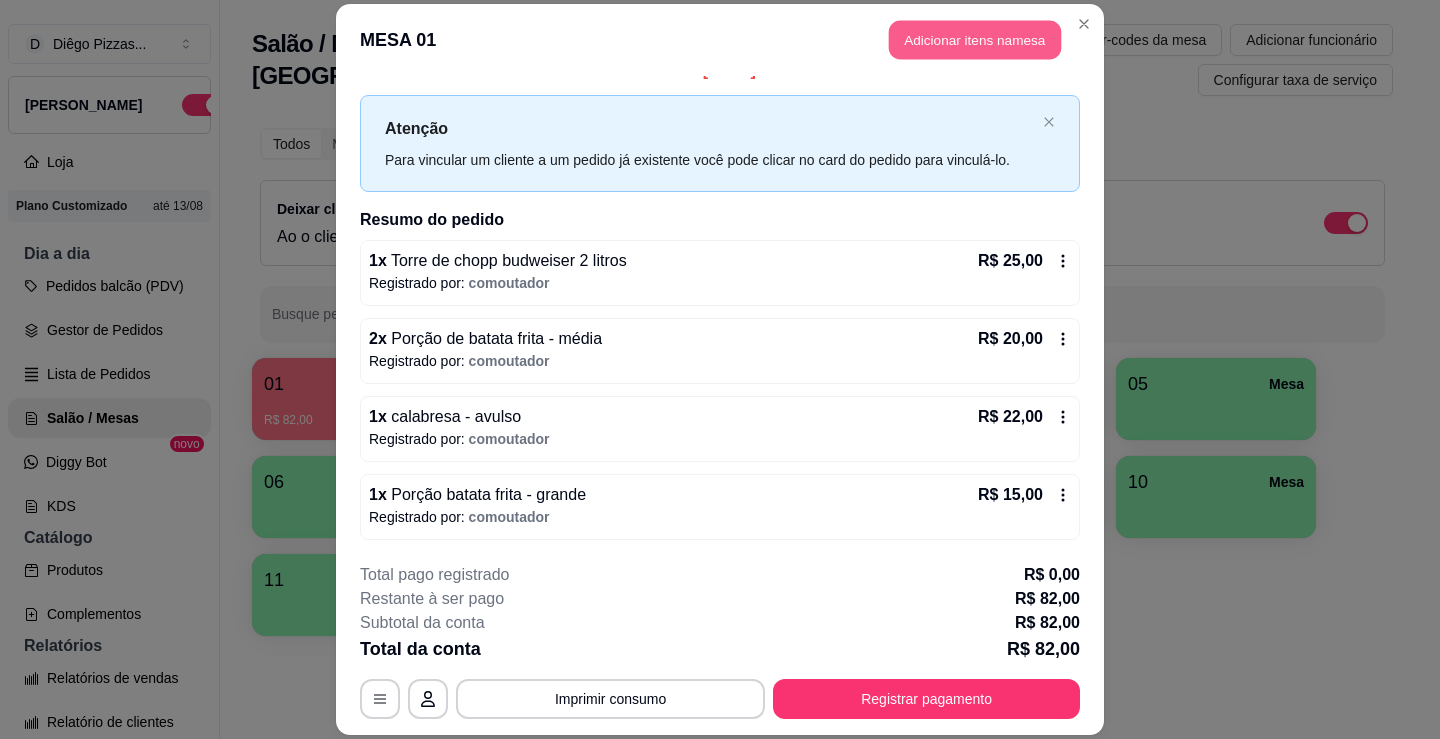 click on "Adicionar itens na  mesa" at bounding box center (975, 39) 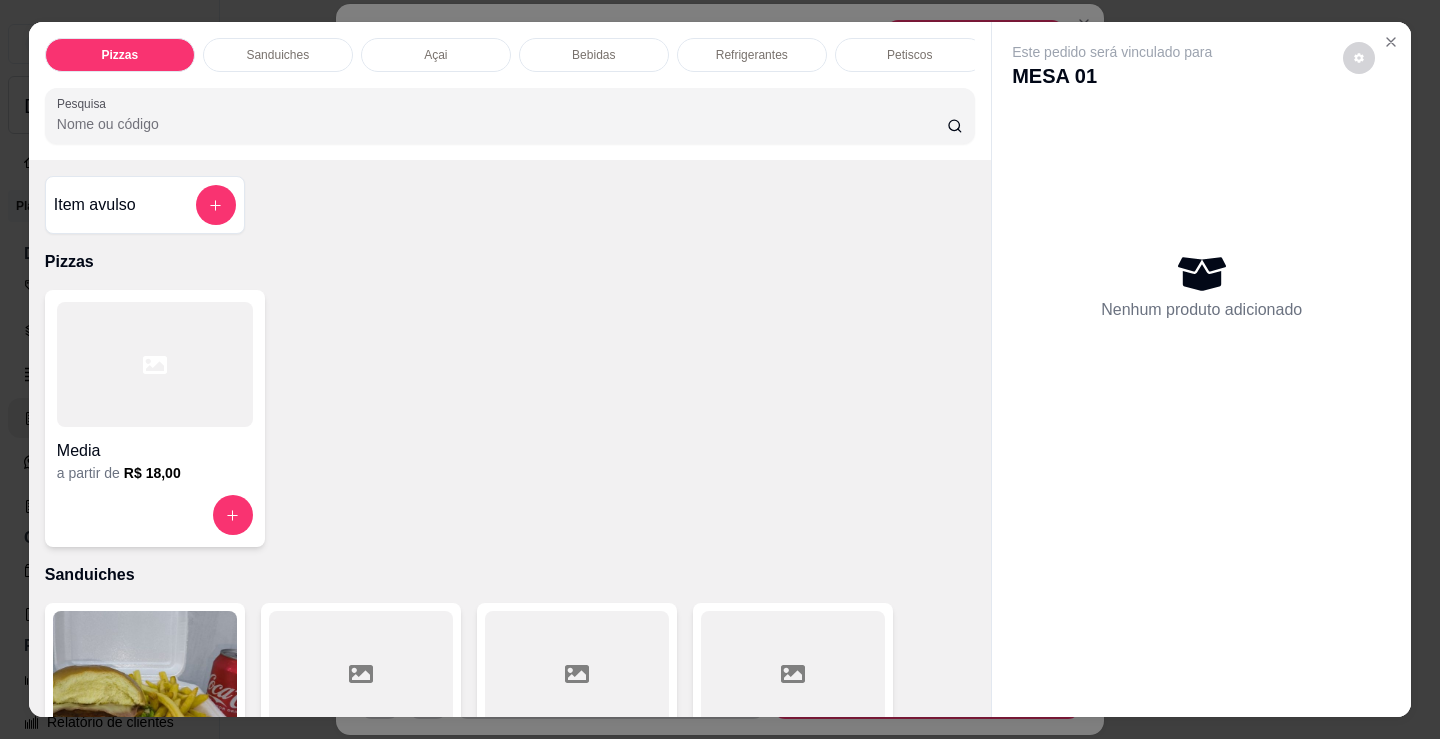click on "Bebidas" at bounding box center [594, 55] 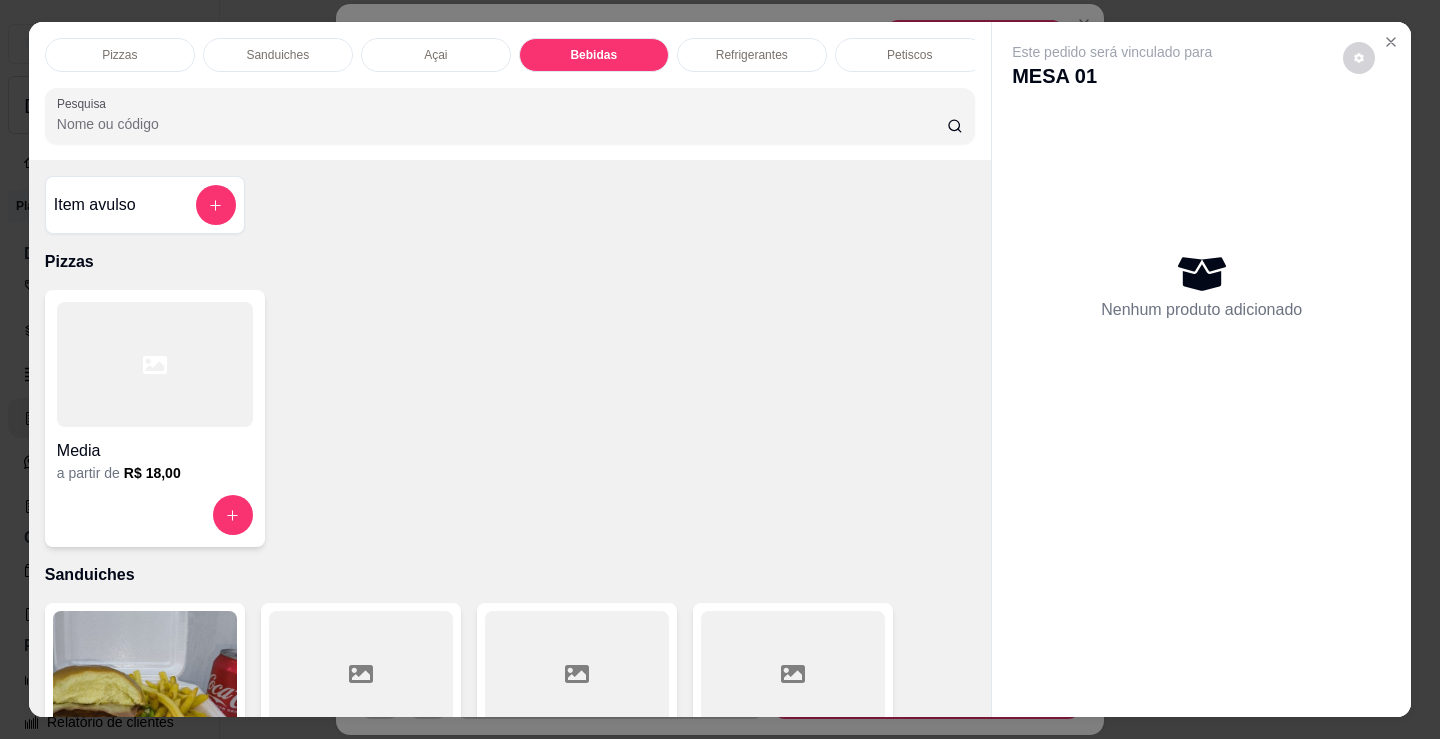 scroll, scrollTop: 2478, scrollLeft: 0, axis: vertical 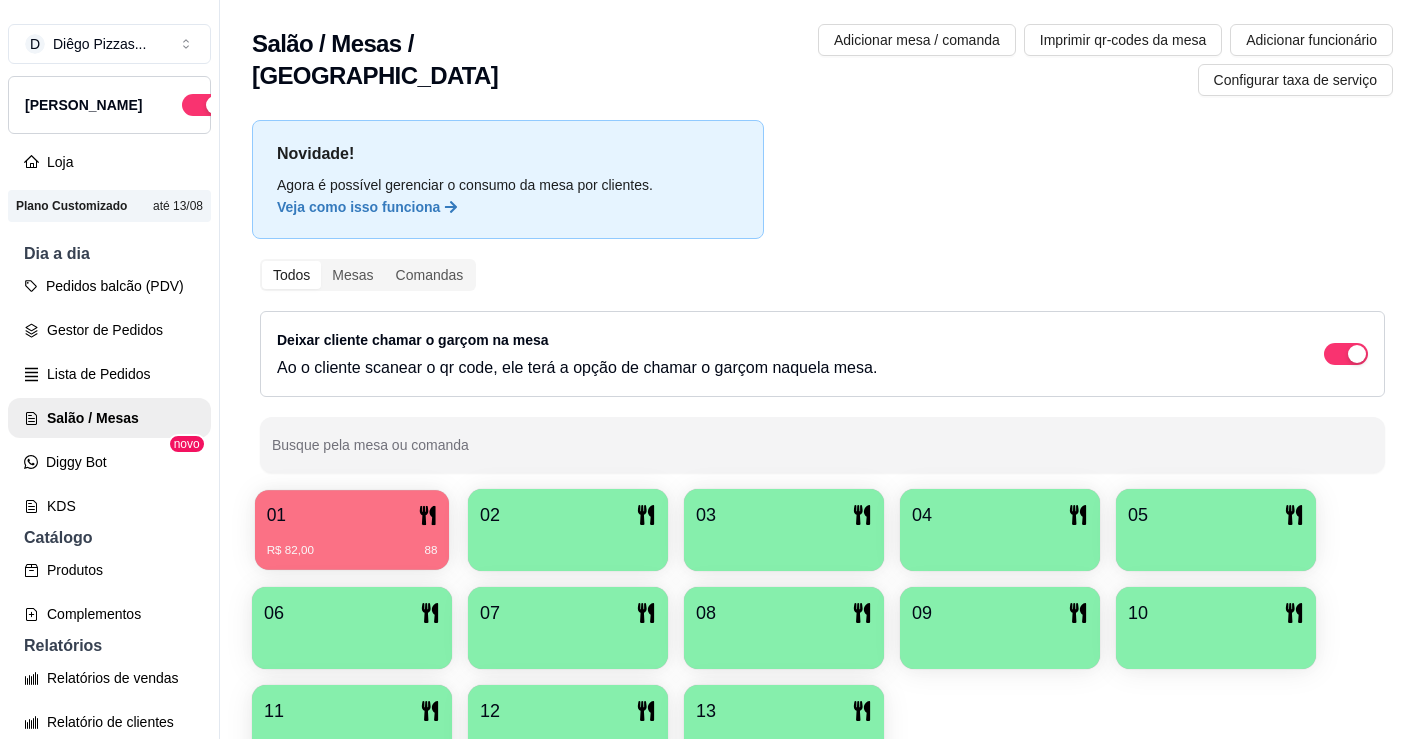 click on "01" at bounding box center (352, 515) 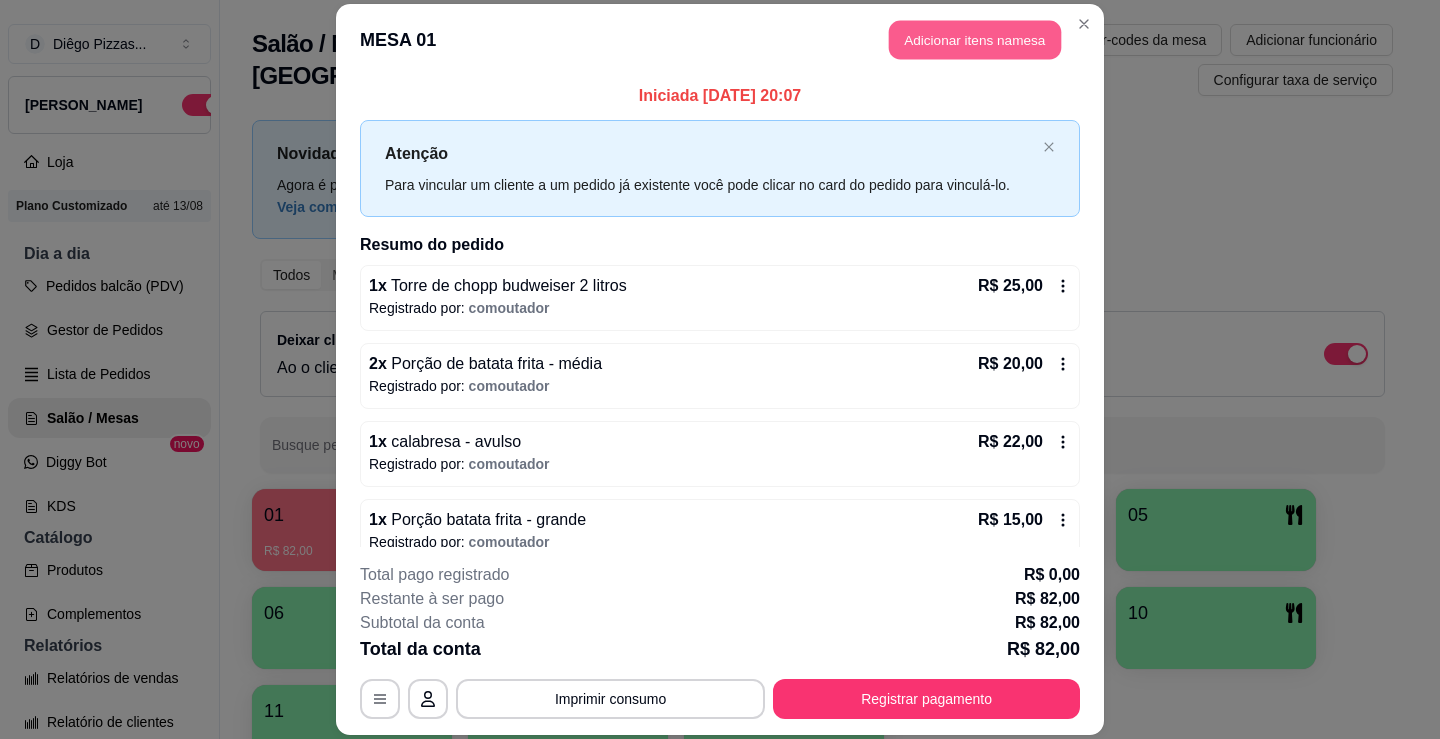 click on "Adicionar itens na  mesa" at bounding box center [975, 39] 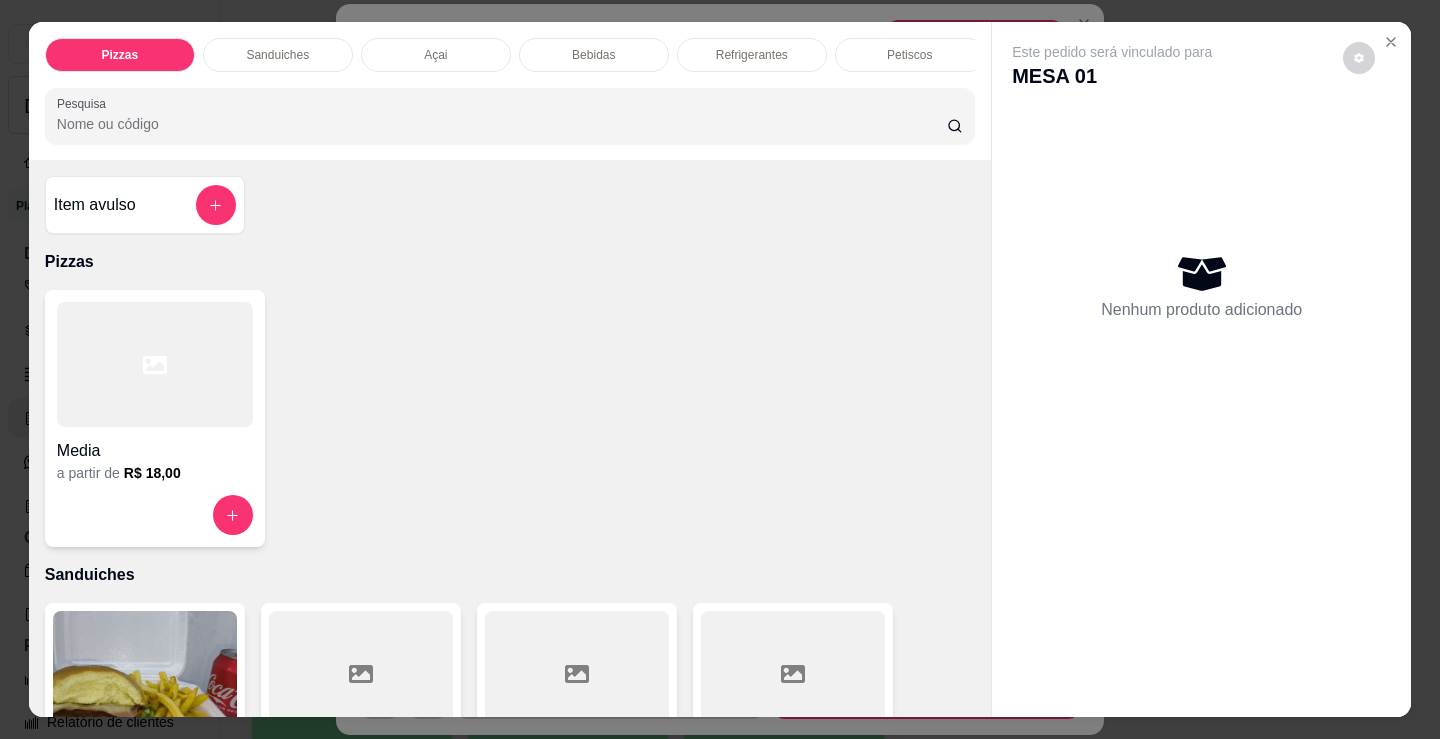 click on "Bebidas" at bounding box center [593, 55] 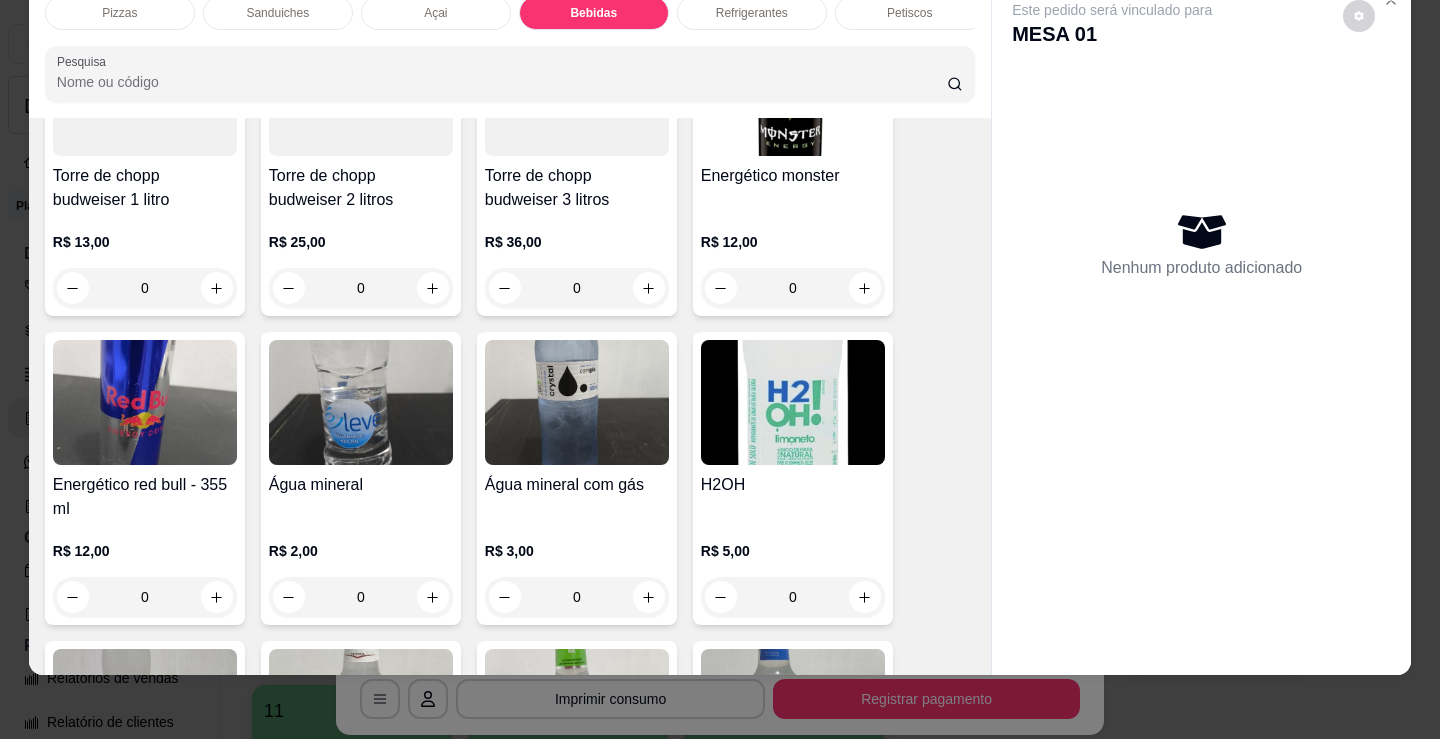 scroll, scrollTop: 4078, scrollLeft: 0, axis: vertical 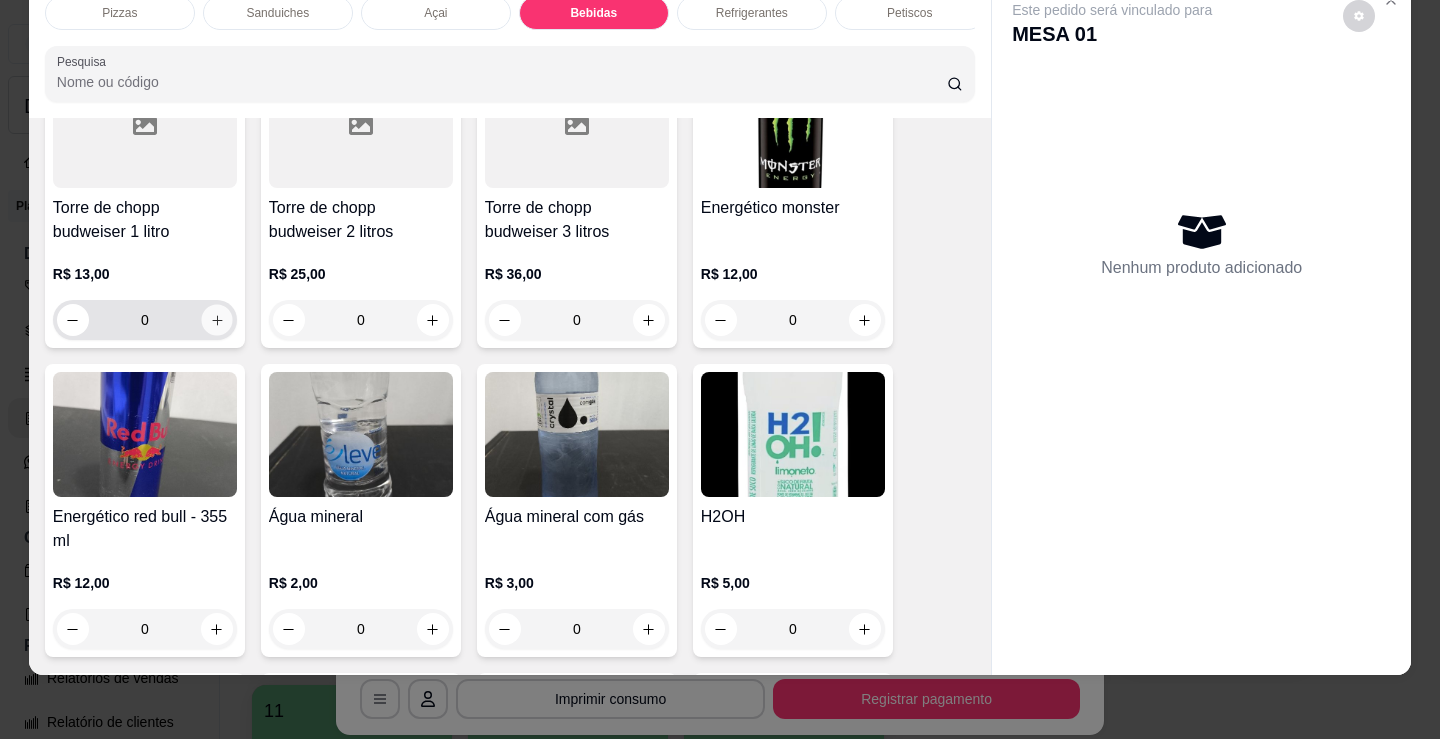 click at bounding box center (216, 320) 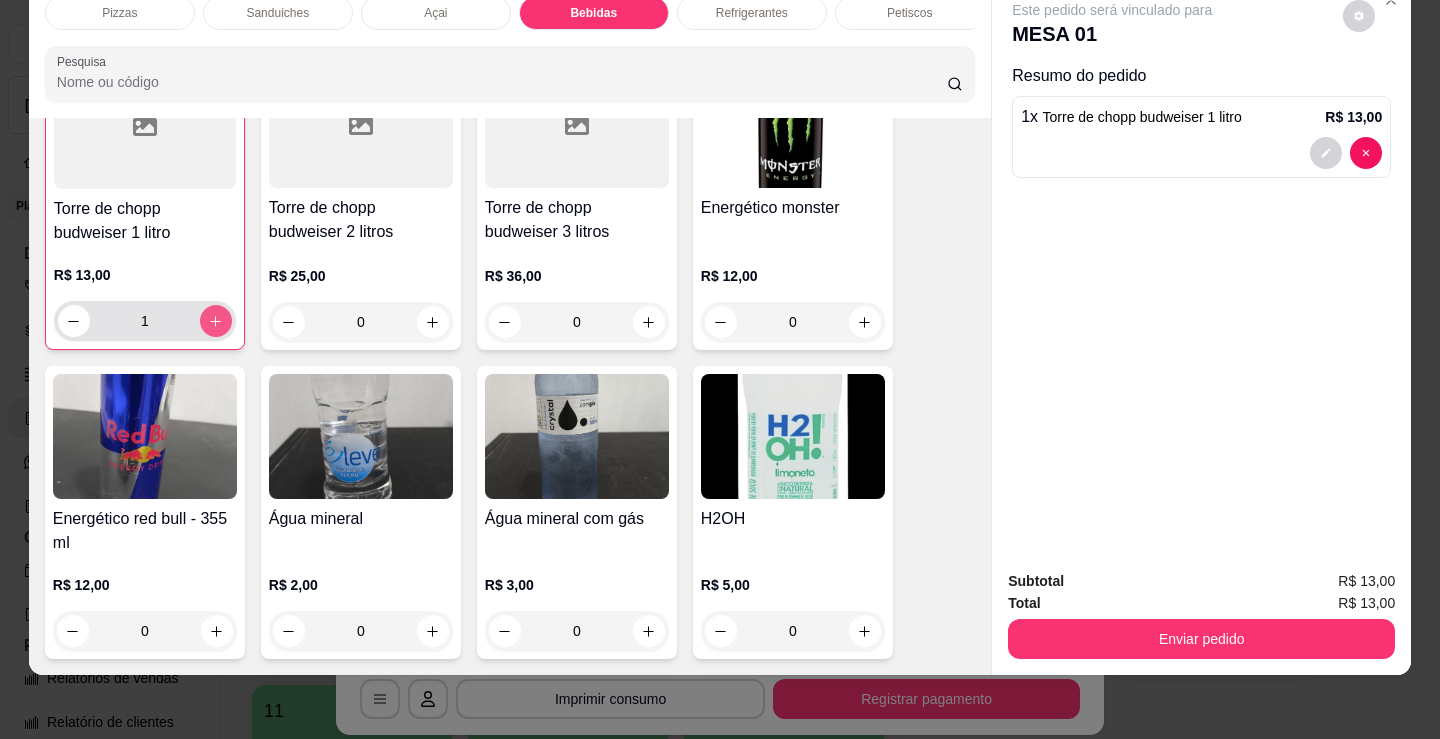 scroll, scrollTop: 4079, scrollLeft: 0, axis: vertical 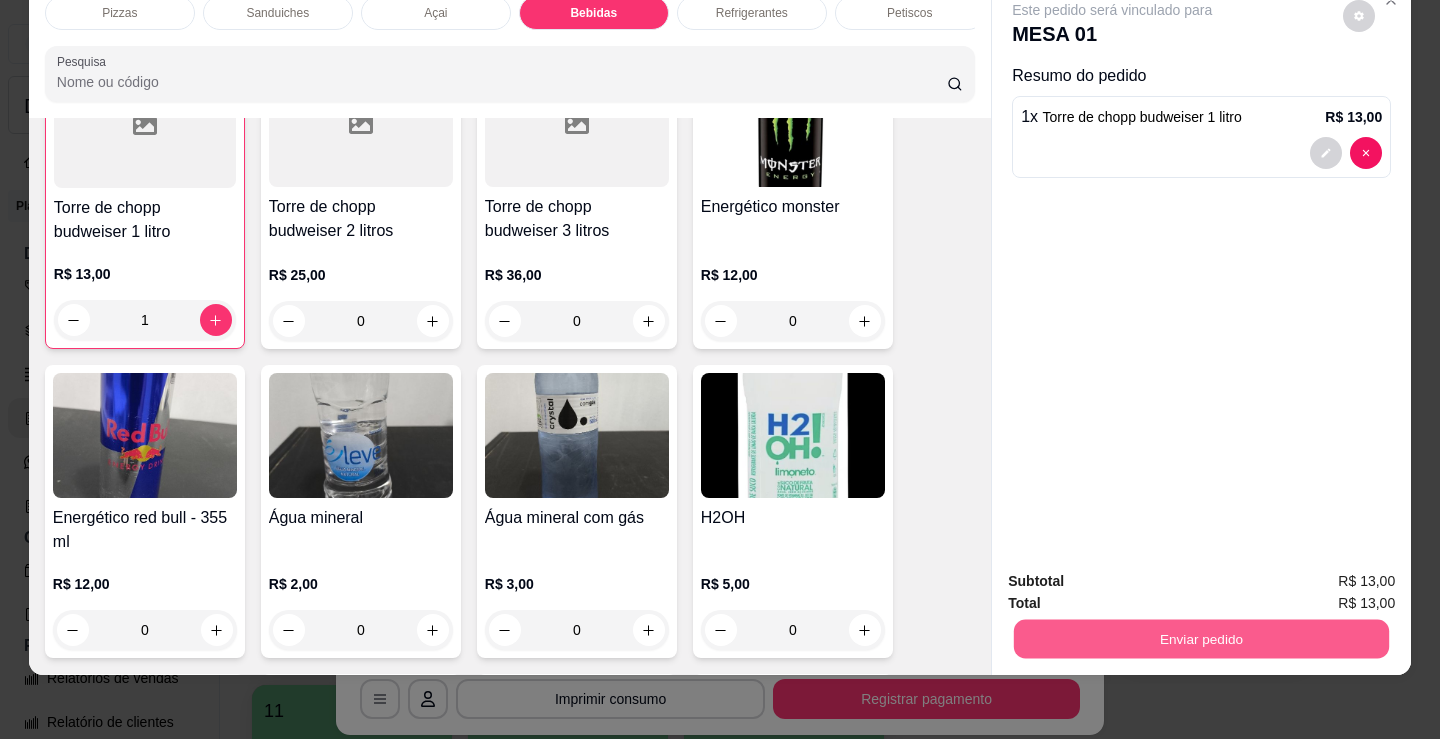 click on "Enviar pedido" at bounding box center [1201, 638] 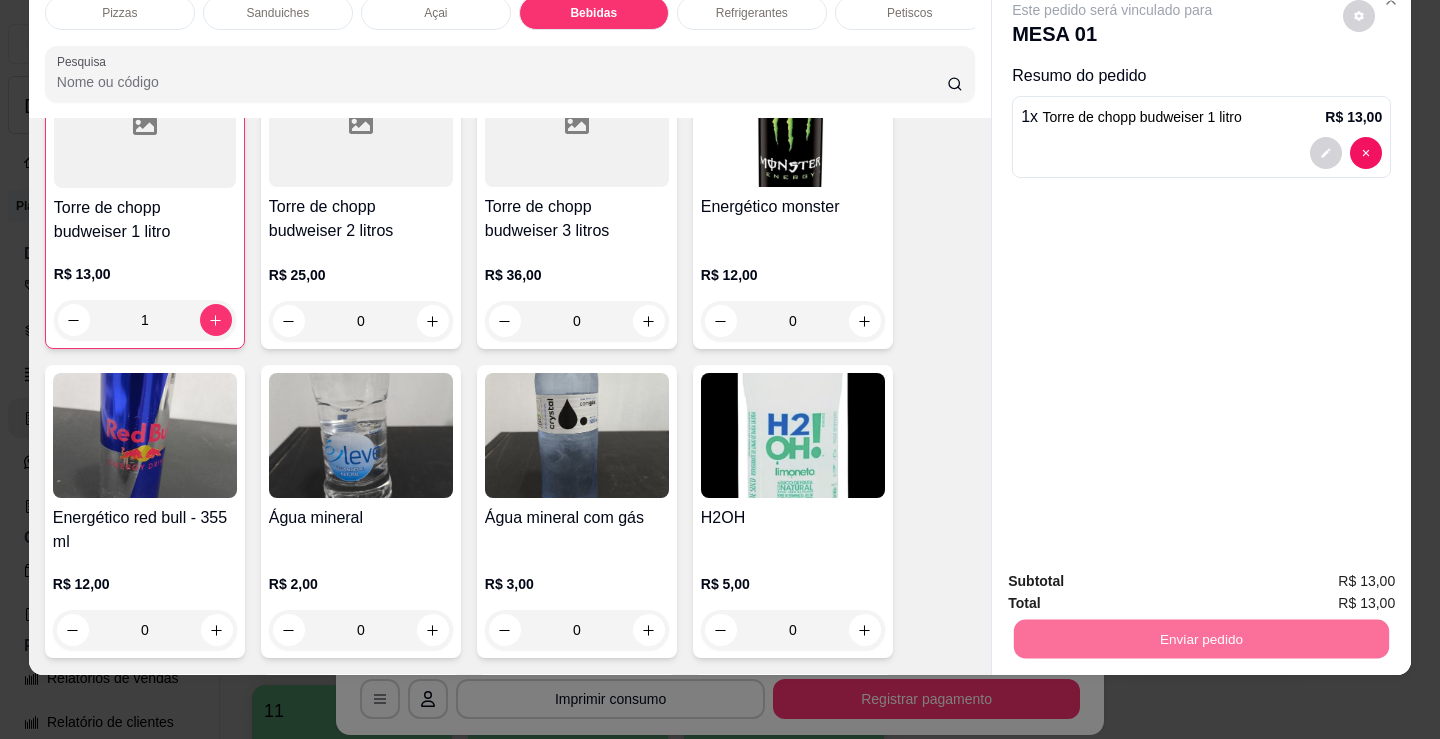 click on "Não registrar e enviar pedido" at bounding box center [1136, 574] 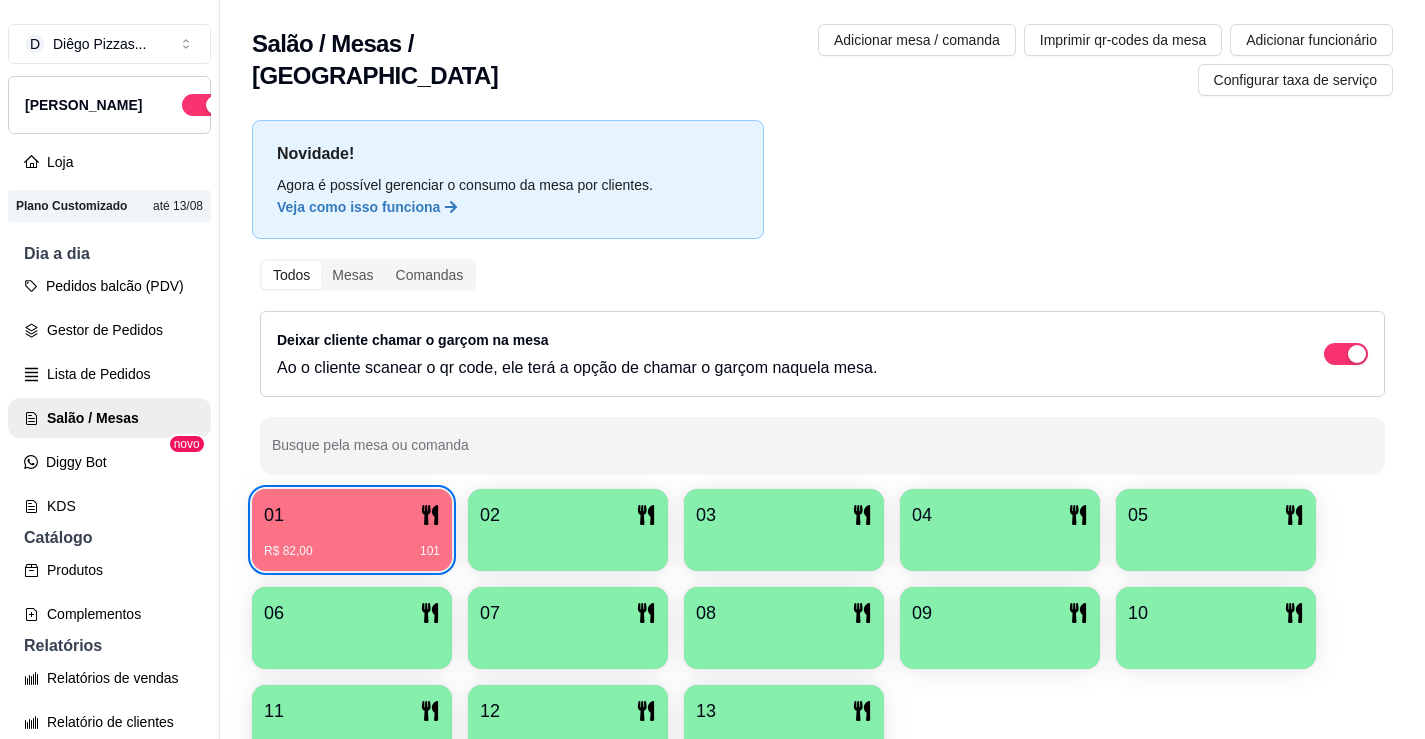 type 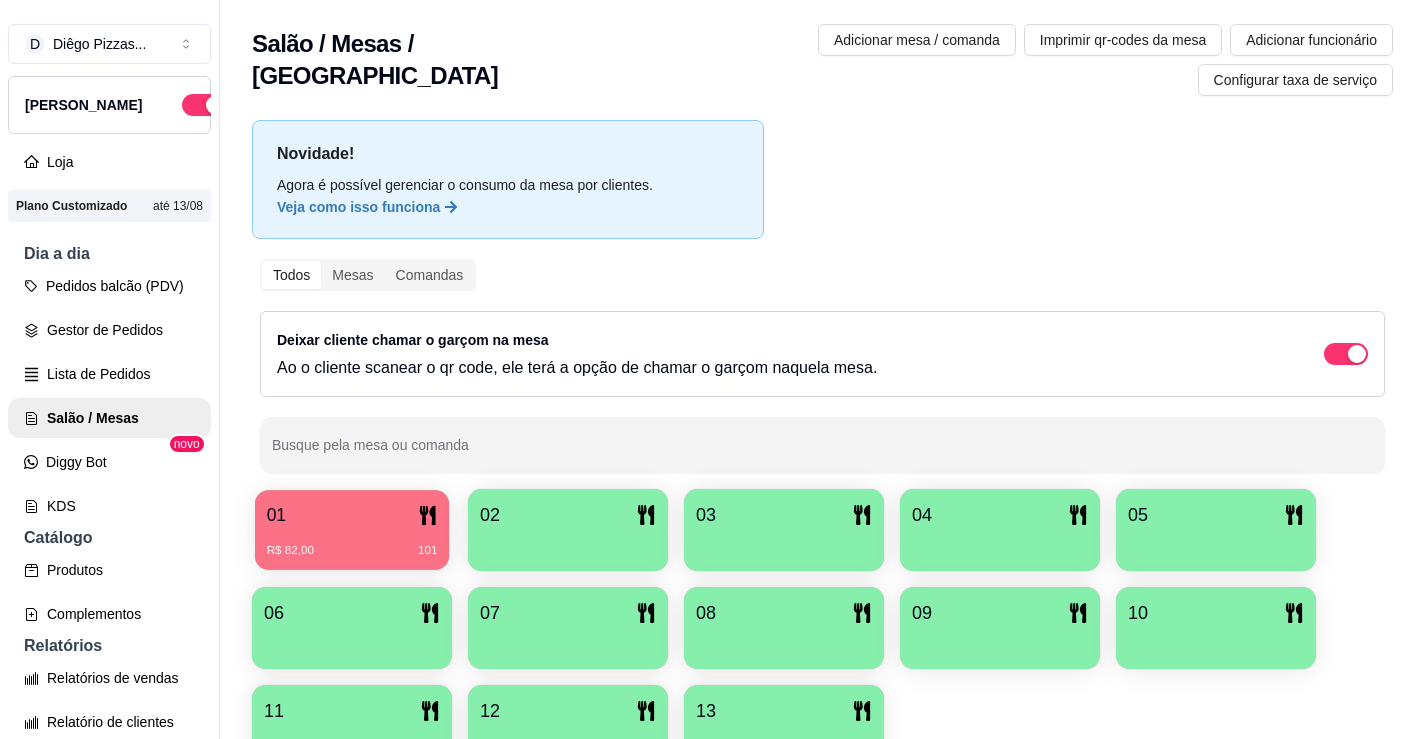 click on "01 R$ 82,00 101" at bounding box center (352, 530) 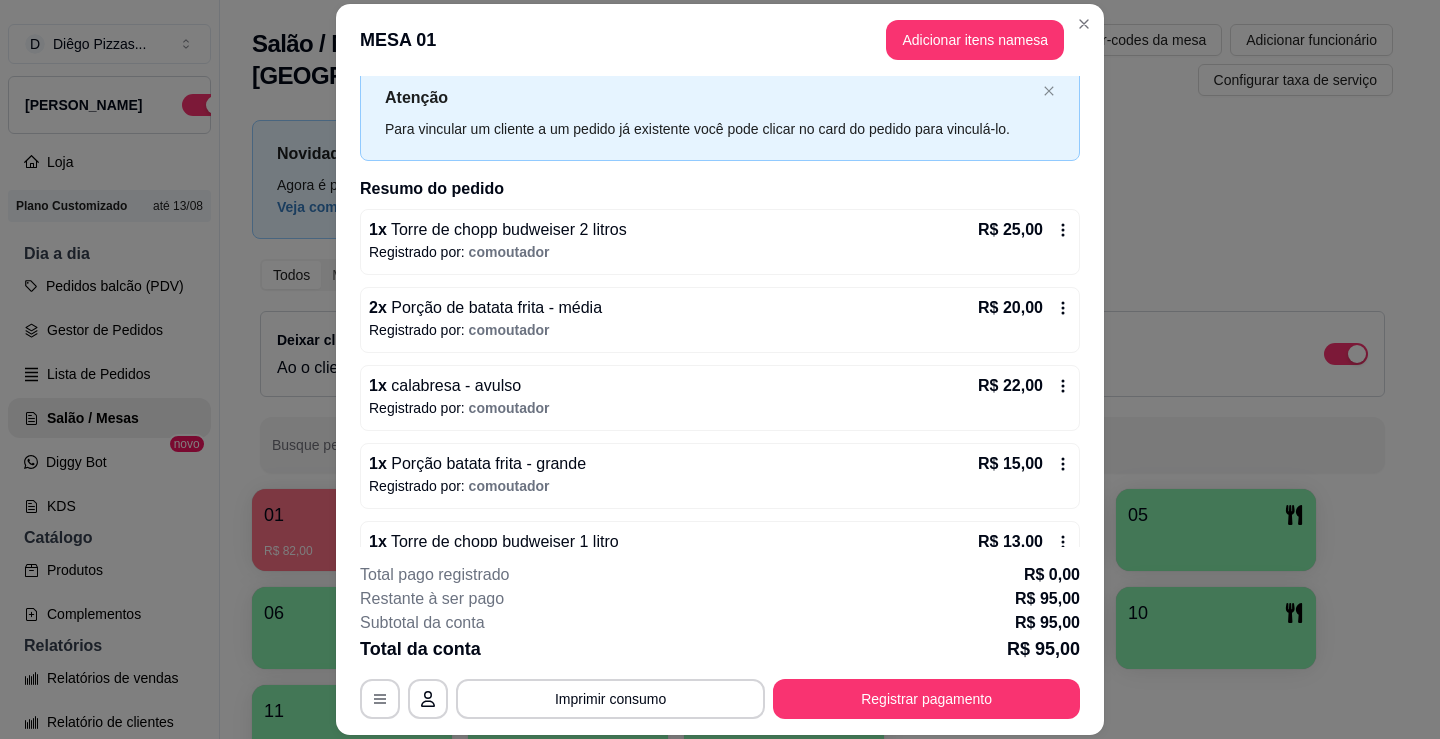 scroll, scrollTop: 103, scrollLeft: 0, axis: vertical 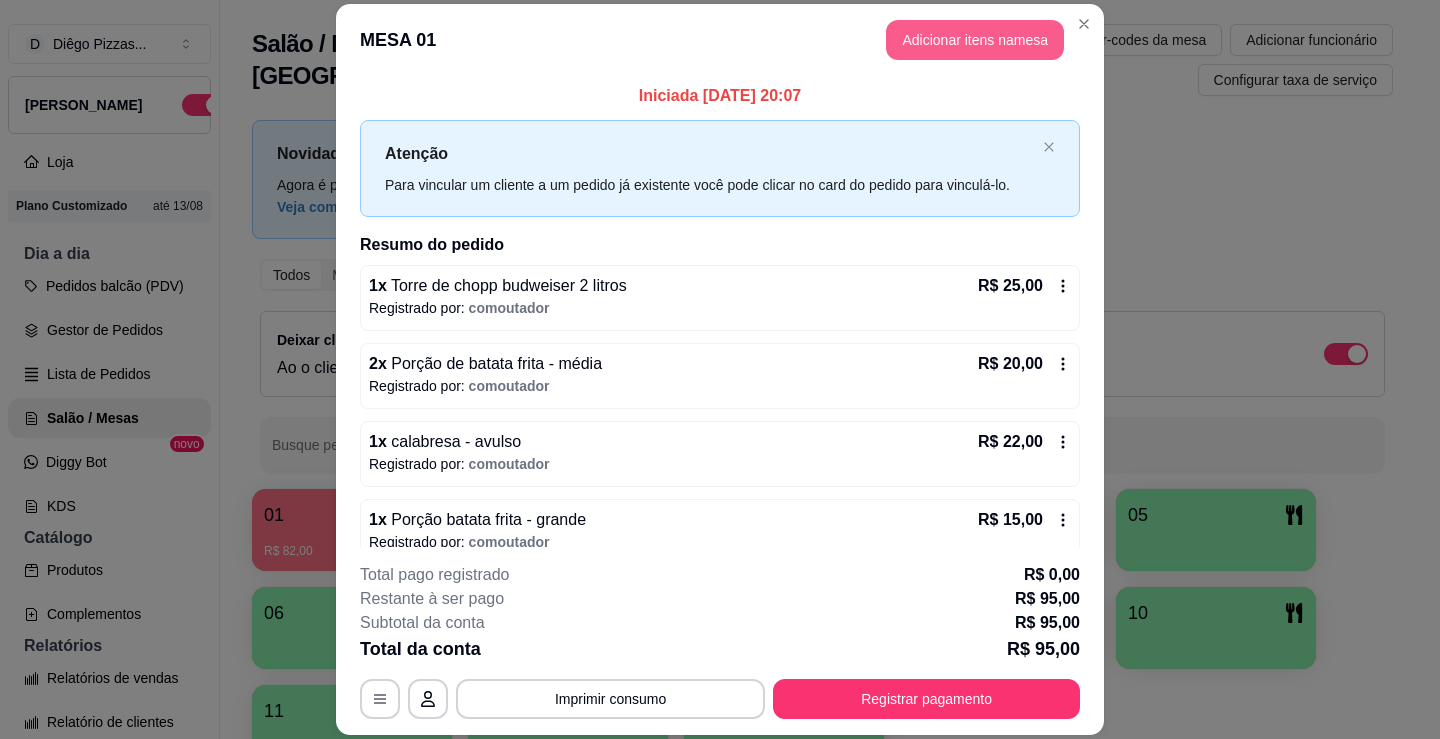 click on "Adicionar itens na  mesa" at bounding box center [975, 40] 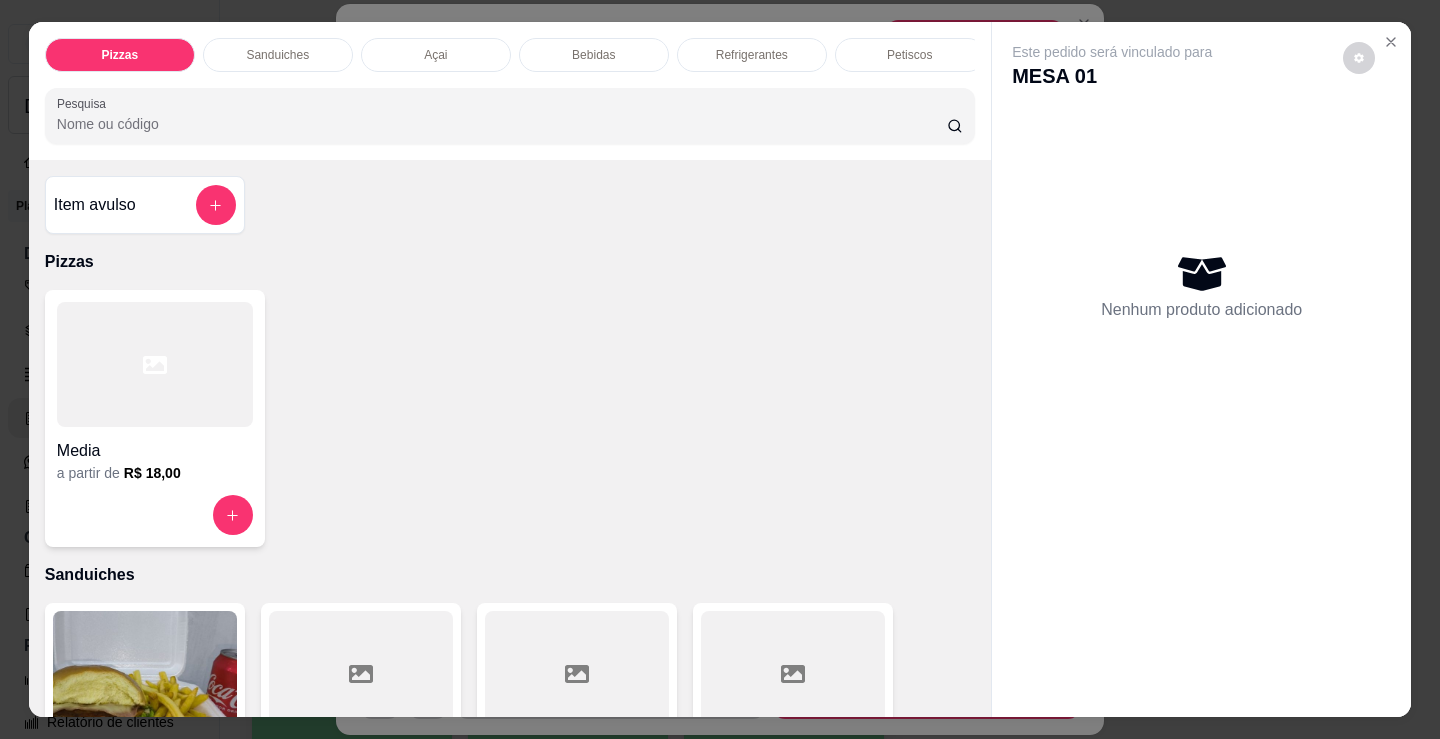 click on "Petiscos" at bounding box center (910, 55) 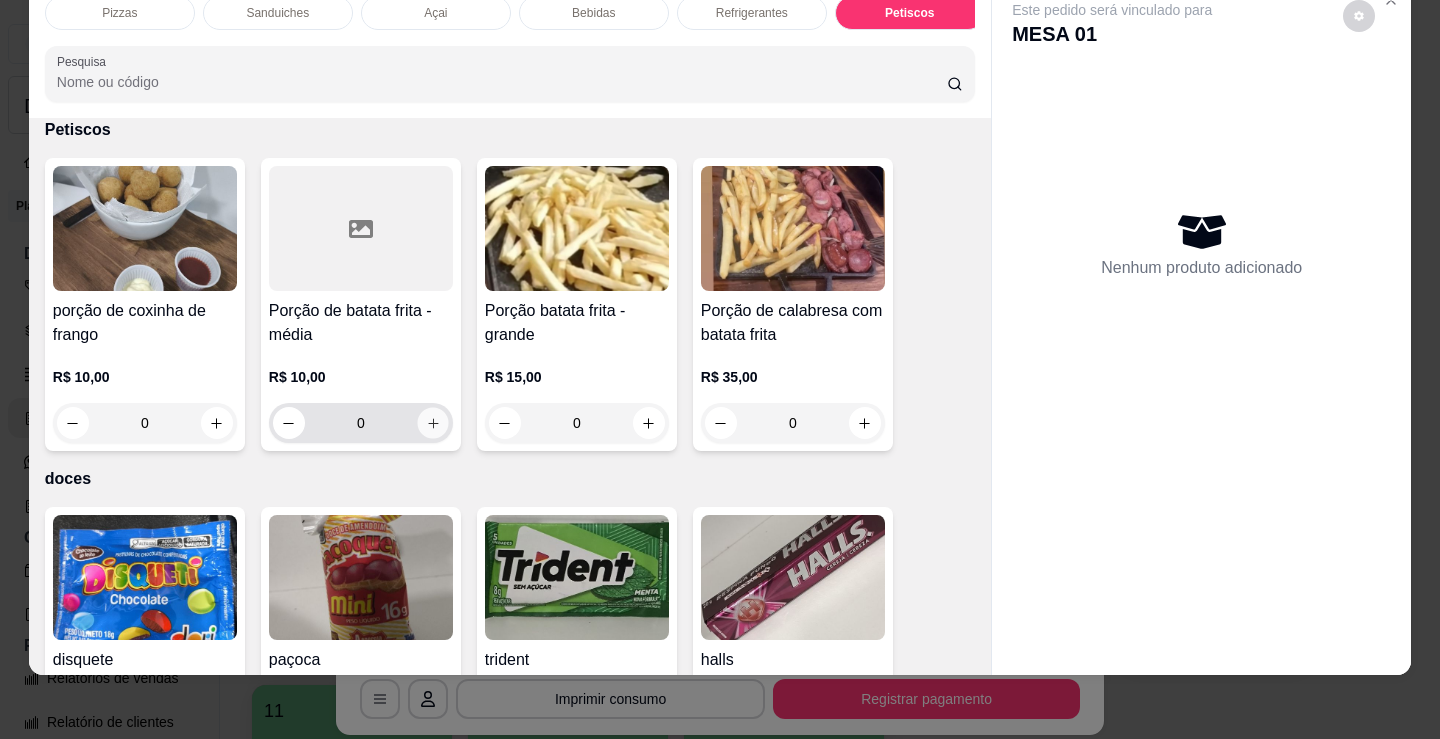 click at bounding box center (432, 423) 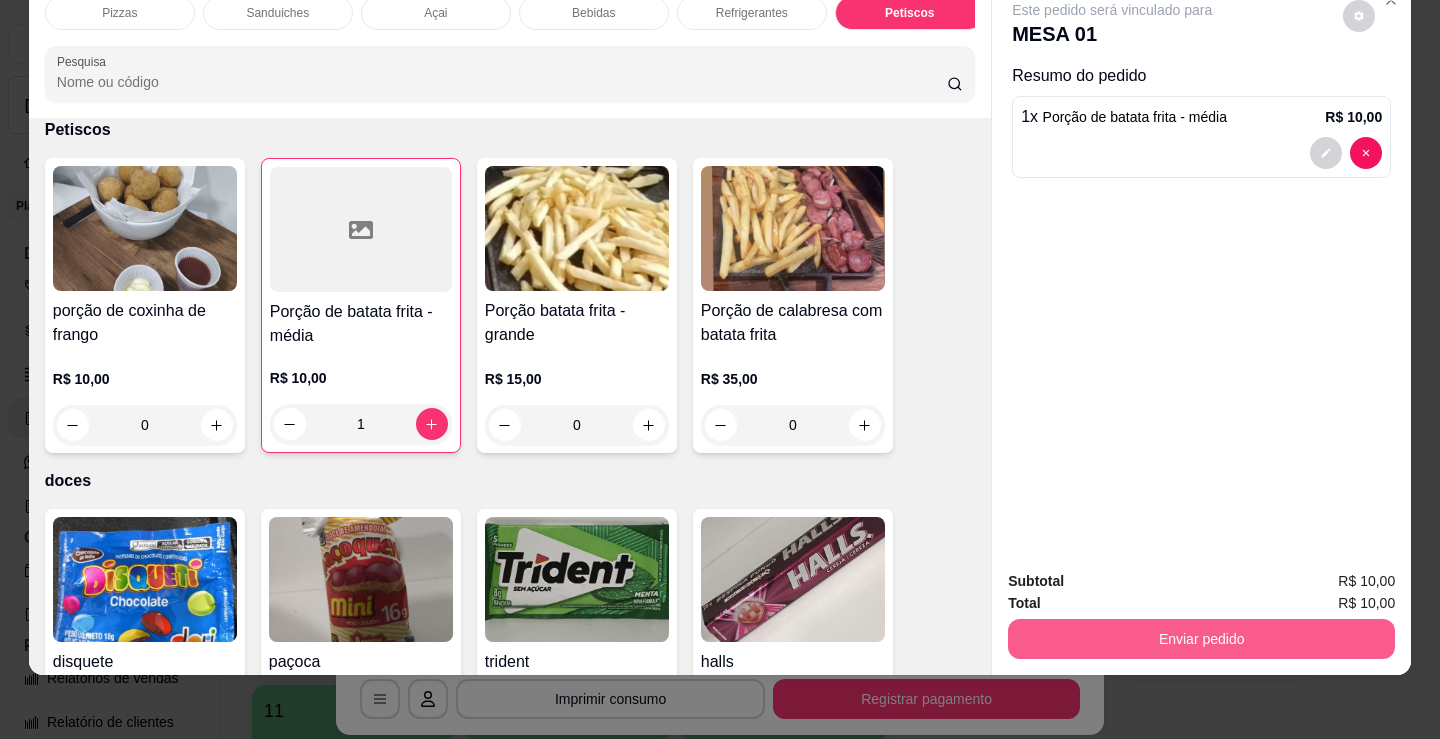 click on "Enviar pedido" at bounding box center (1201, 639) 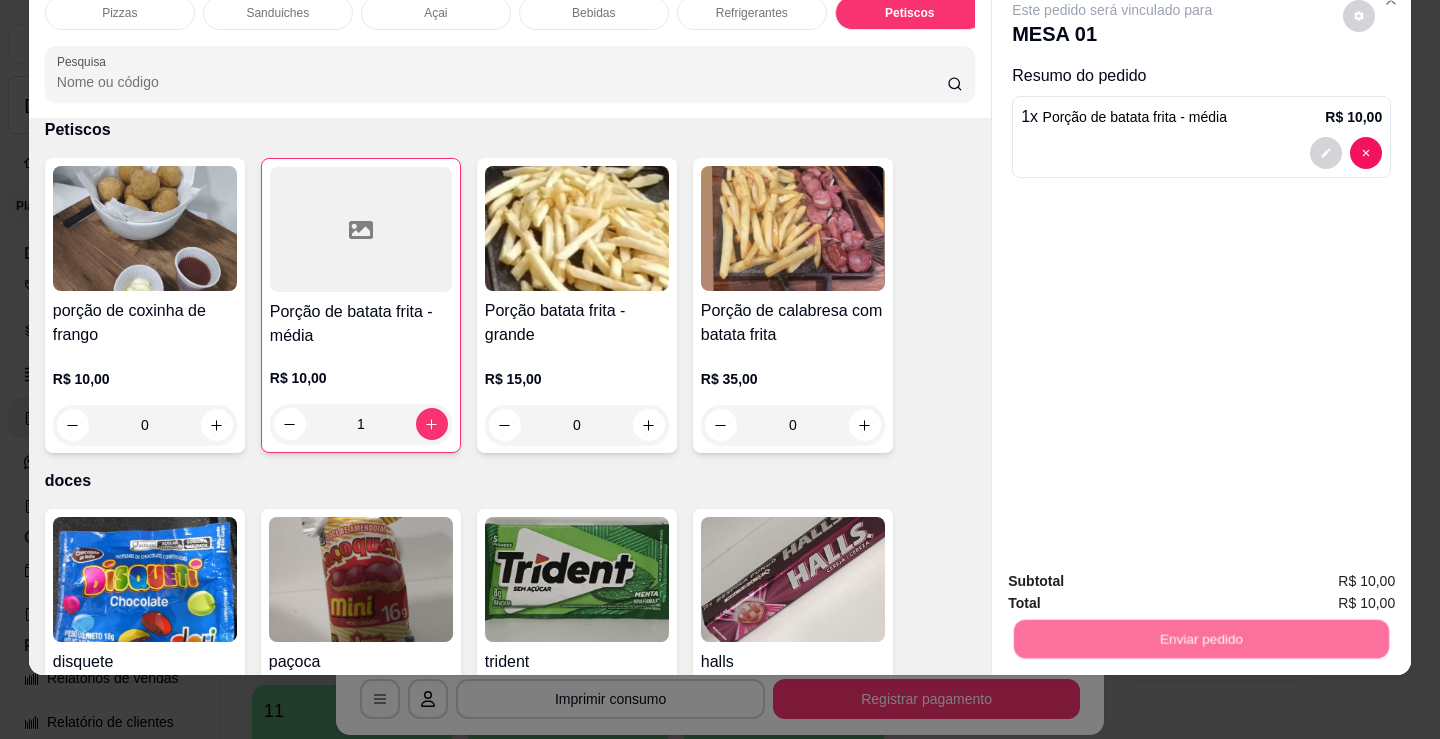 click on "Não registrar e enviar pedido" at bounding box center (1136, 574) 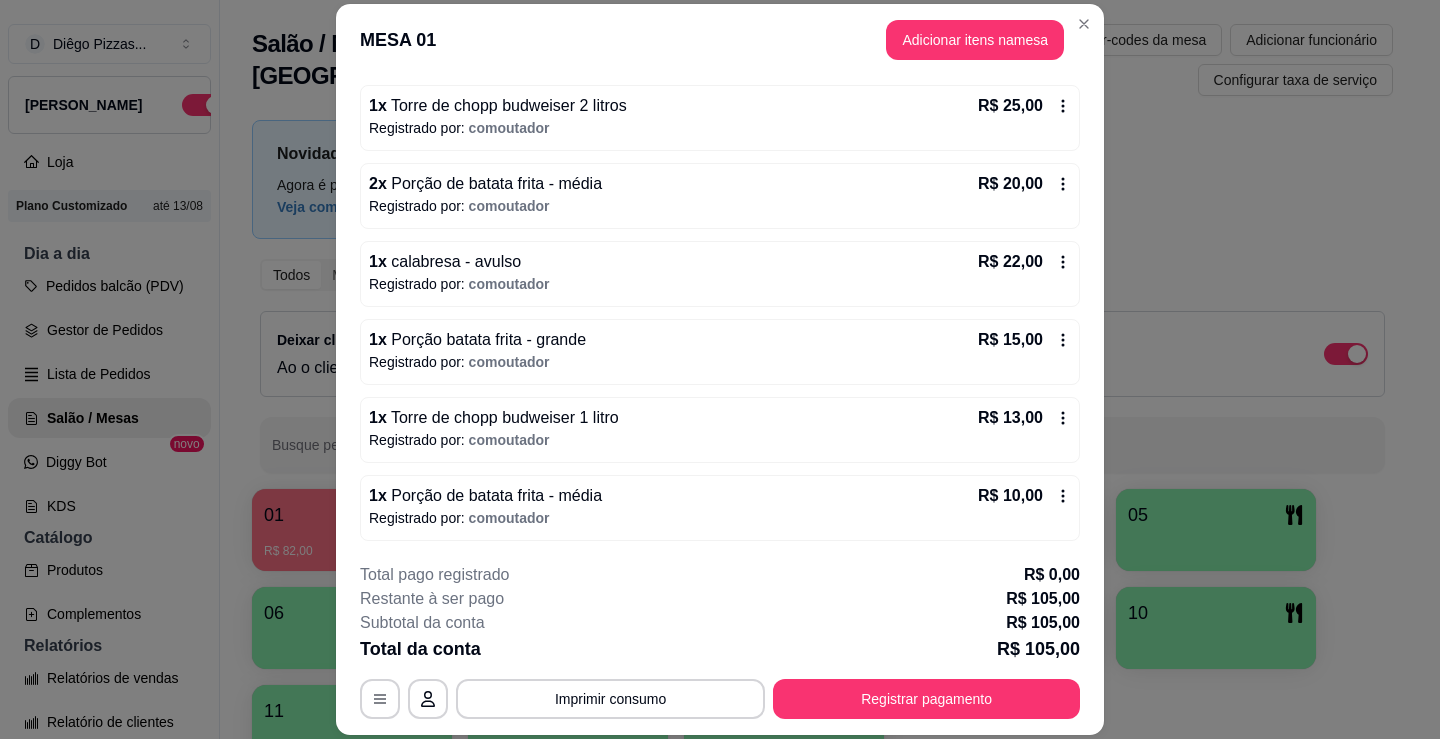 scroll, scrollTop: 181, scrollLeft: 0, axis: vertical 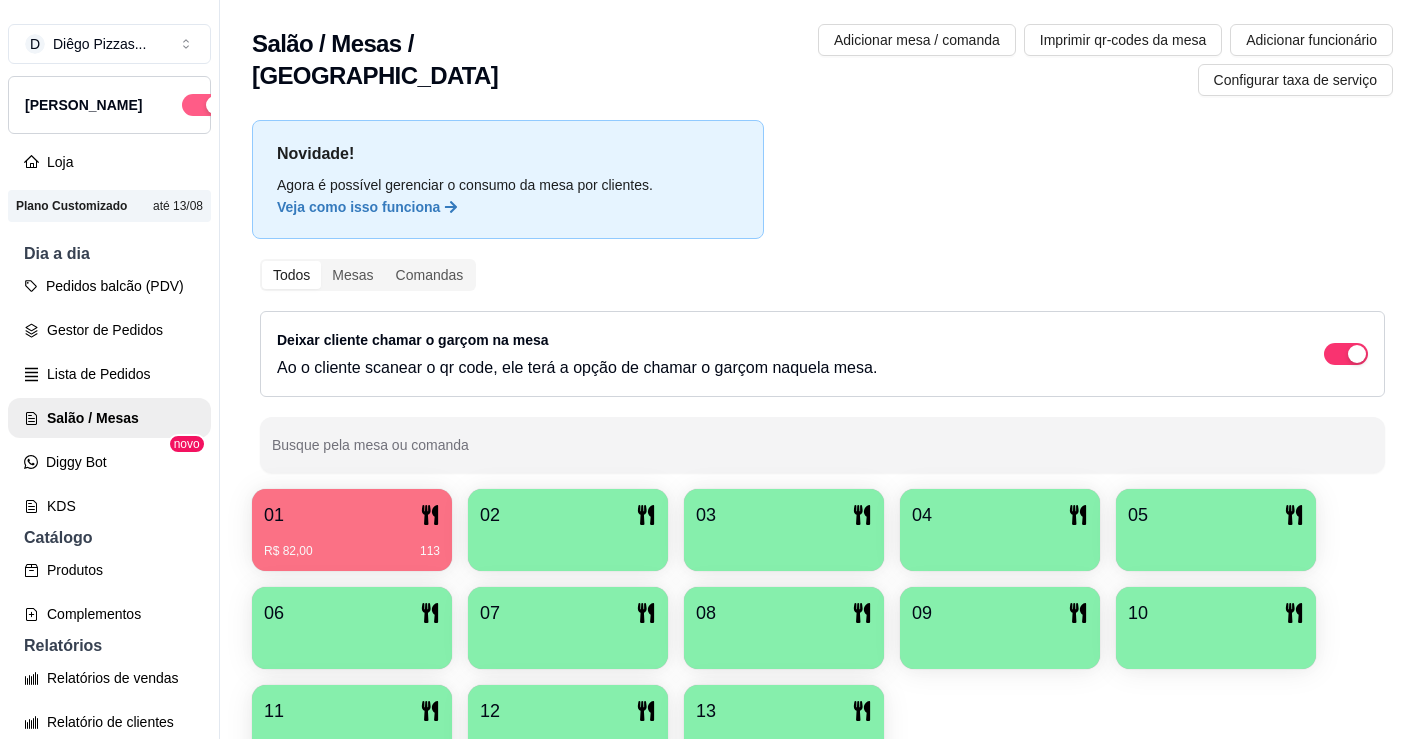 click at bounding box center [215, 105] 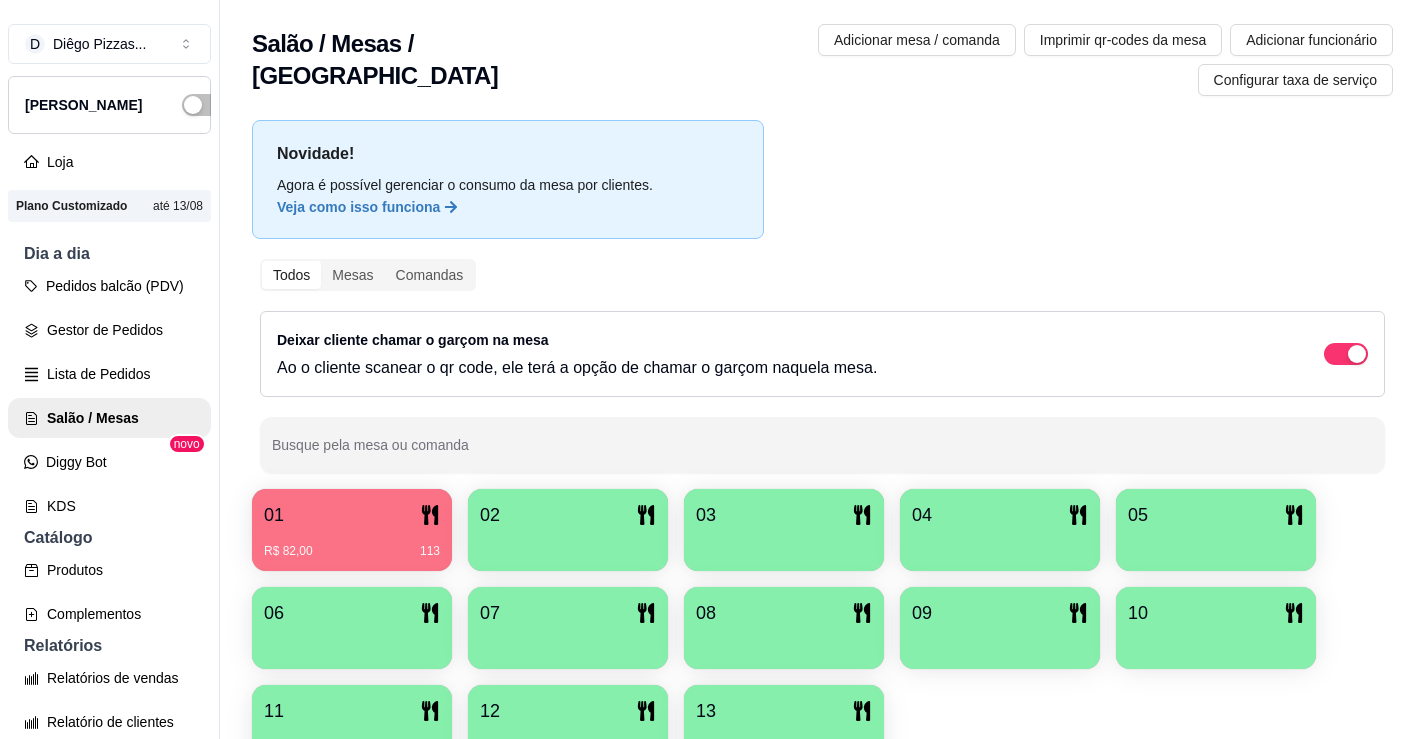 click on "01 R$ 82,00 113" at bounding box center (352, 530) 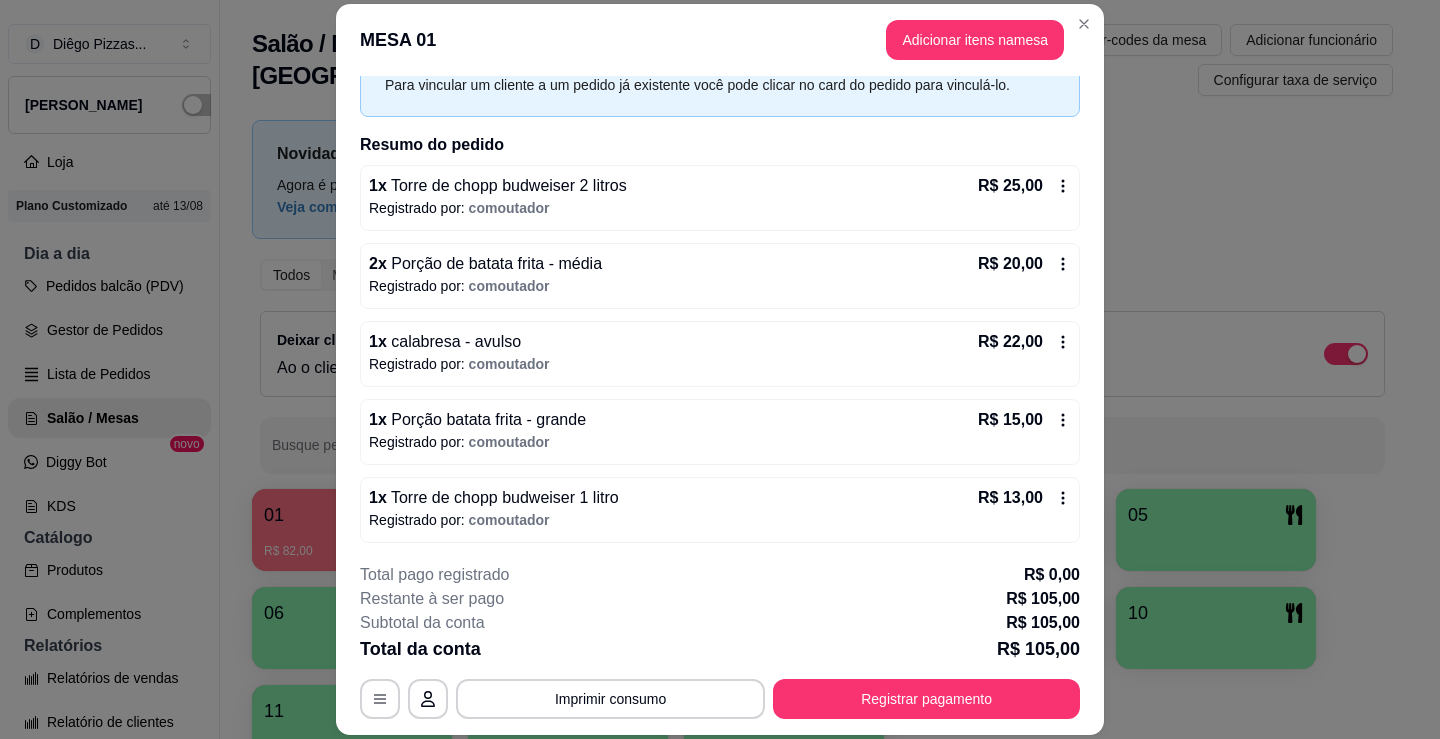 scroll, scrollTop: 181, scrollLeft: 0, axis: vertical 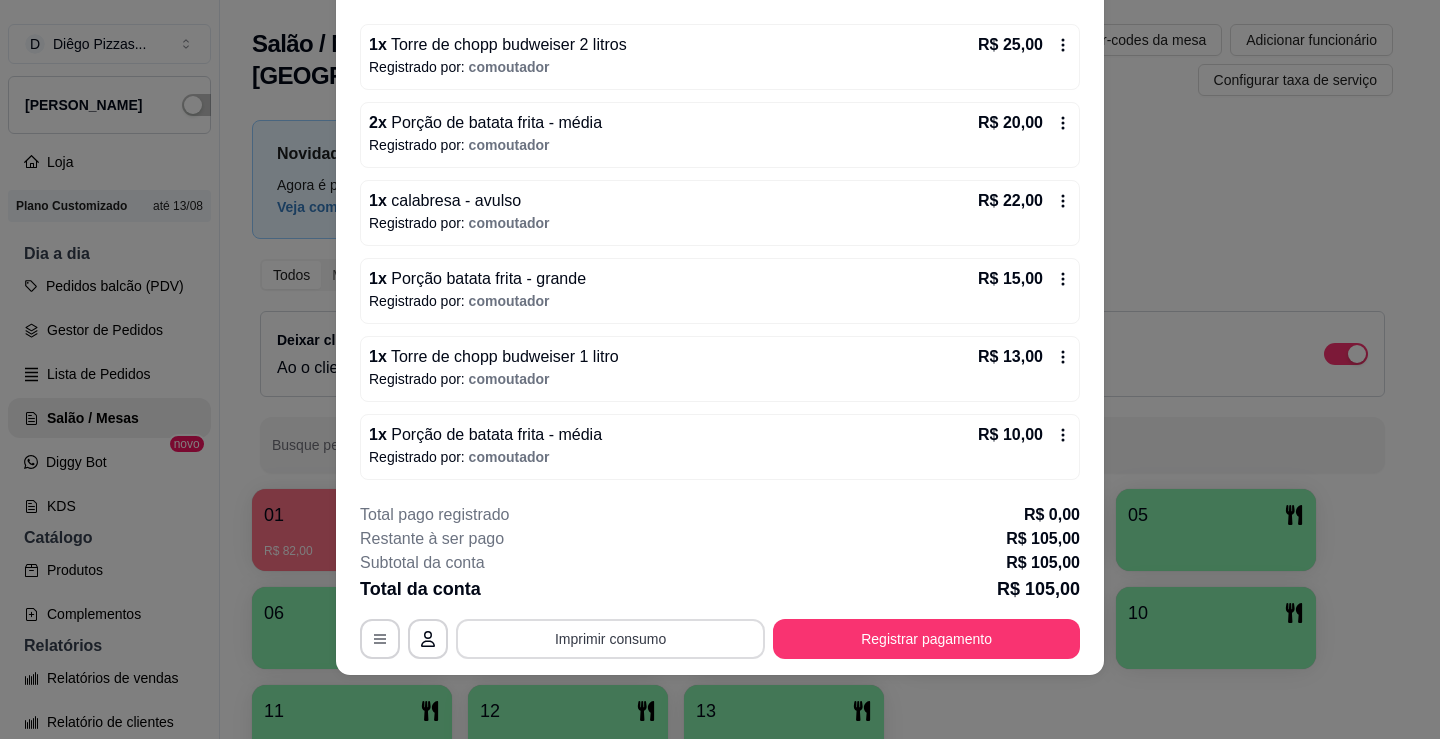 click on "Imprimir consumo" at bounding box center (610, 639) 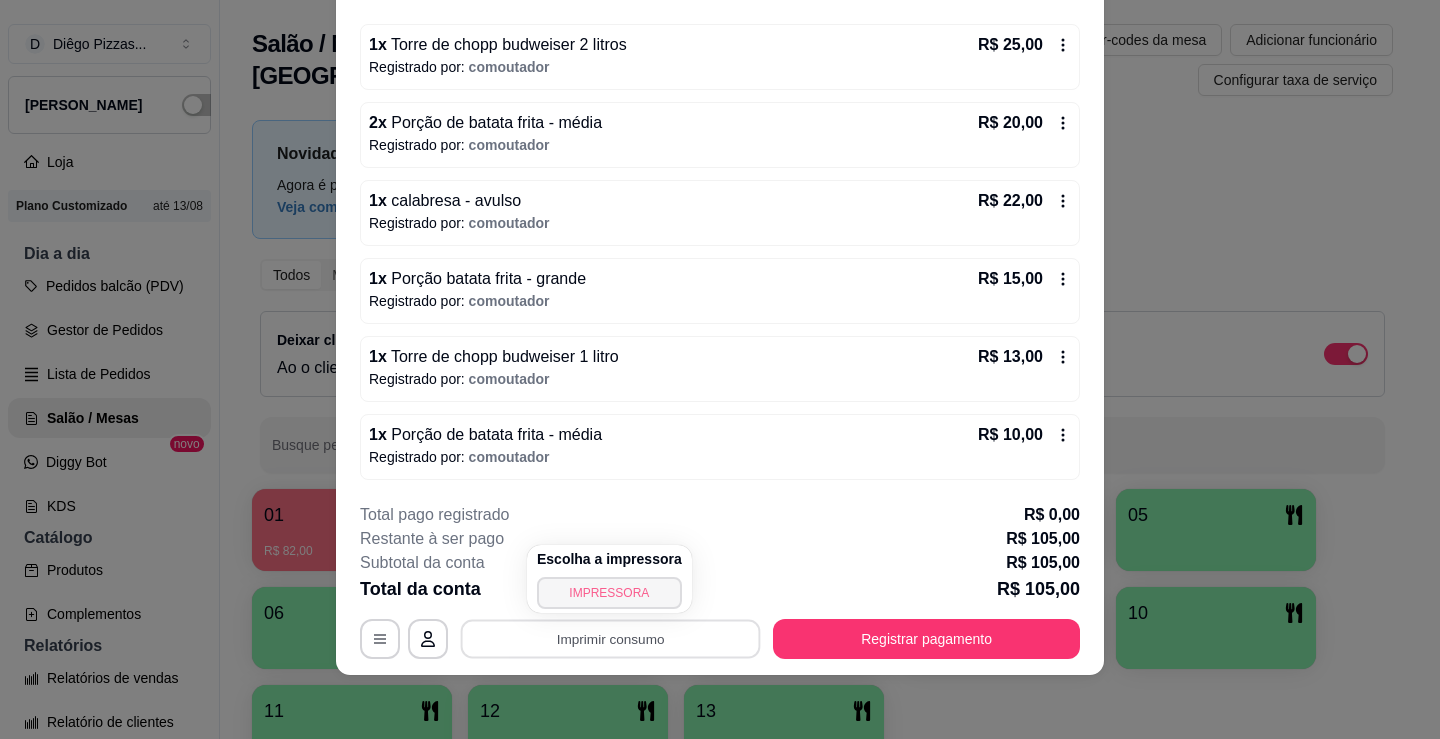 click on "IMPRESSORA" at bounding box center (609, 593) 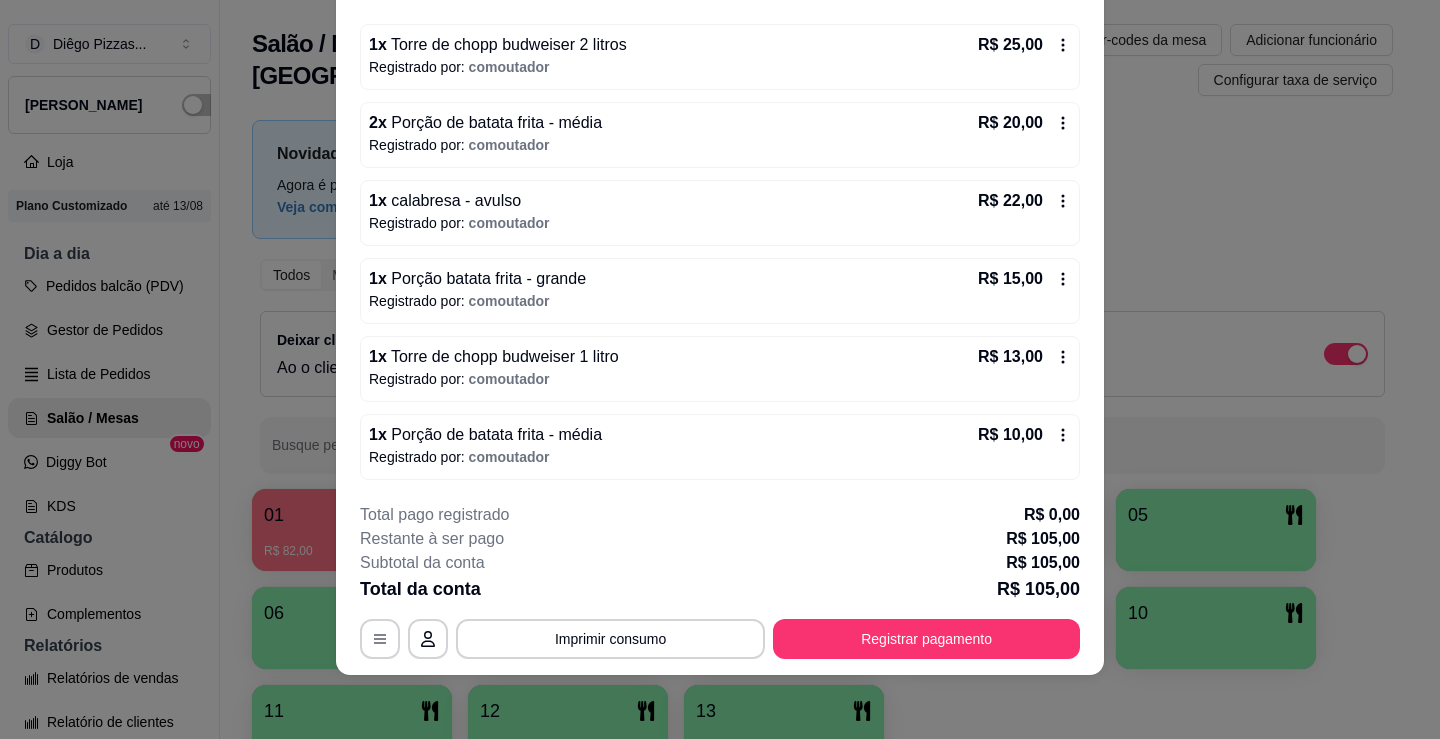 scroll, scrollTop: 0, scrollLeft: 0, axis: both 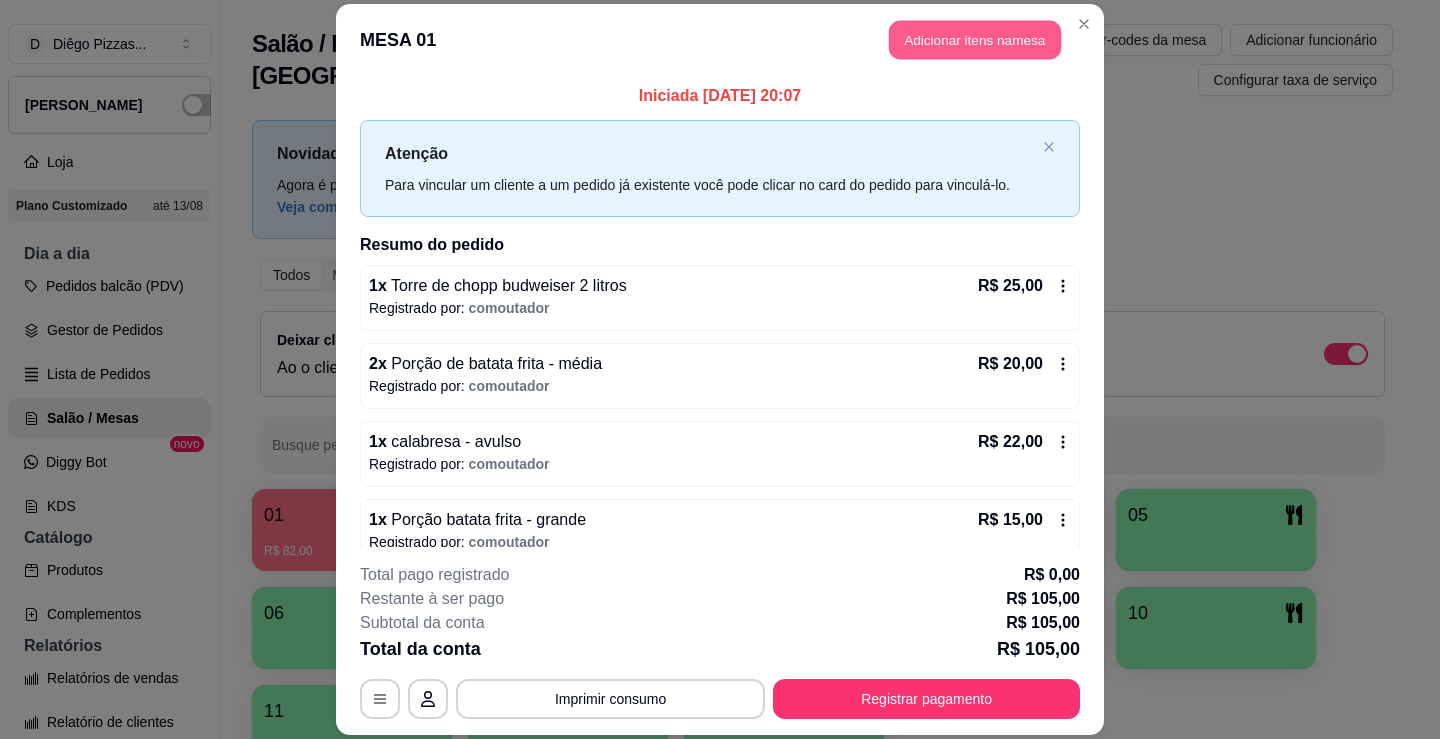 click on "Adicionar itens na  mesa" at bounding box center [975, 39] 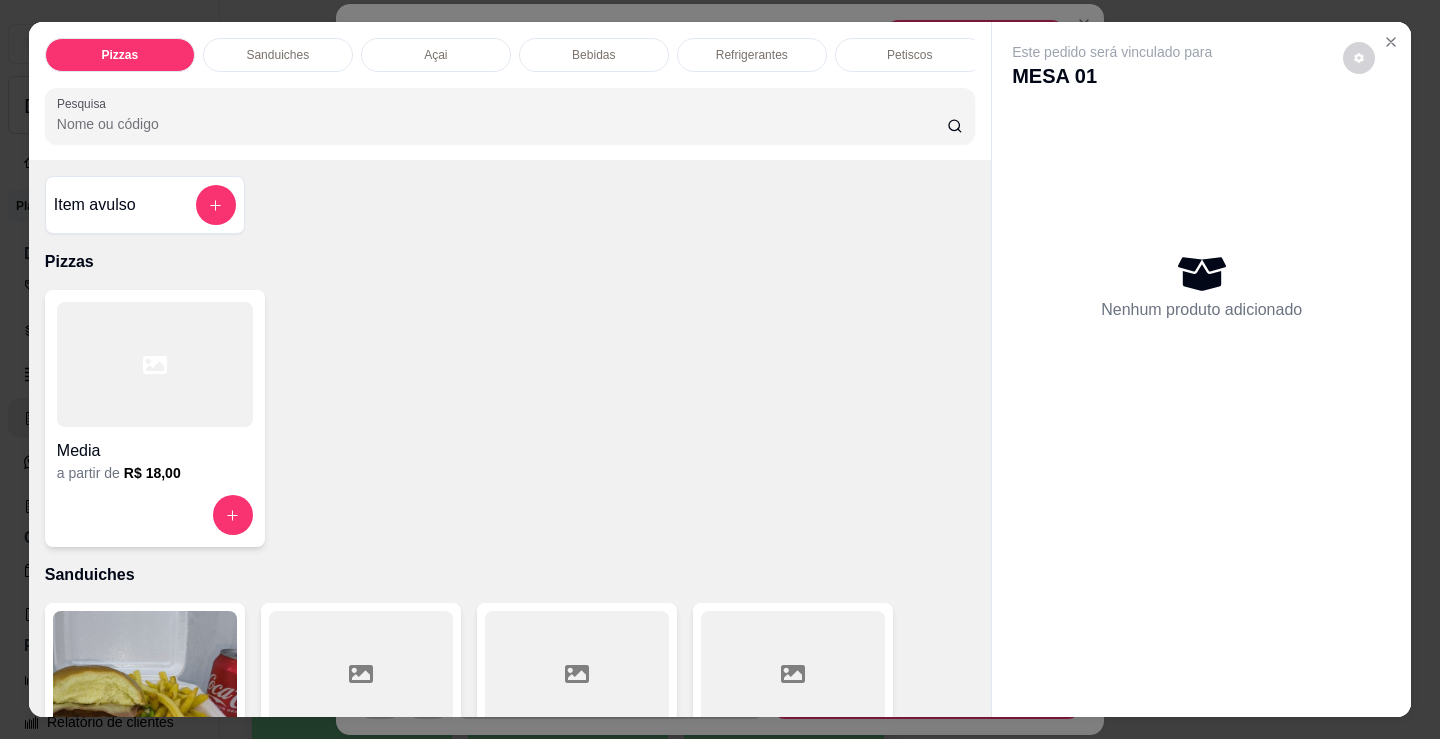 click on "Bebidas" at bounding box center [594, 55] 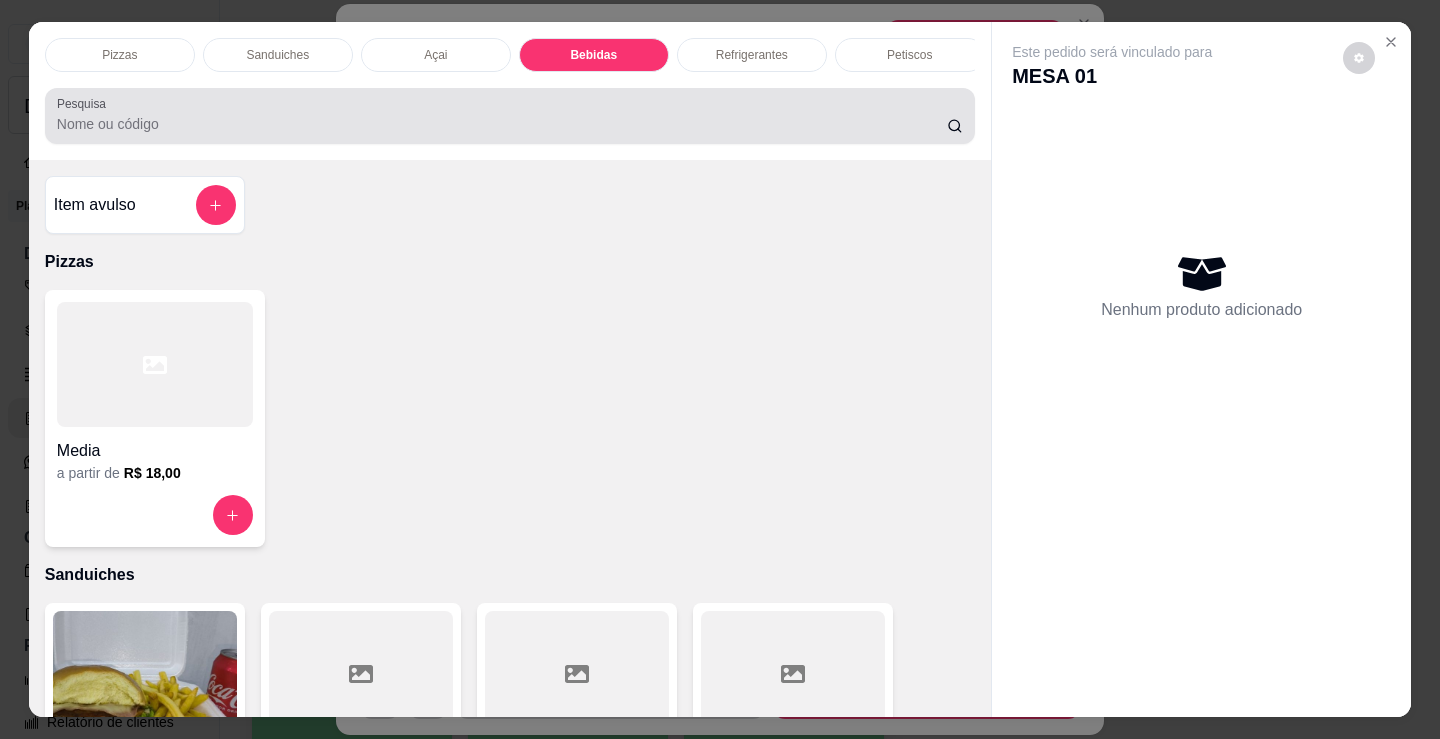 scroll, scrollTop: 2478, scrollLeft: 0, axis: vertical 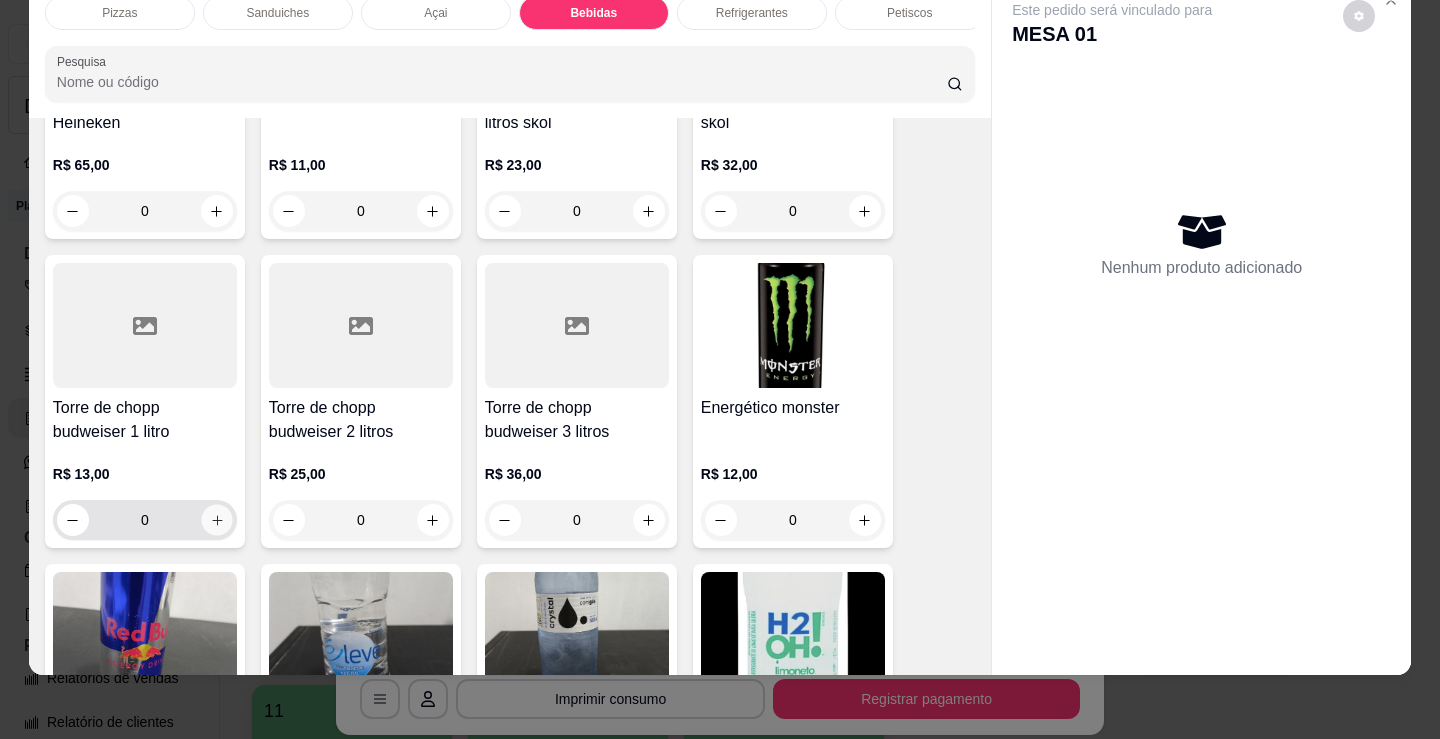 click 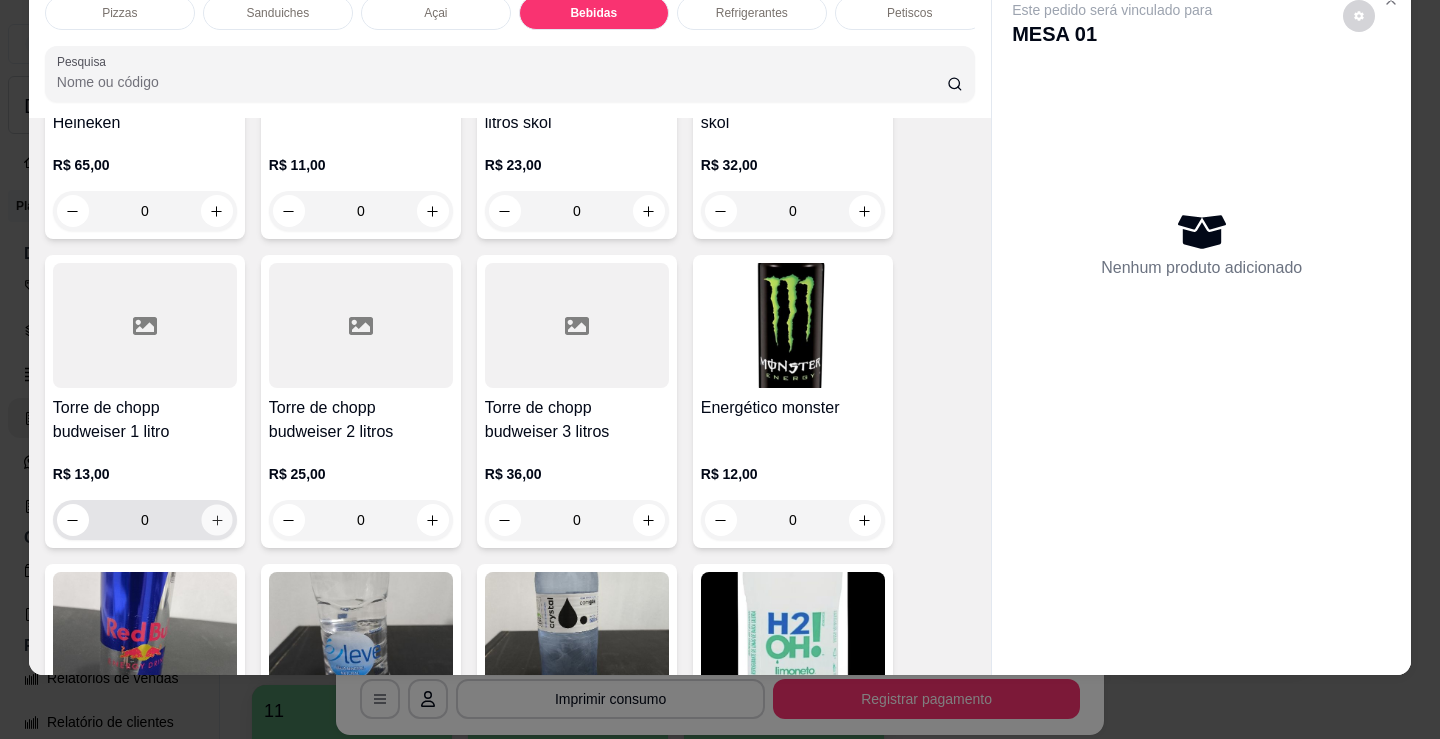 type on "1" 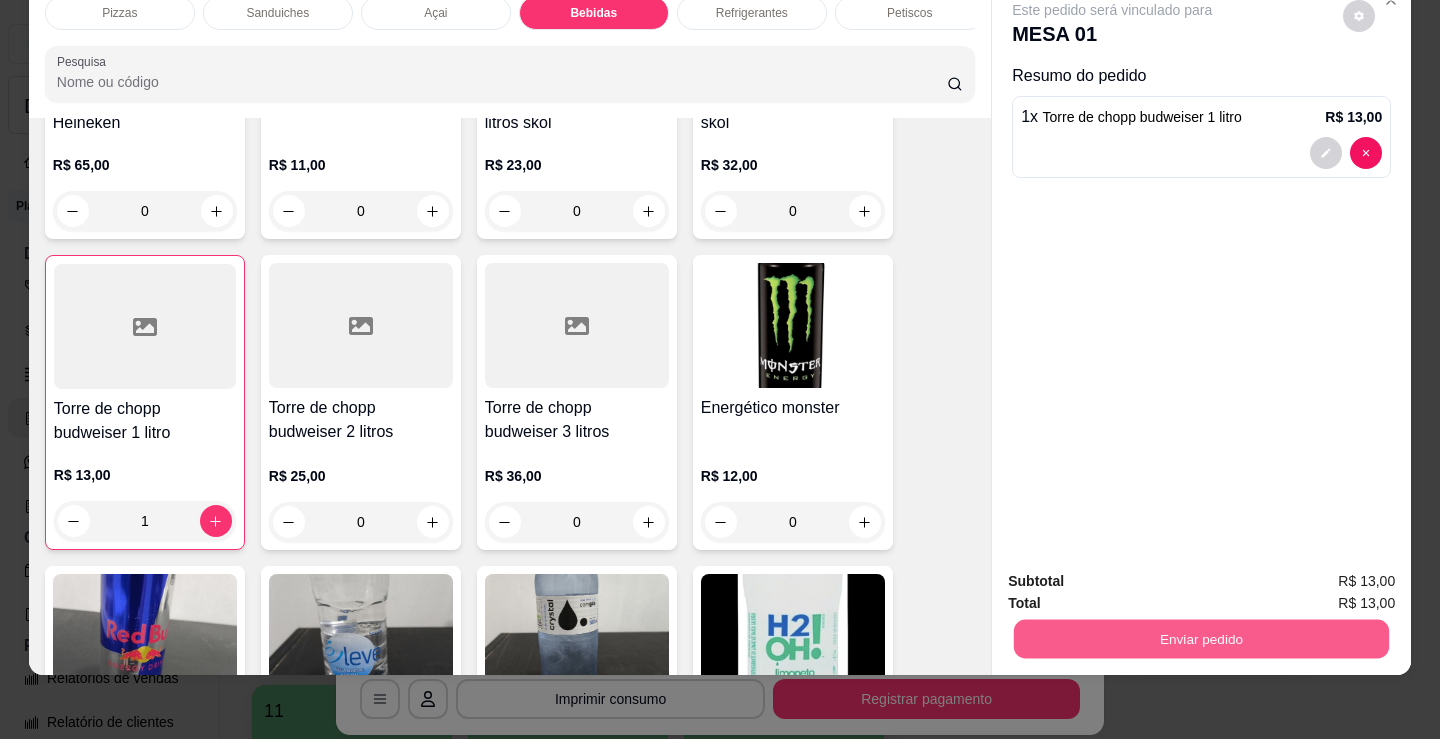 click on "Enviar pedido" at bounding box center (1201, 638) 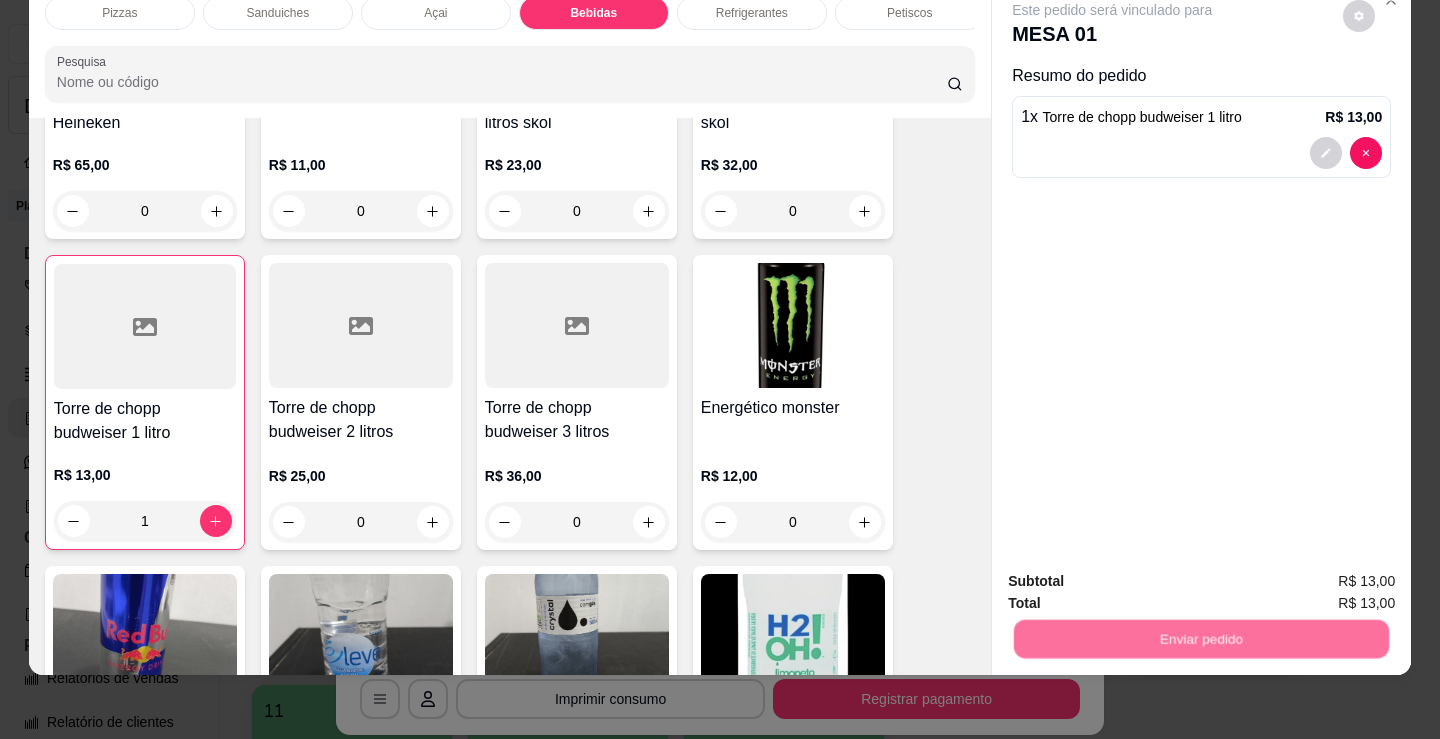 click on "Não registrar e enviar pedido" at bounding box center (1135, 575) 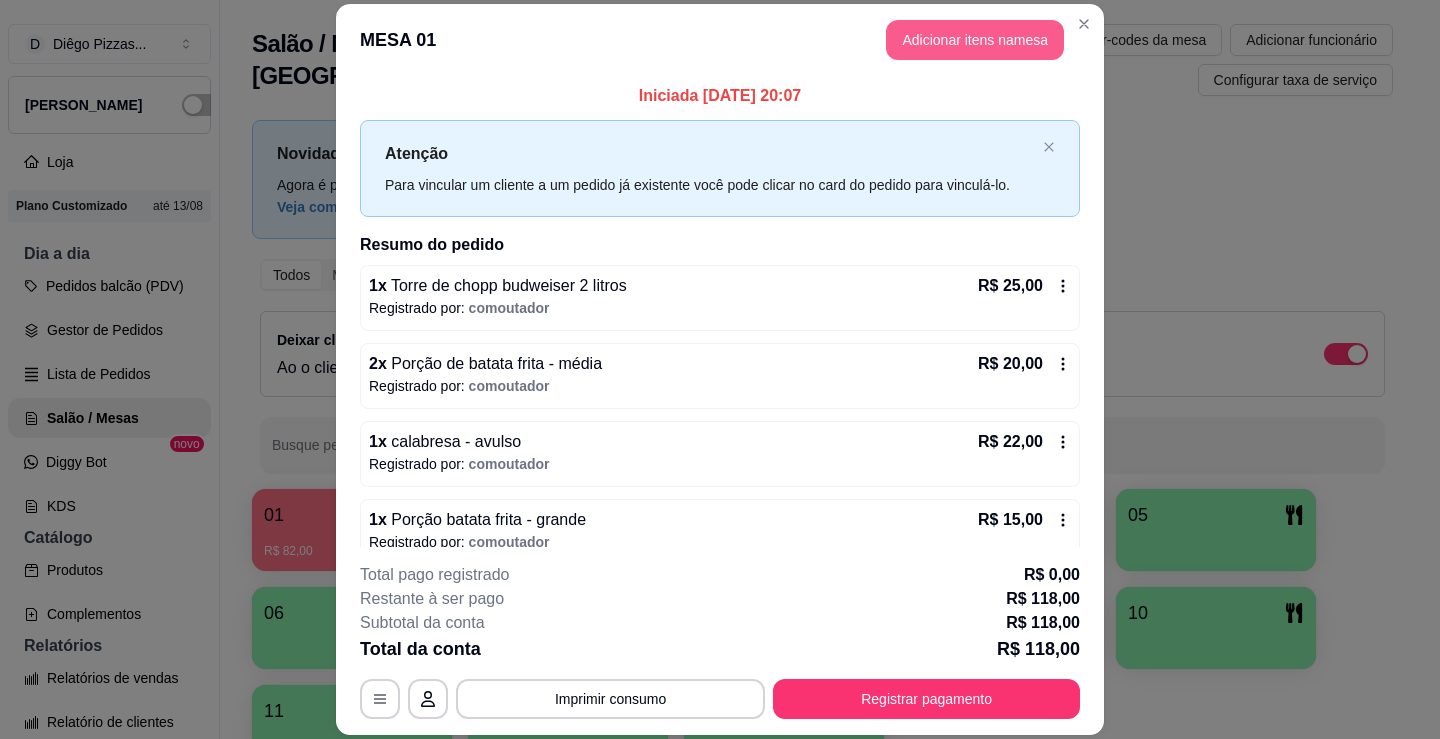 click on "Adicionar itens na  mesa" at bounding box center (975, 40) 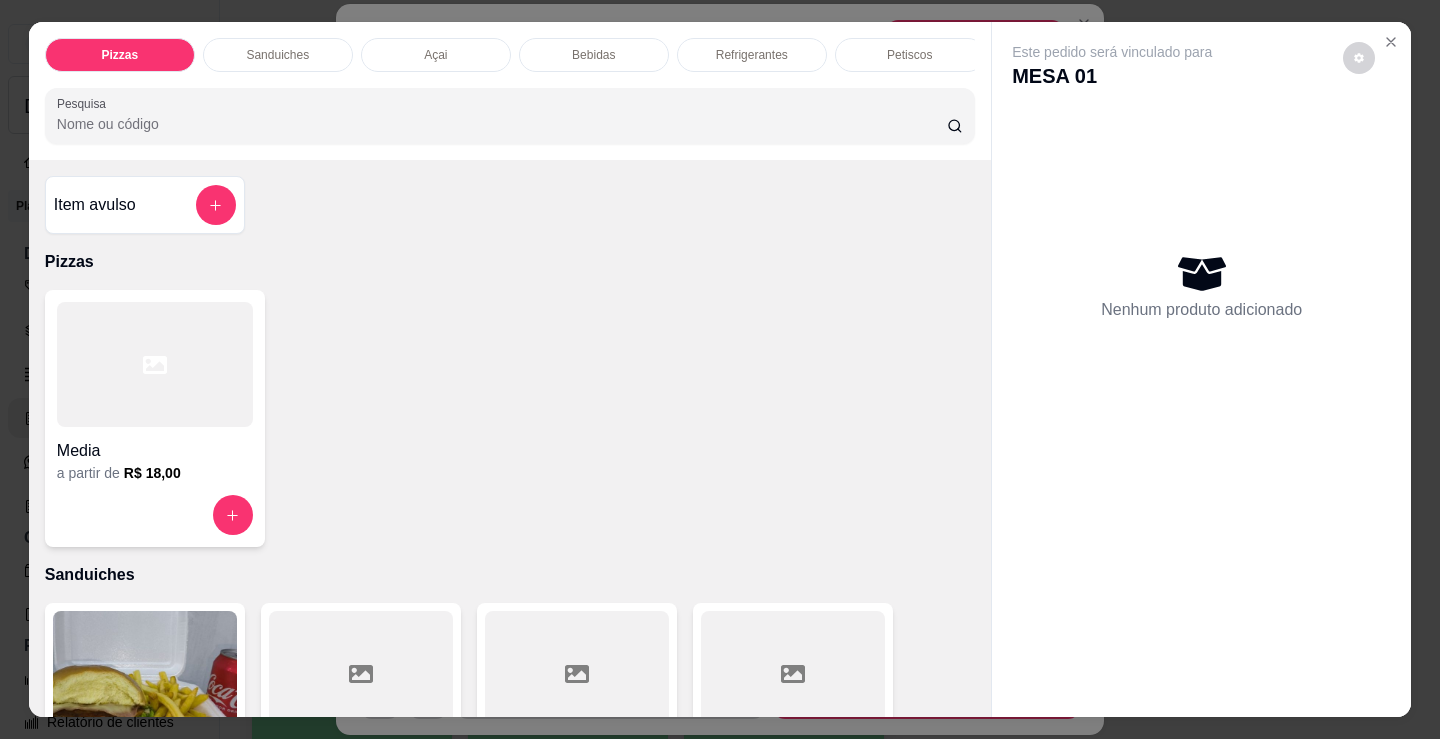 click on "Bebidas" at bounding box center (594, 55) 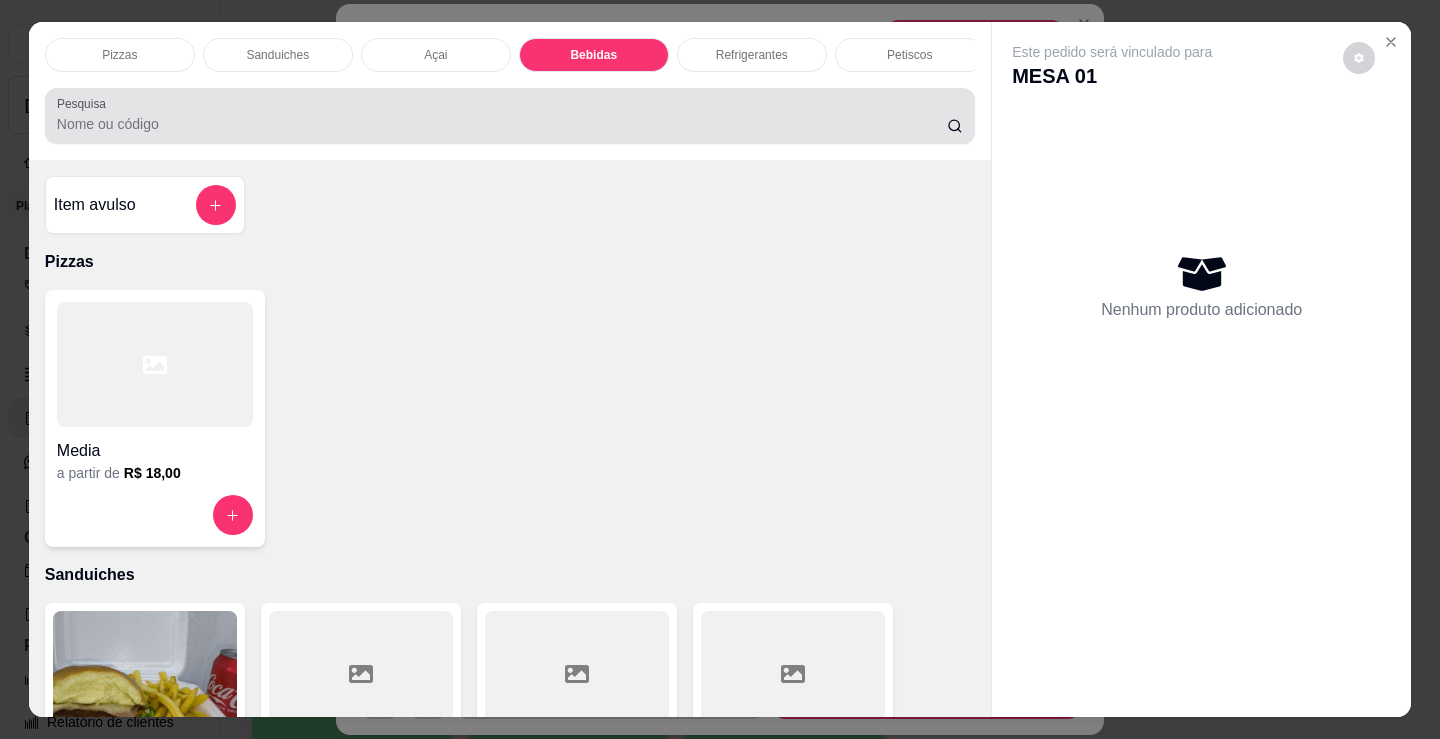 scroll, scrollTop: 2478, scrollLeft: 0, axis: vertical 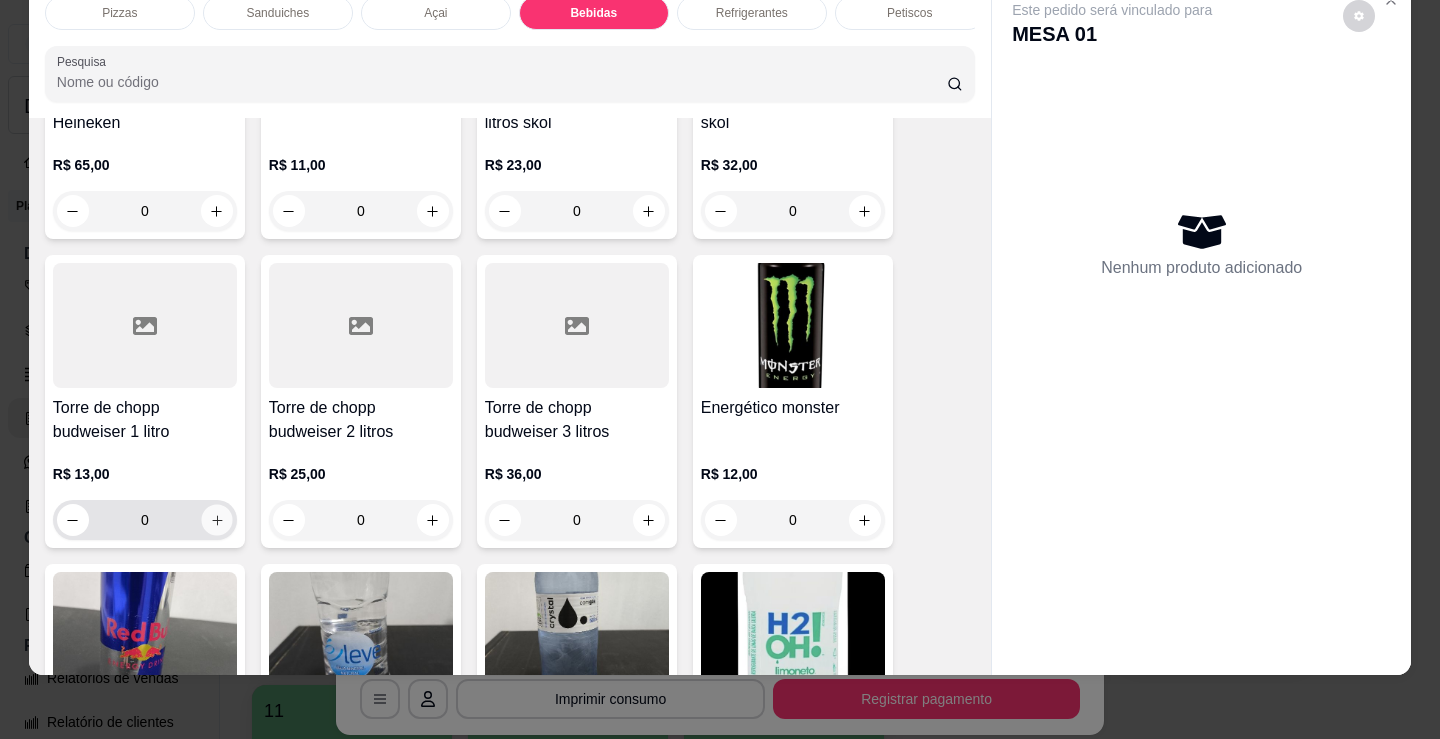 click 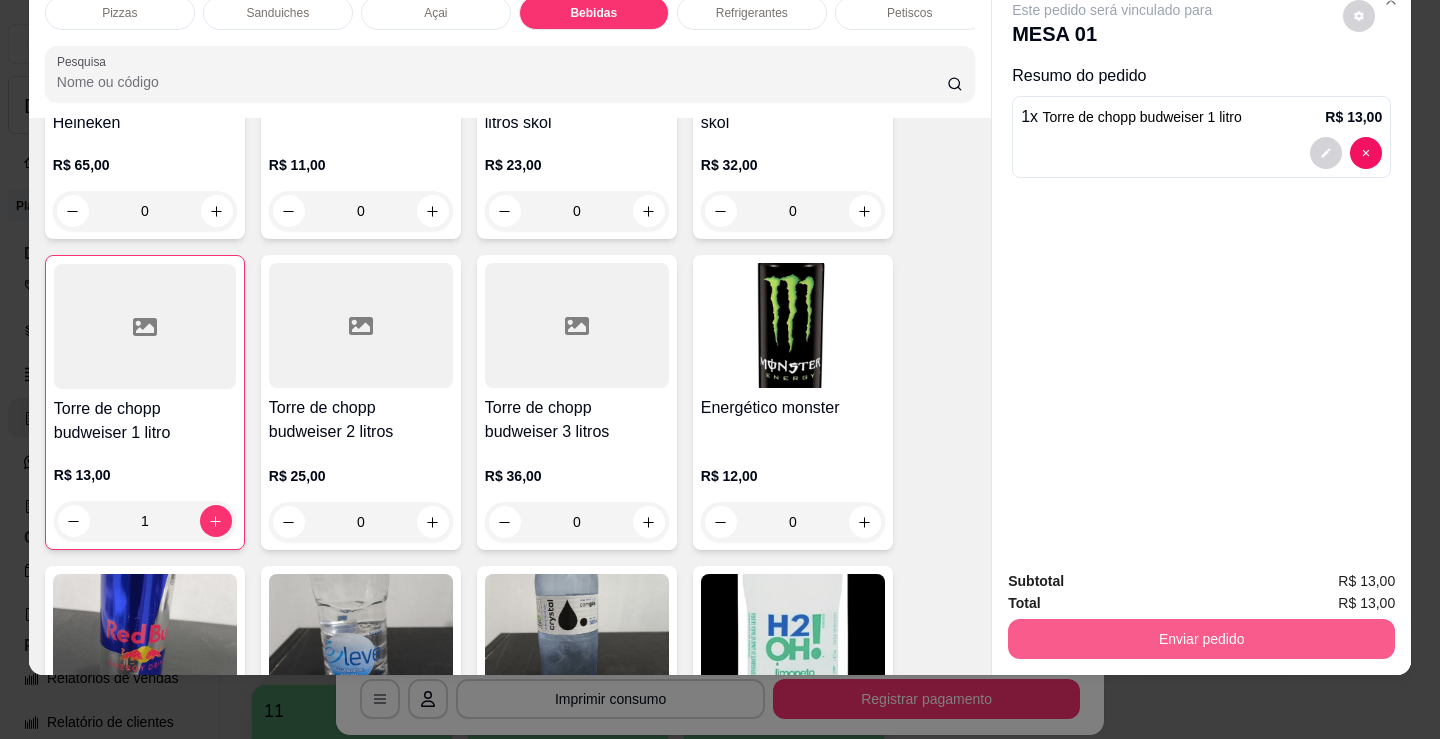 click on "Enviar pedido" at bounding box center (1201, 639) 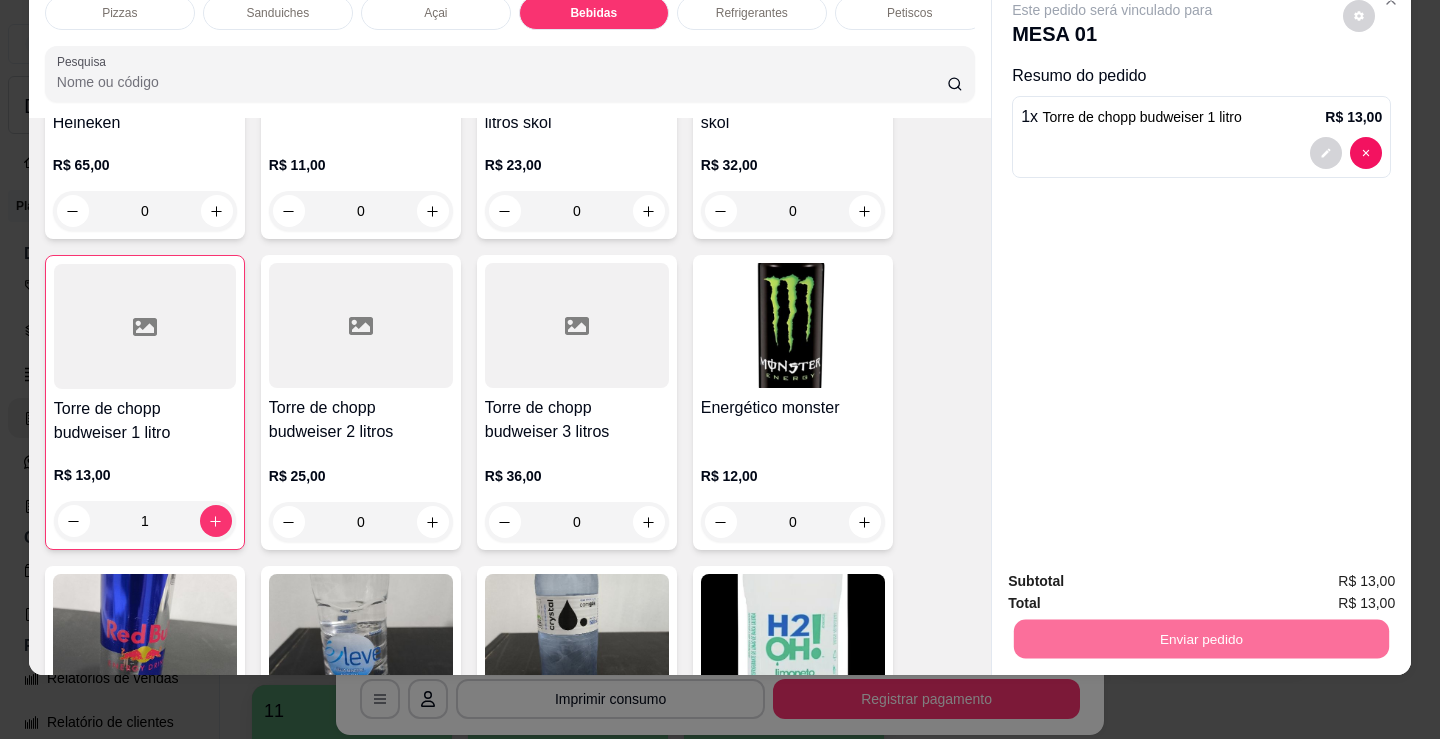 click on "Não registrar e enviar pedido" at bounding box center (1136, 574) 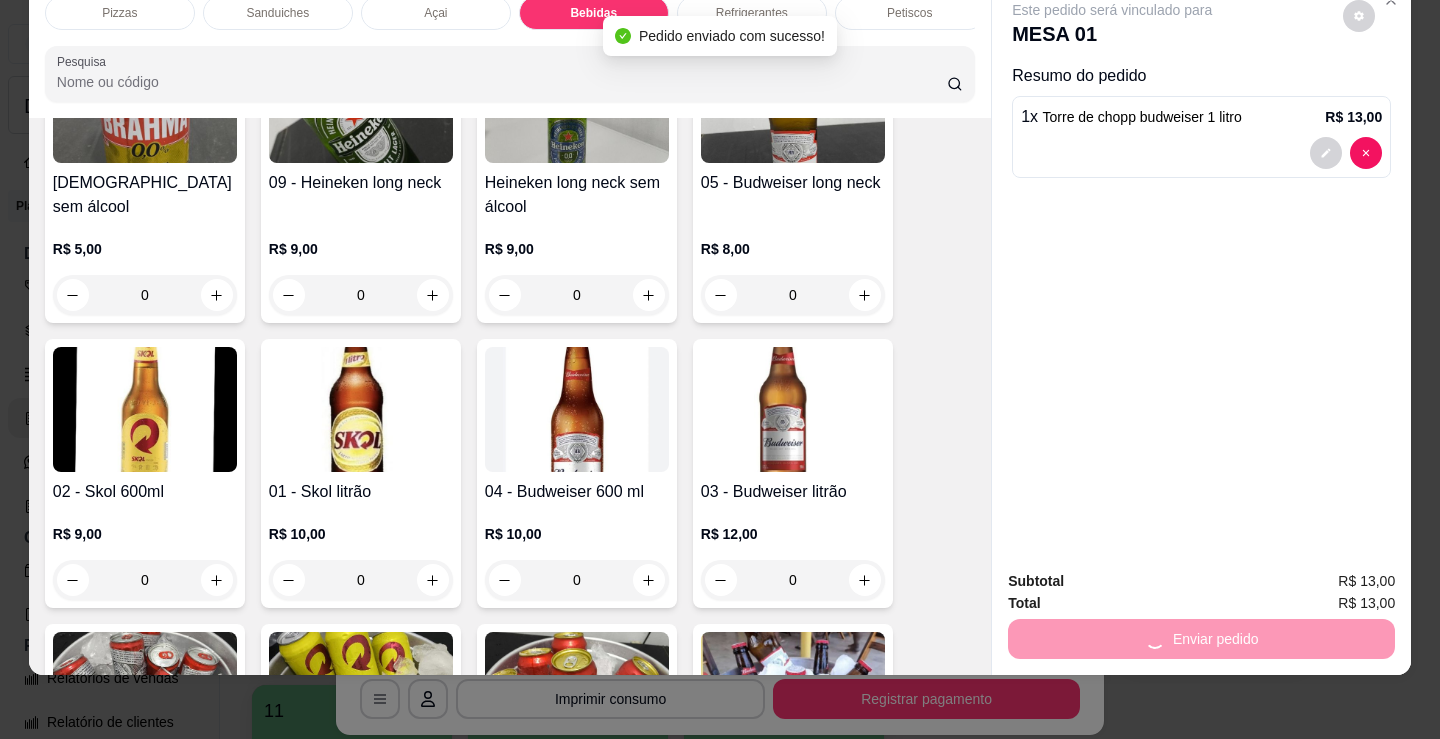 scroll, scrollTop: 2778, scrollLeft: 0, axis: vertical 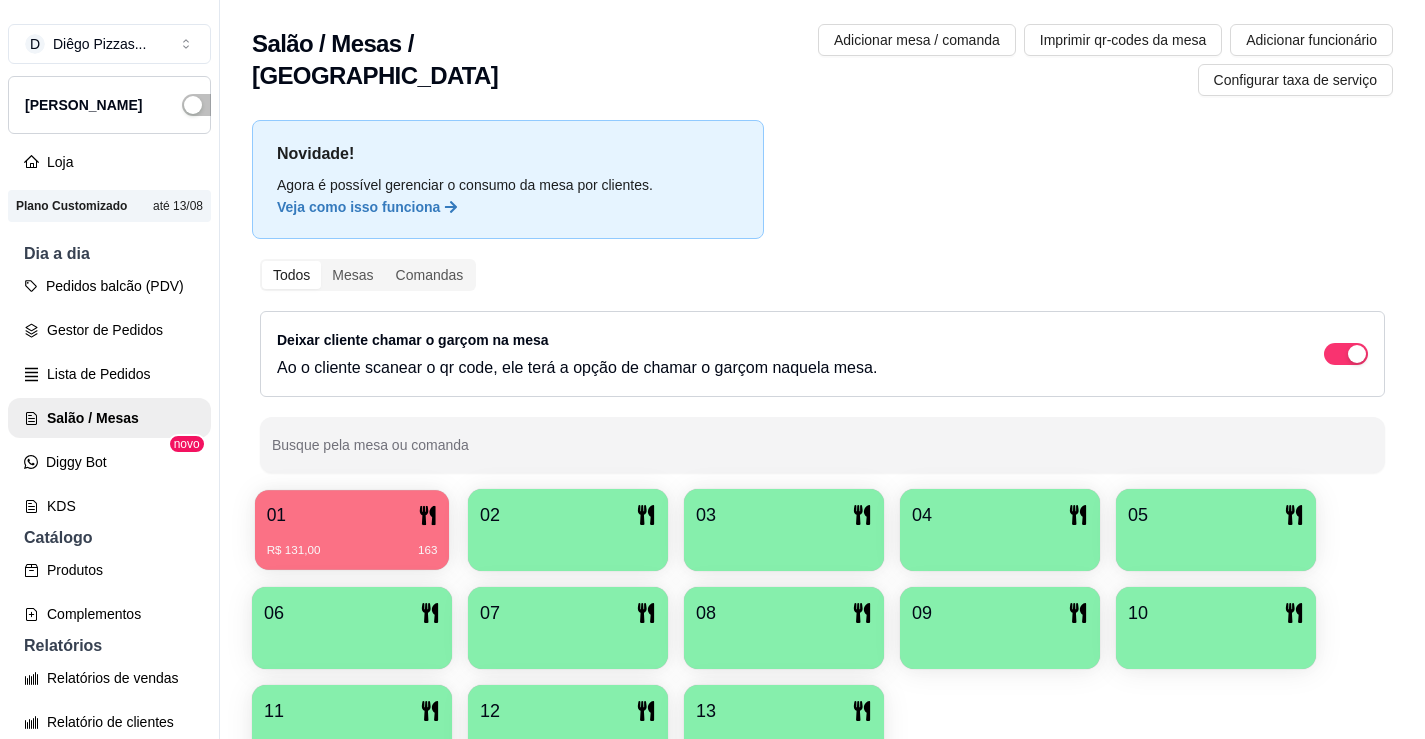 click on "01 R$ 131,00 163" at bounding box center (352, 530) 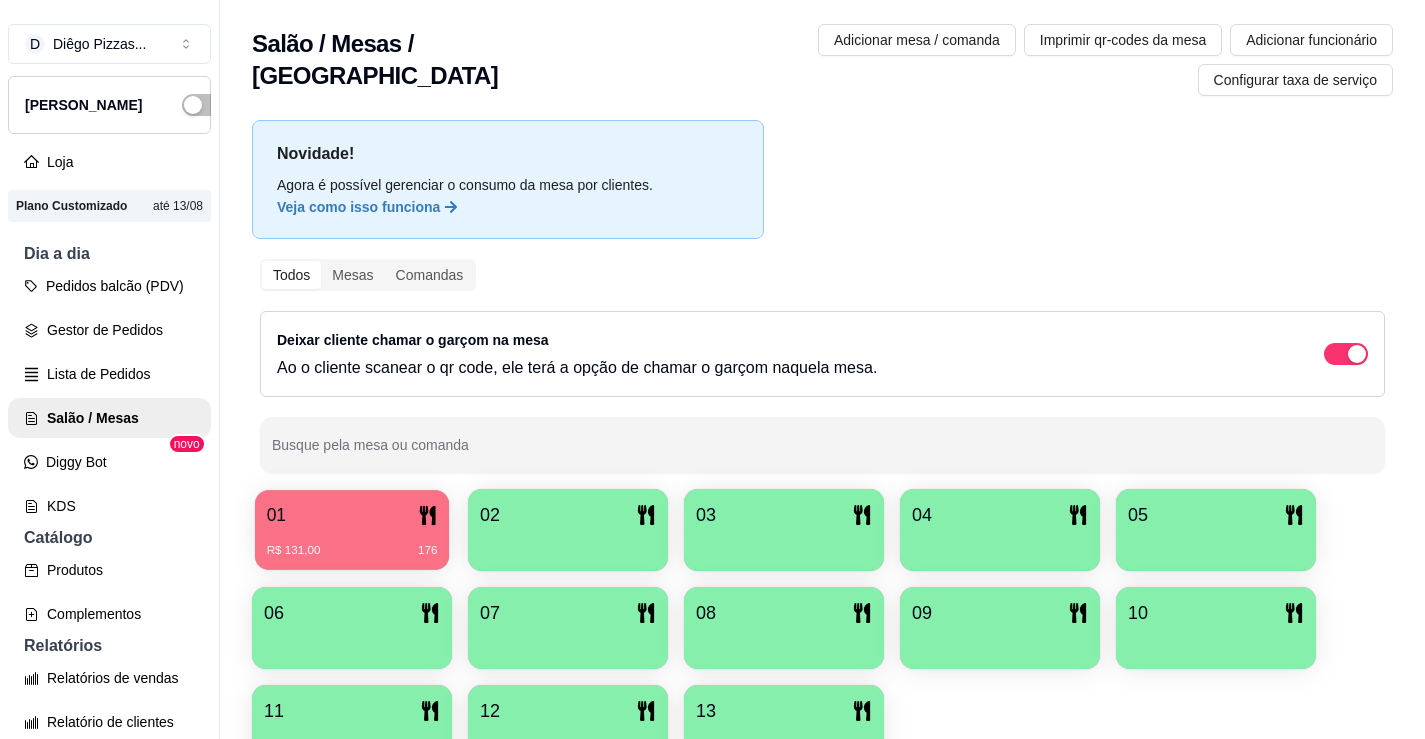 click on "01" at bounding box center [352, 515] 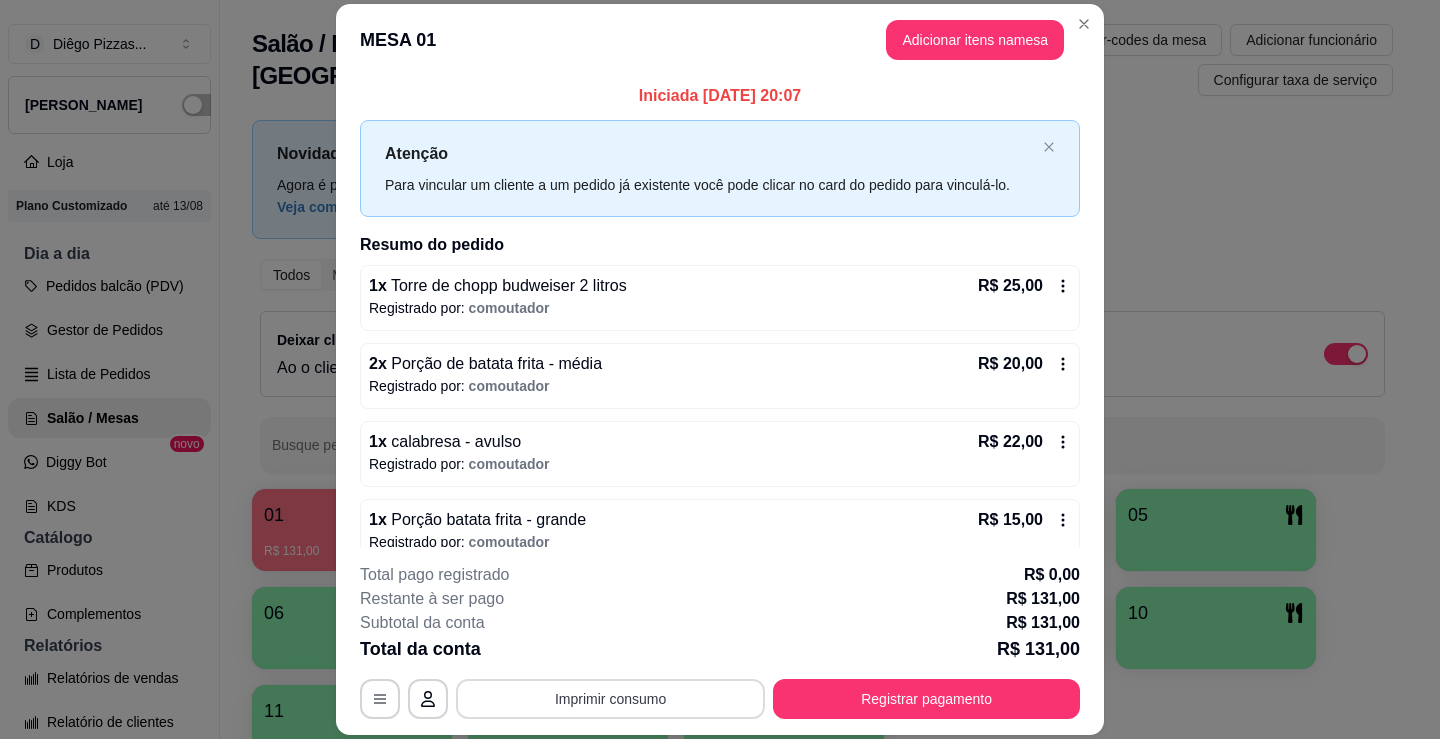 click on "Imprimir consumo" at bounding box center [610, 699] 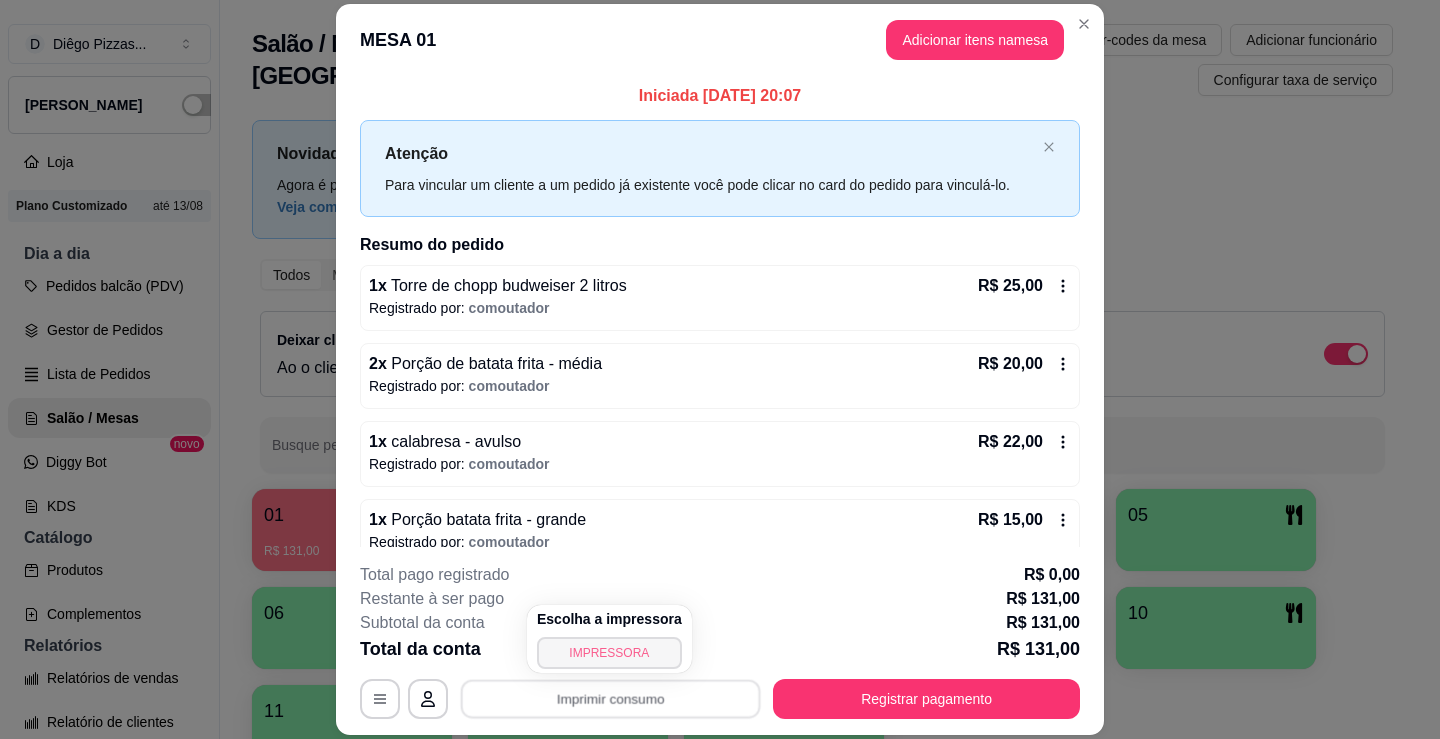 click on "IMPRESSORA" at bounding box center [609, 653] 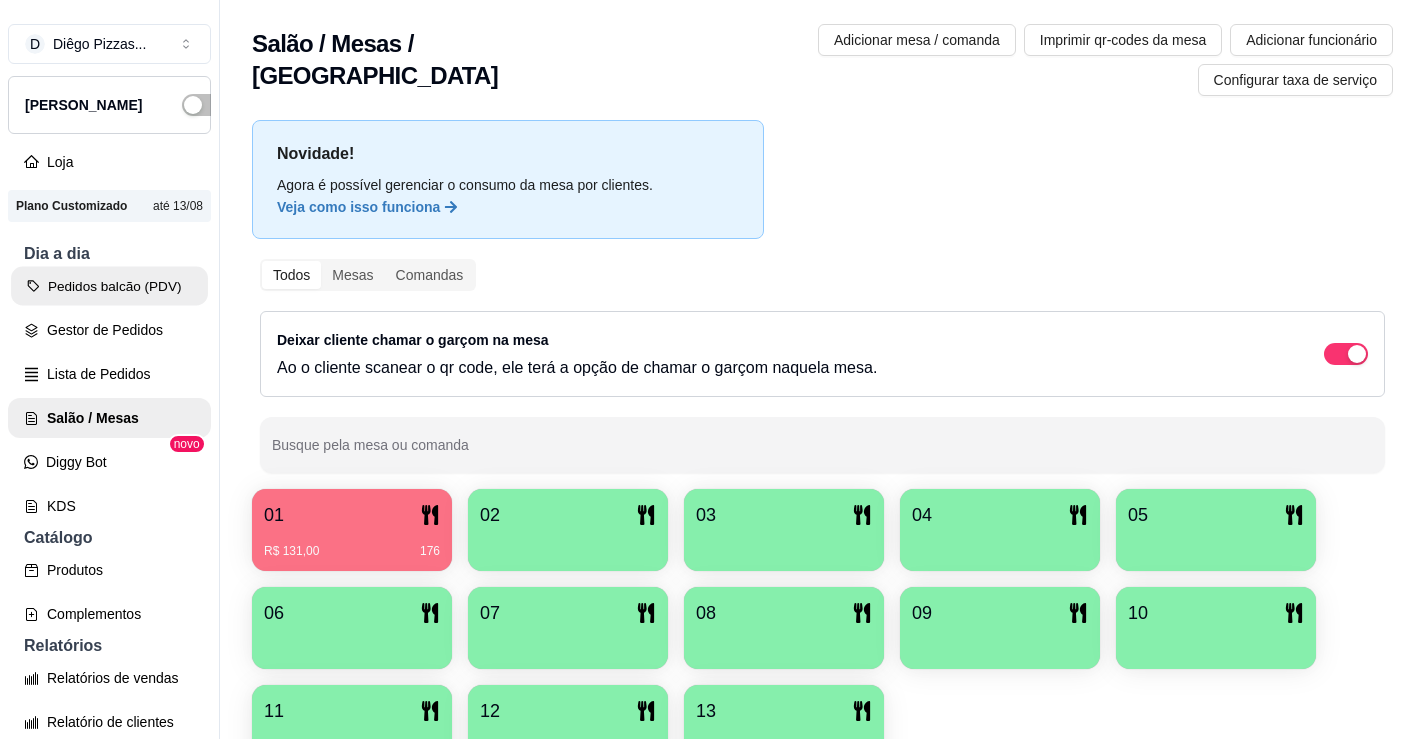 click on "Pedidos balcão (PDV)" at bounding box center [109, 286] 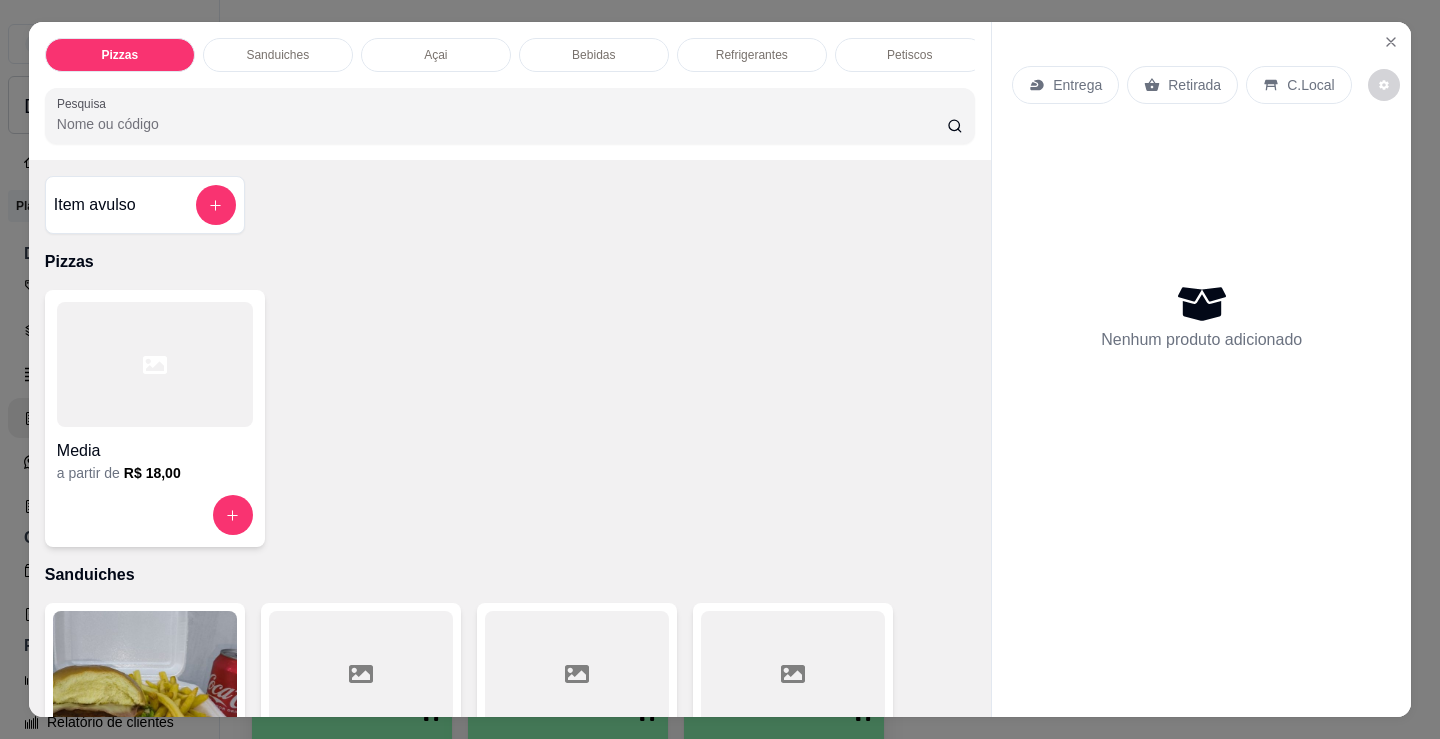 click at bounding box center (155, 515) 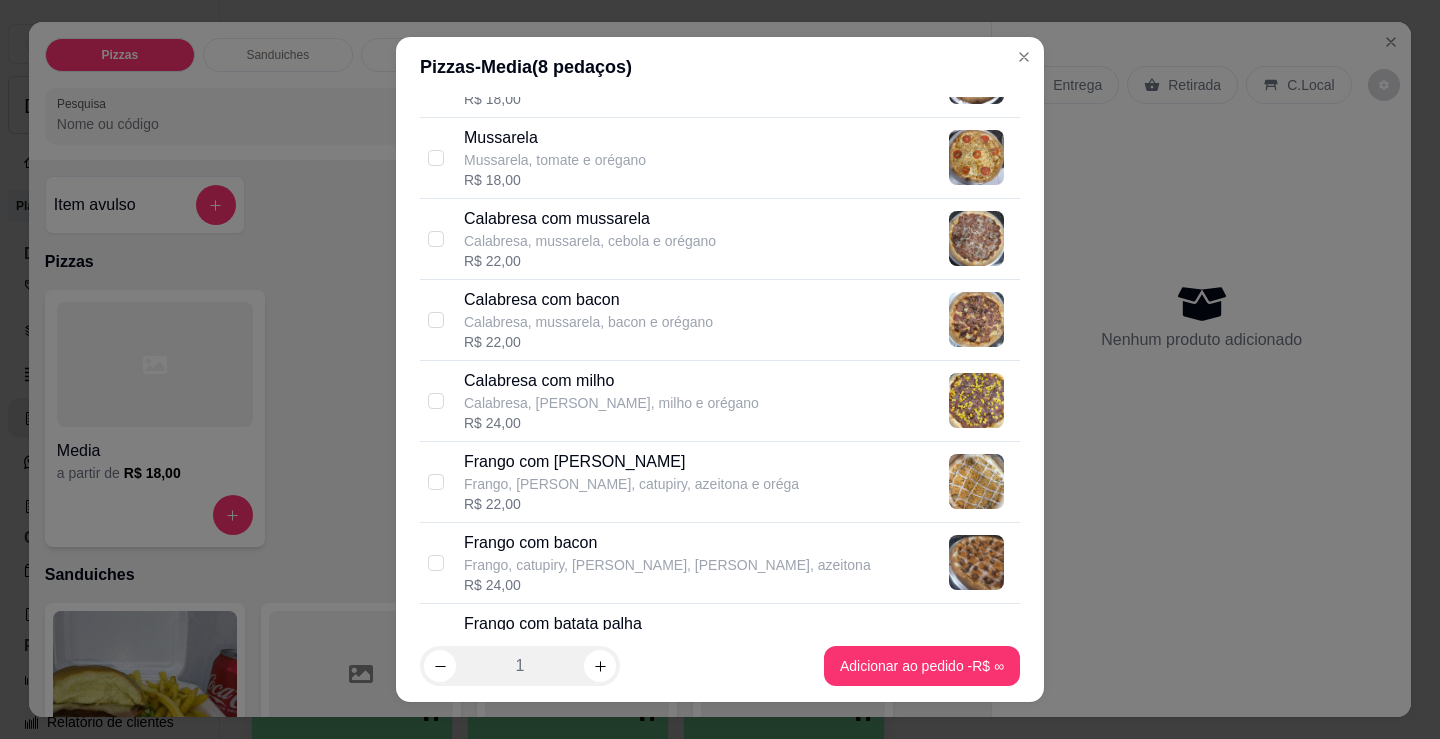 scroll, scrollTop: 300, scrollLeft: 0, axis: vertical 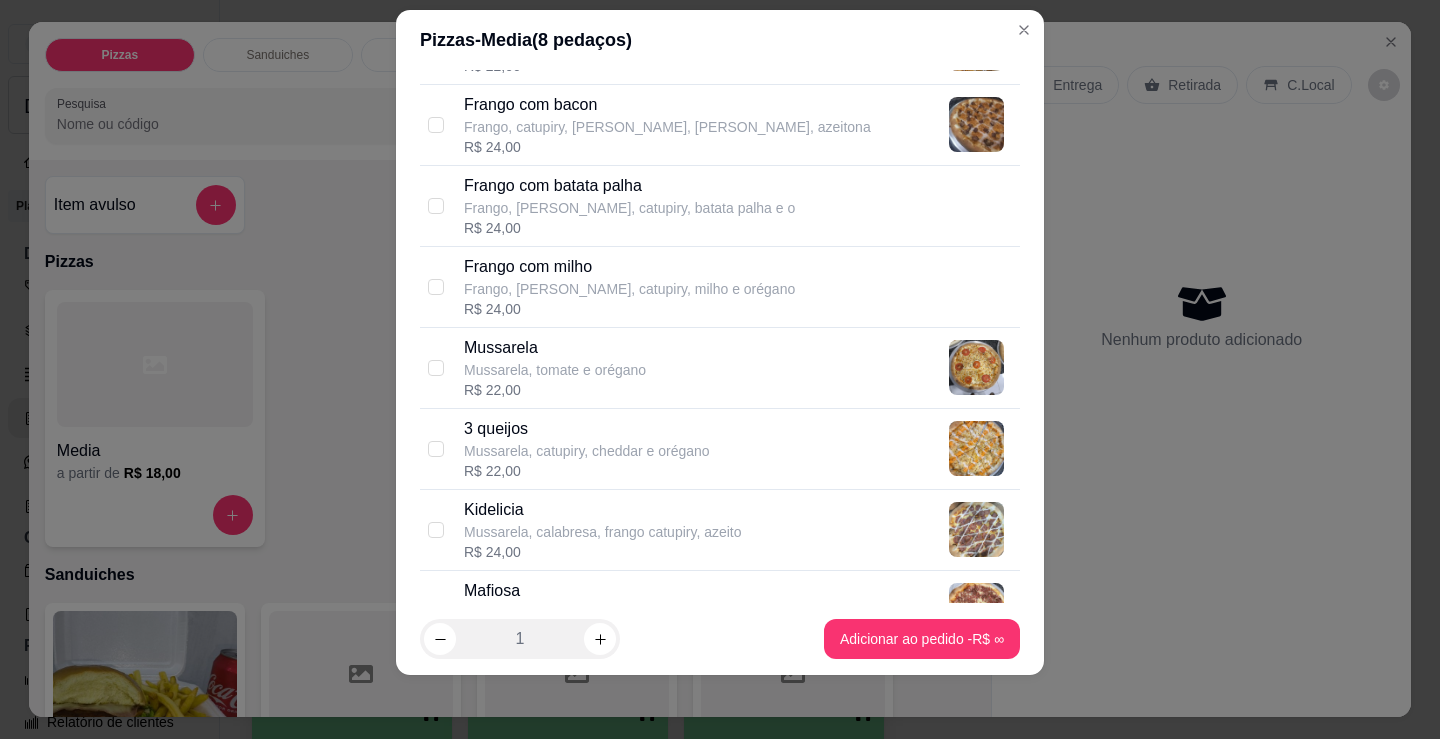 click on "Kidelicia" at bounding box center [603, 510] 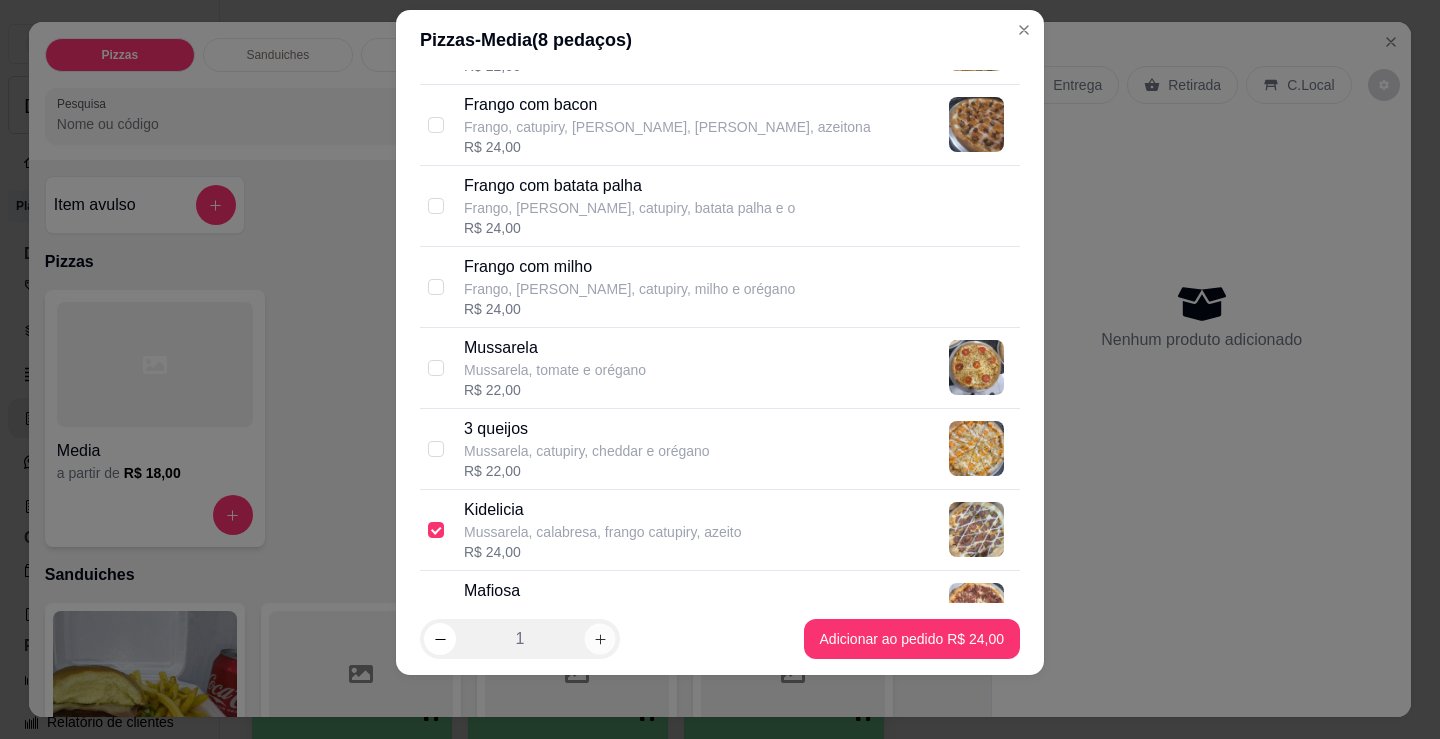 click 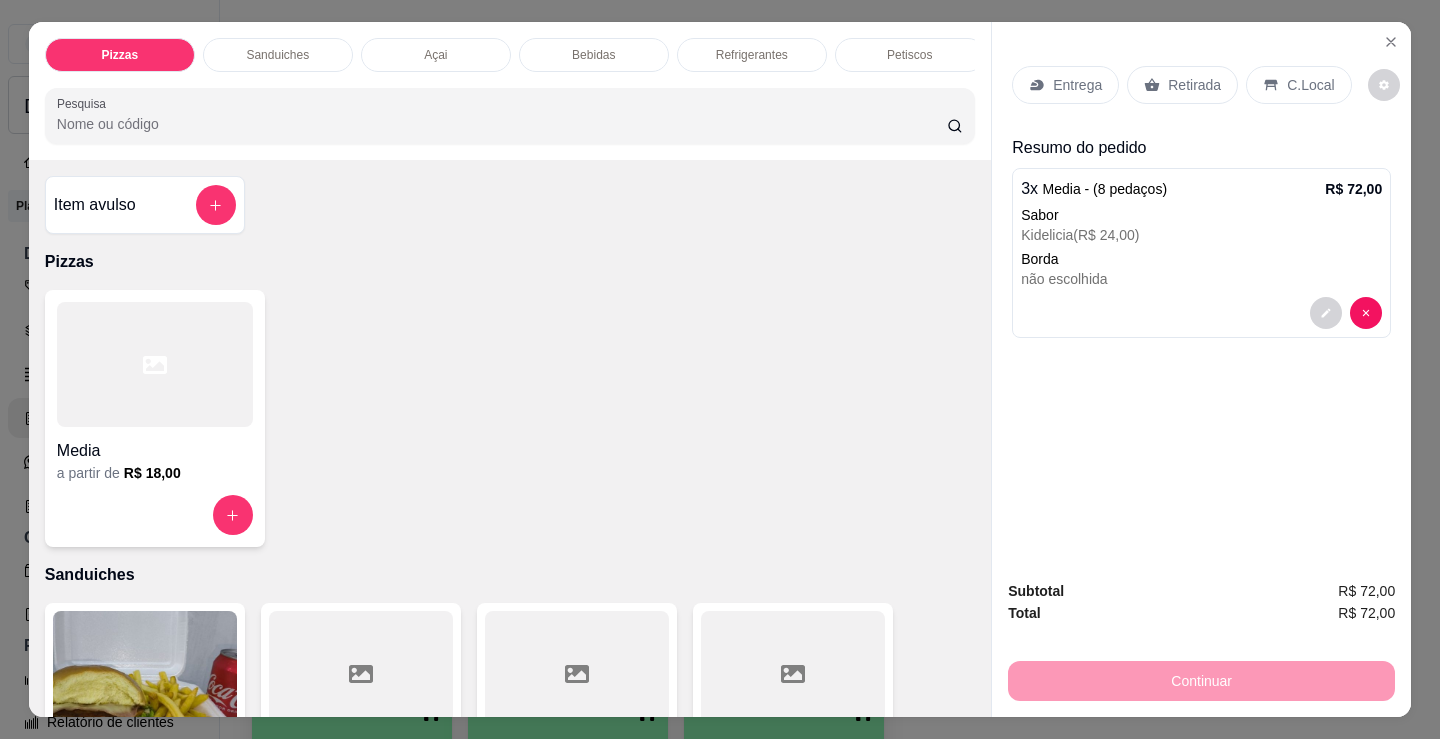 click on "Retirada" at bounding box center [1182, 85] 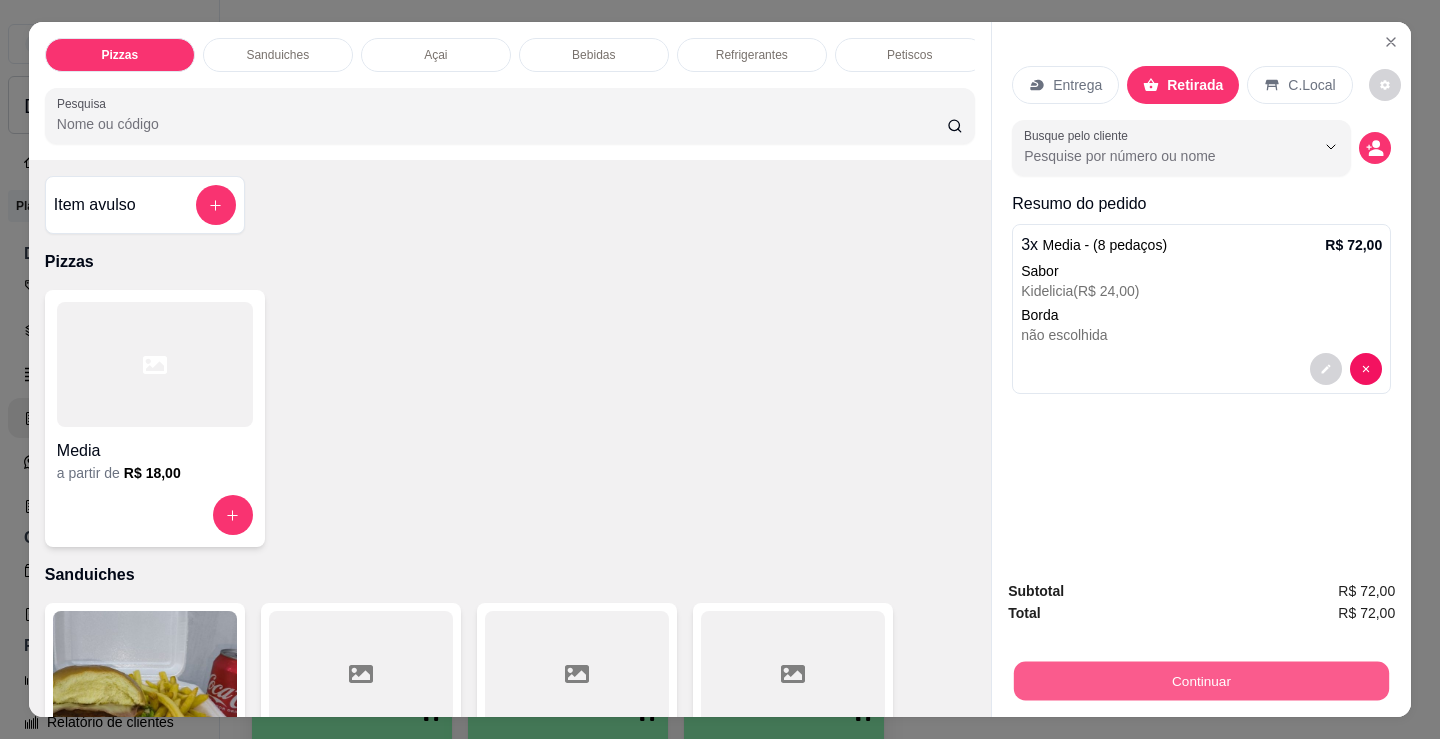 click on "Continuar" at bounding box center (1201, 680) 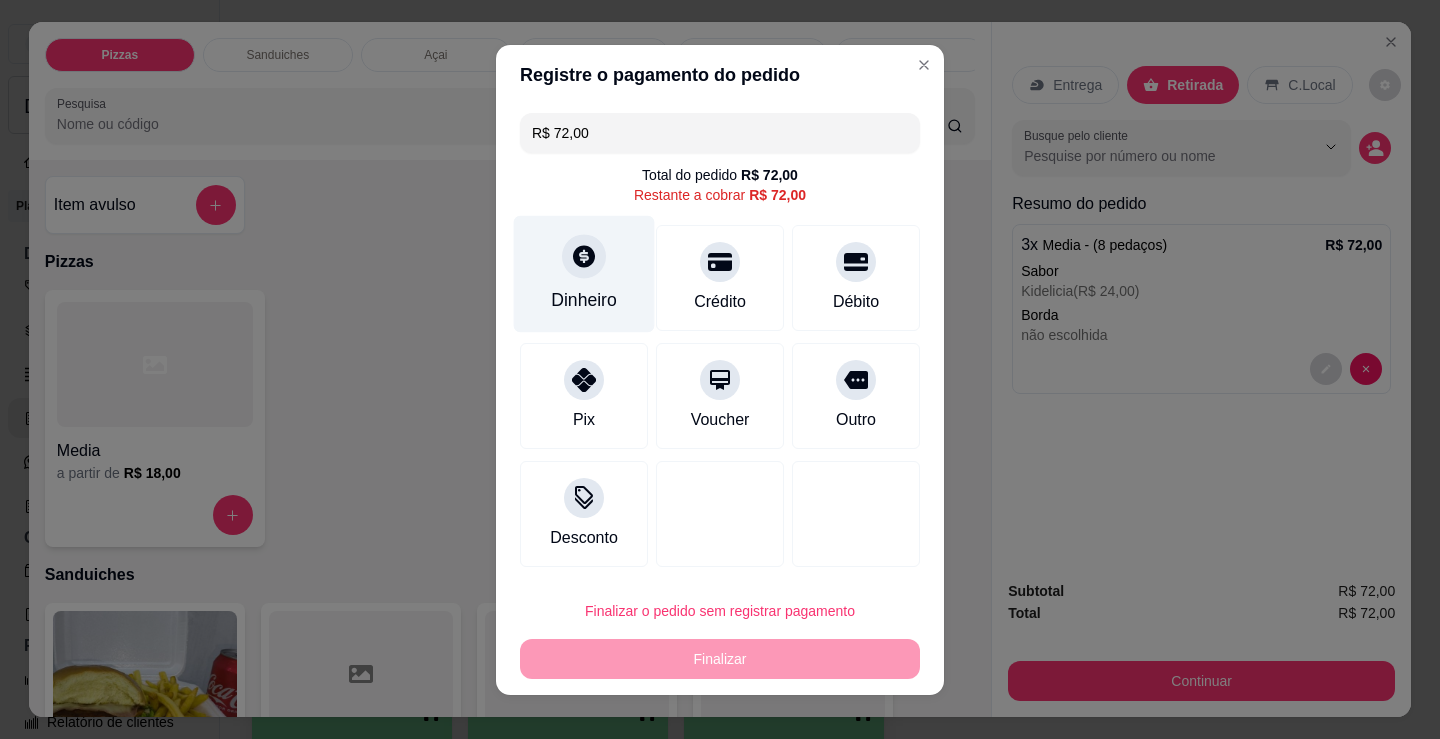 click on "Dinheiro" at bounding box center (584, 273) 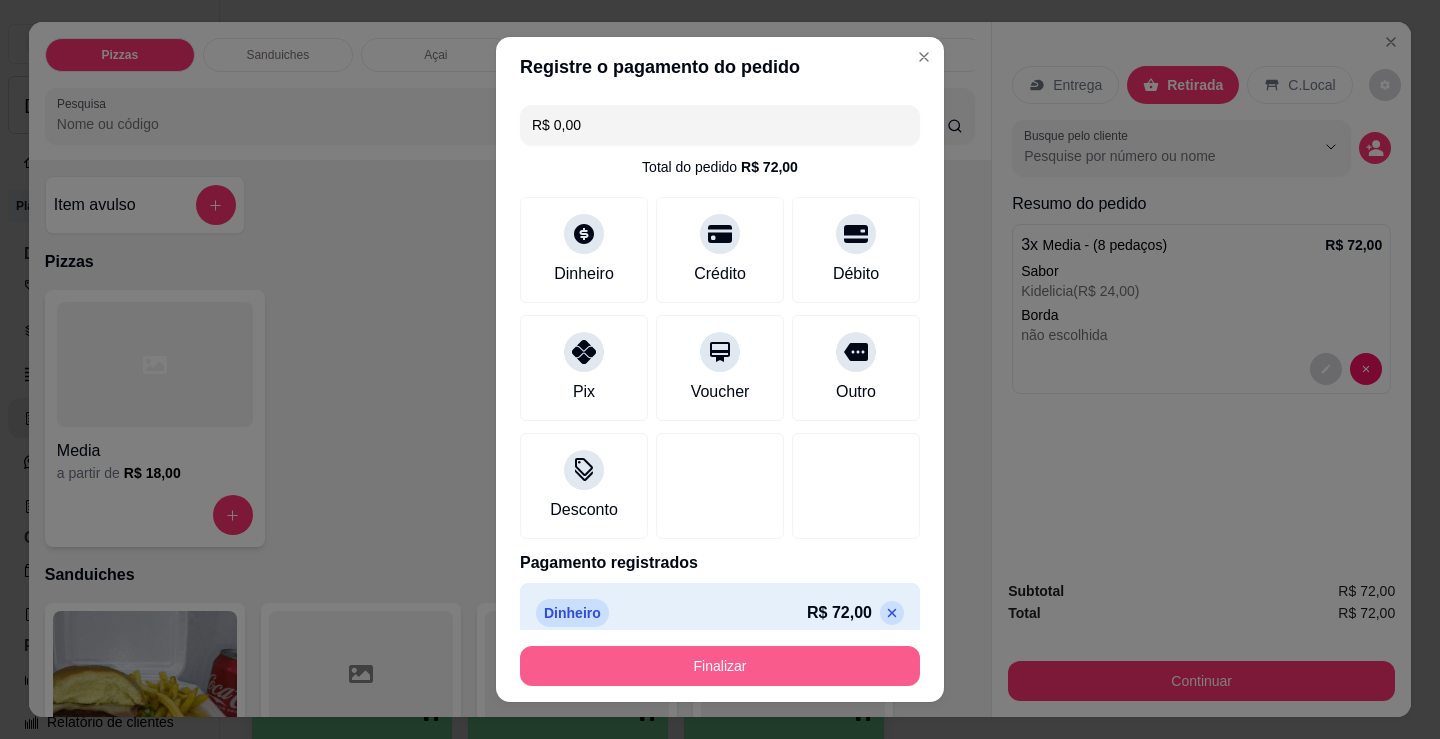 click on "Finalizar" at bounding box center (720, 666) 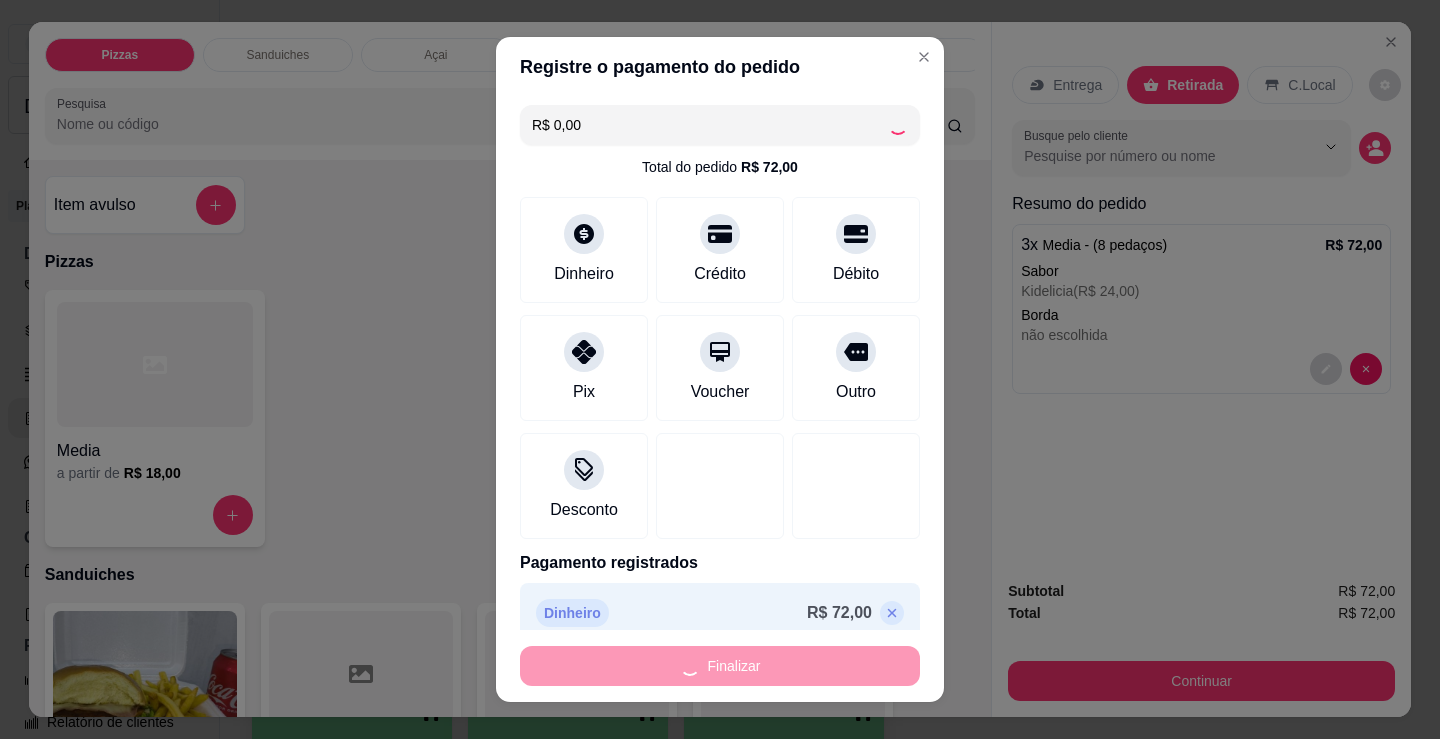 type on "-R$ 72,00" 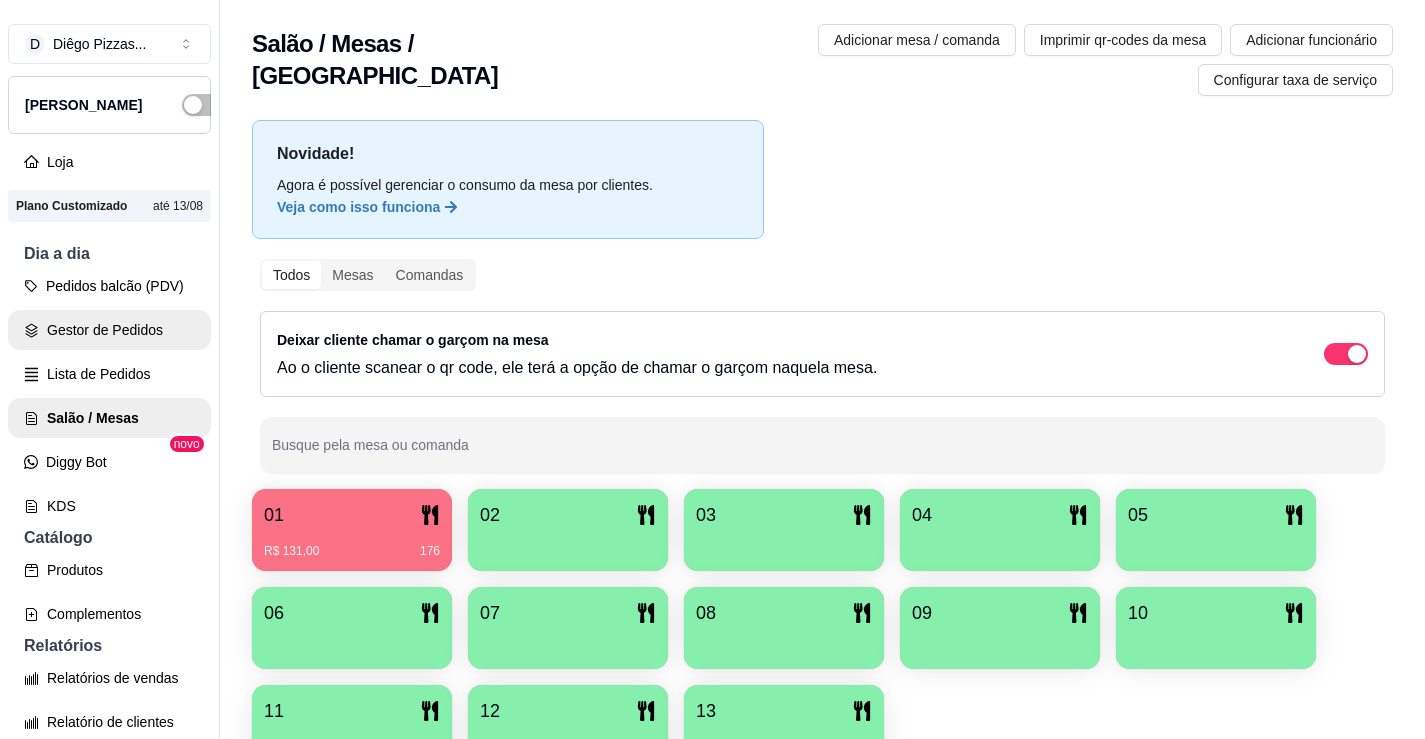 click on "Gestor de Pedidos" at bounding box center [109, 330] 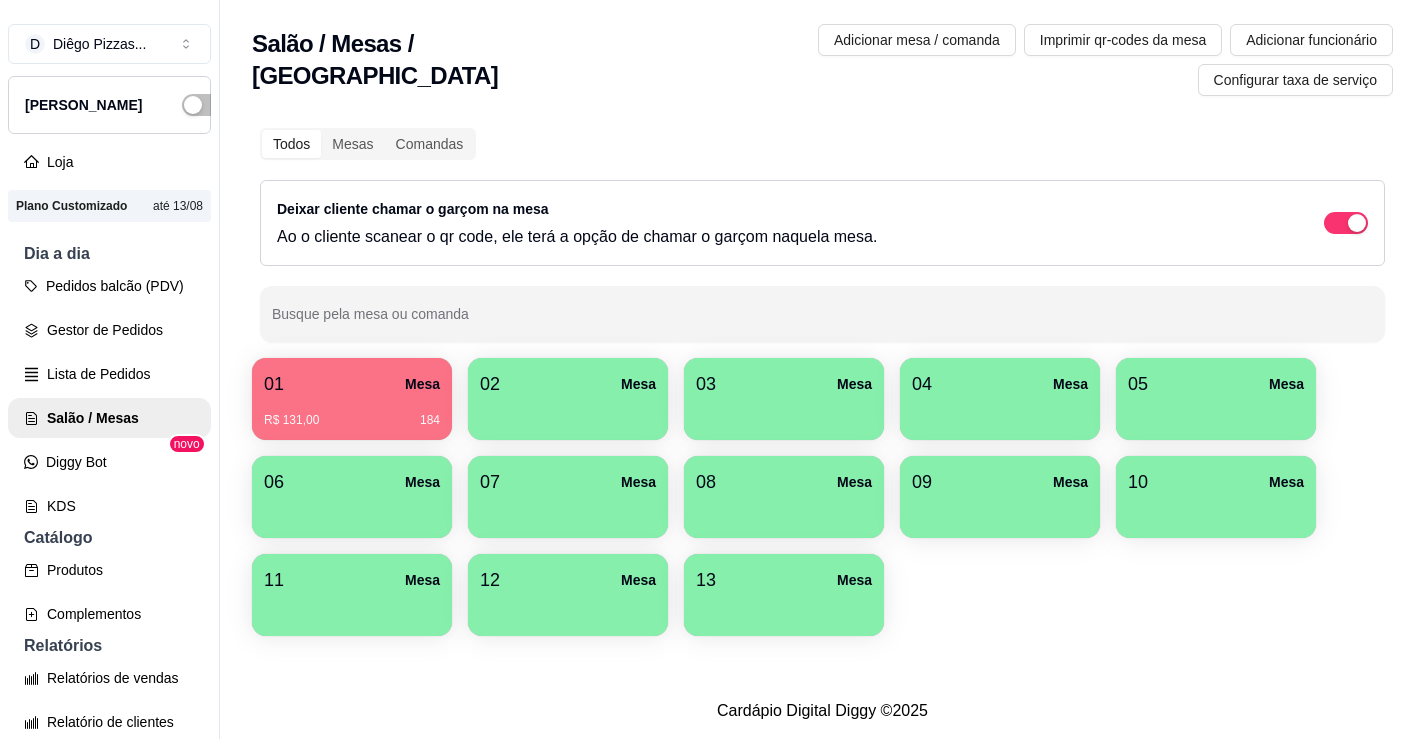 scroll, scrollTop: 0, scrollLeft: 0, axis: both 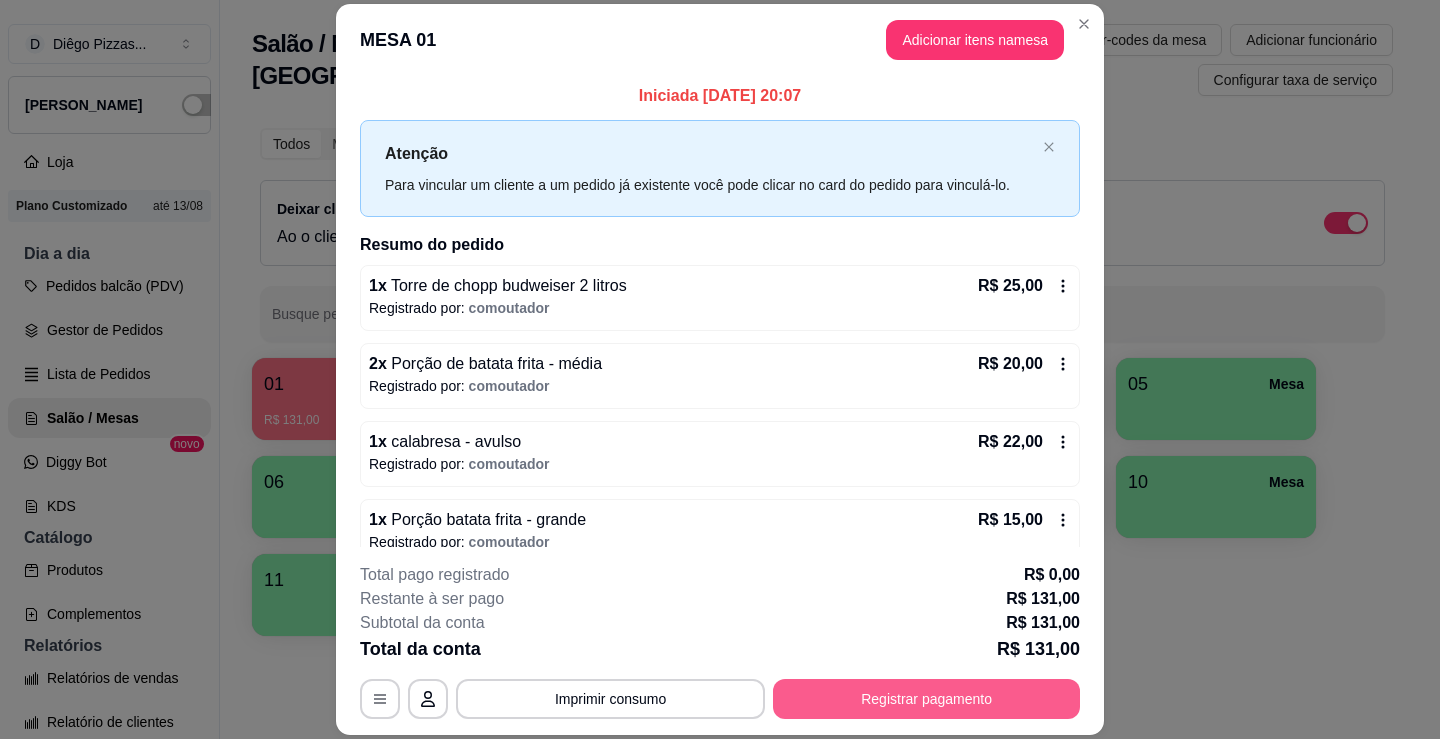 click on "Registrar pagamento" at bounding box center (926, 699) 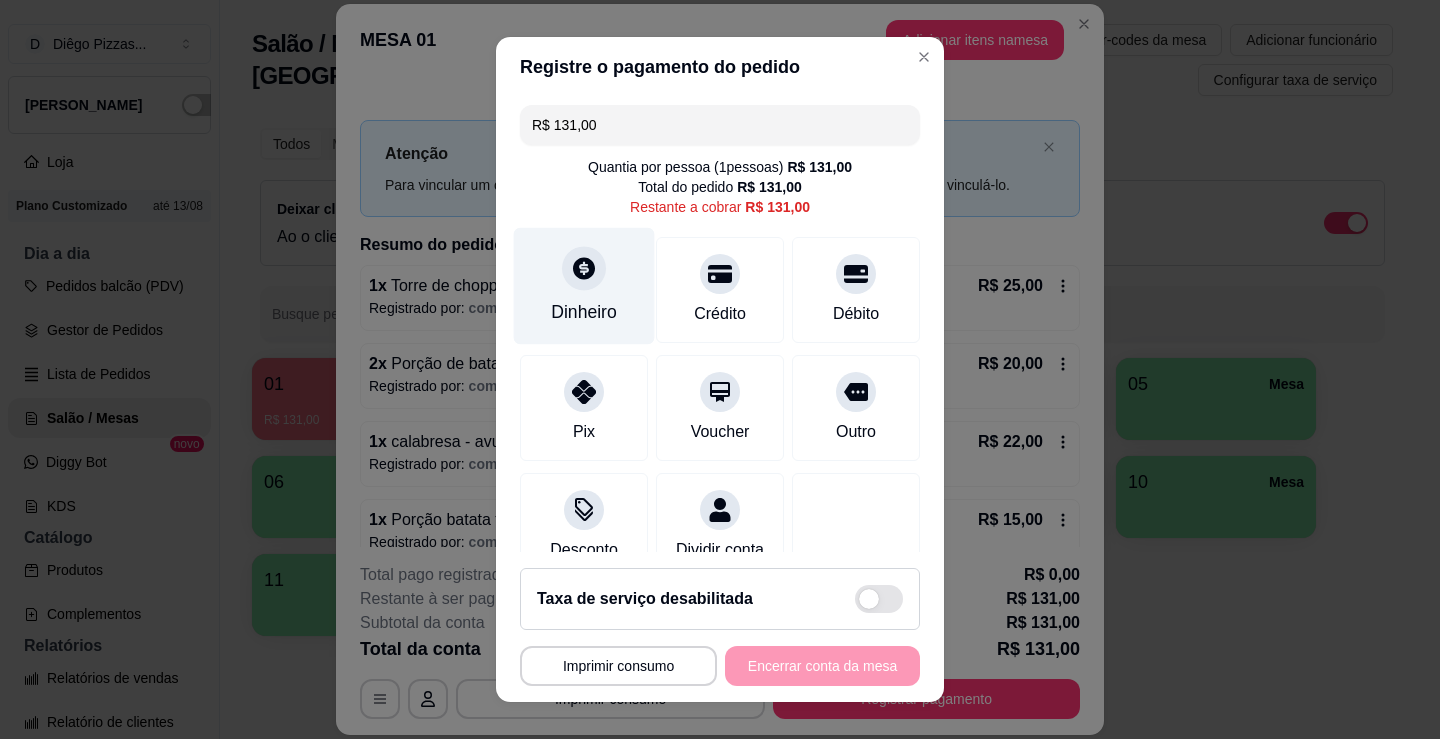 click on "Dinheiro" at bounding box center (584, 286) 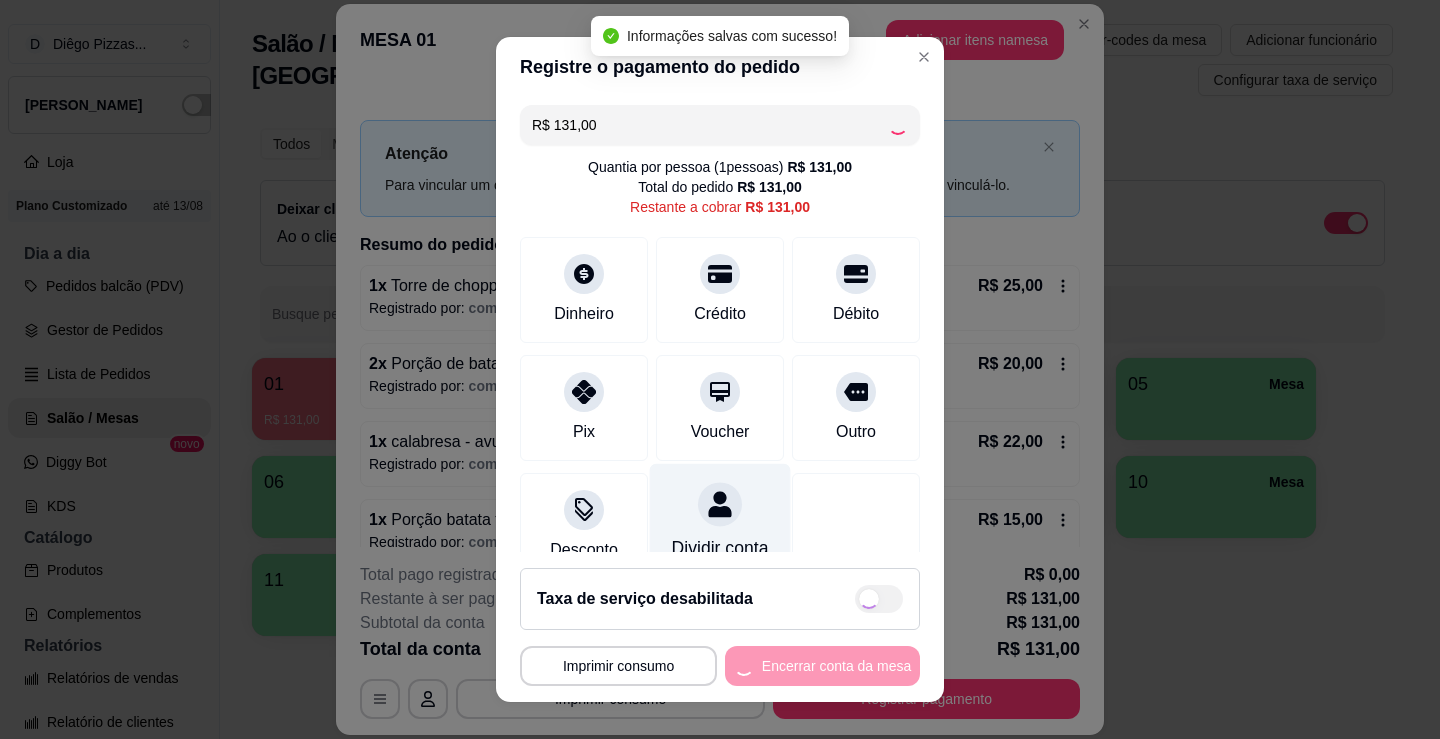 type on "R$ 0,00" 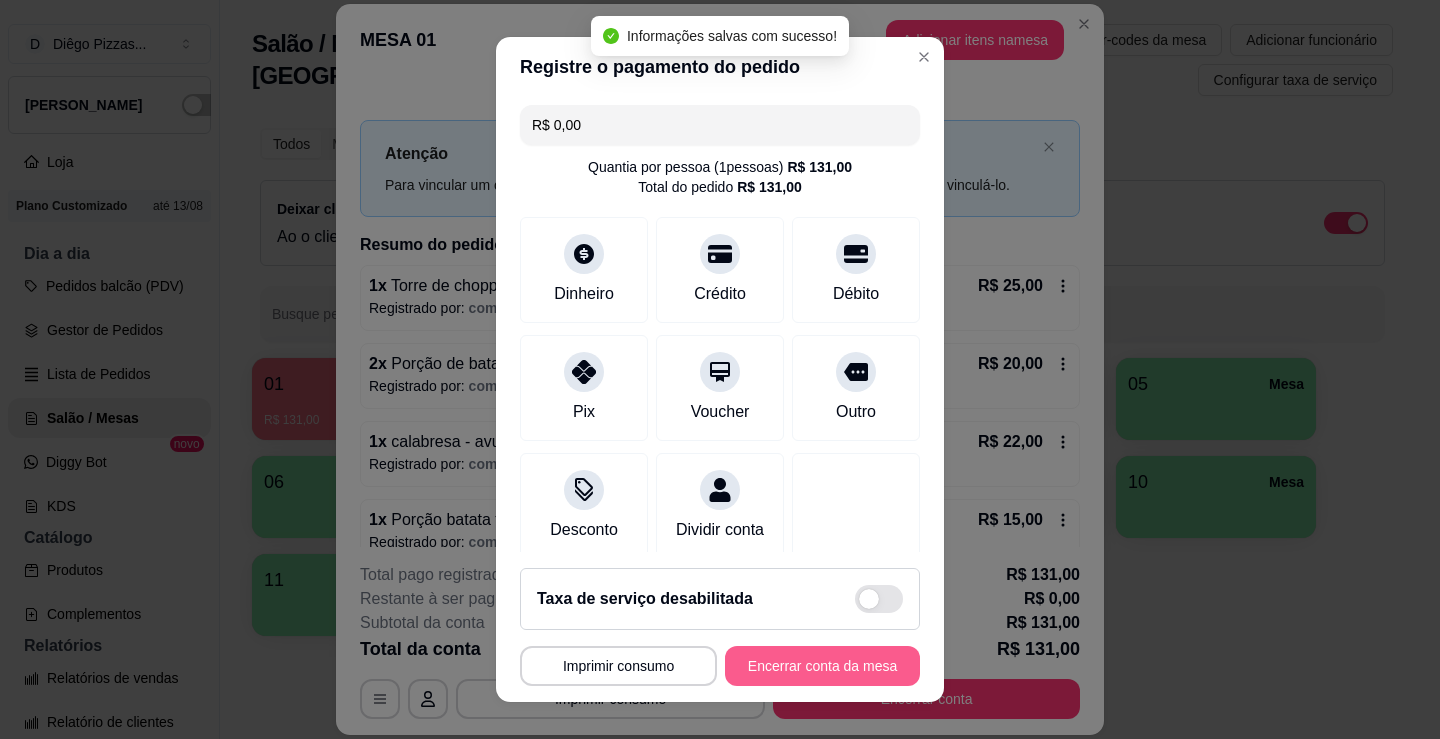 click on "Encerrar conta da mesa" at bounding box center [822, 666] 